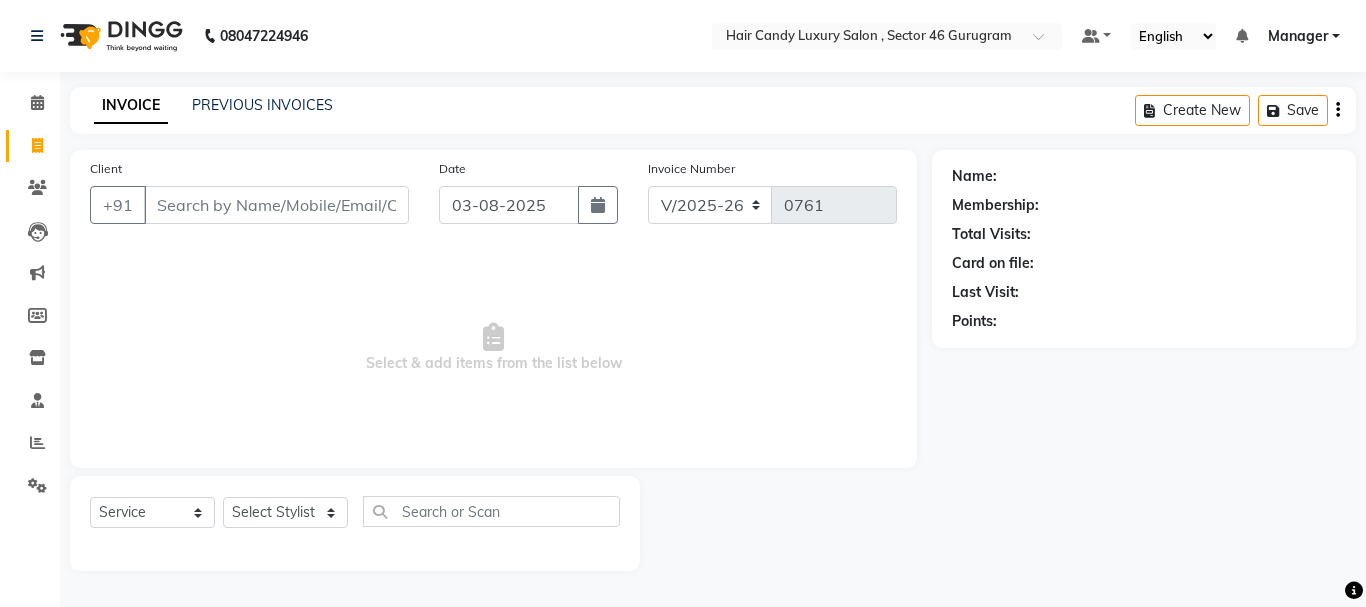 select on "8304" 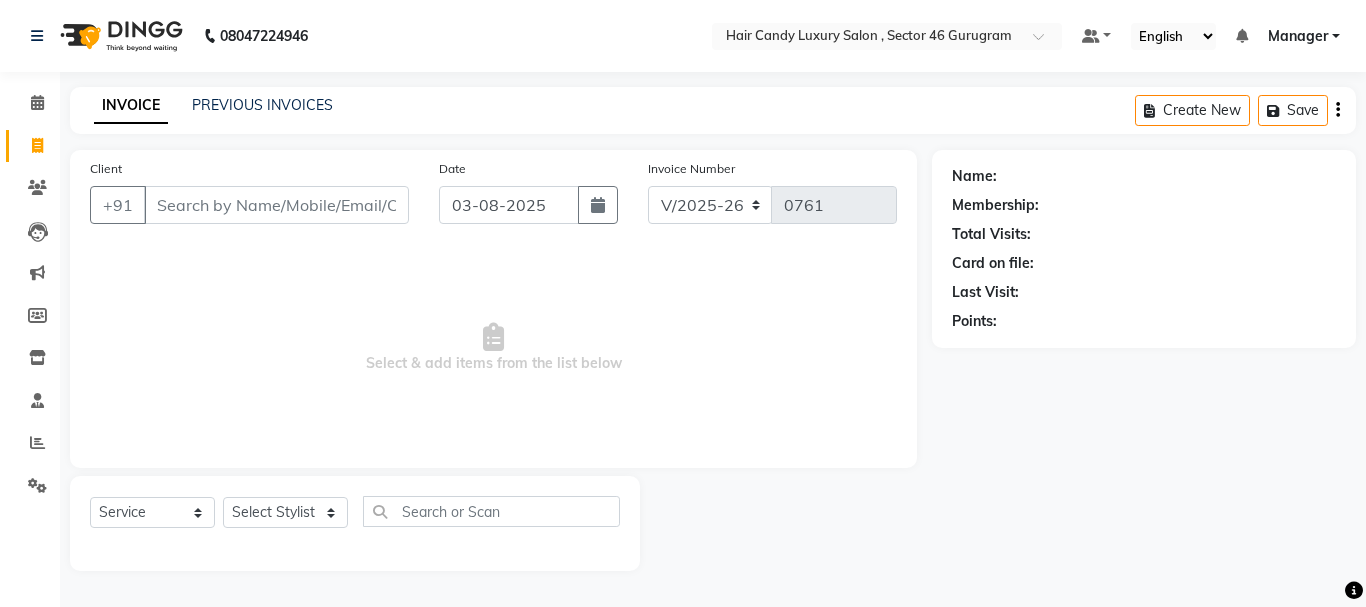 scroll, scrollTop: 0, scrollLeft: 0, axis: both 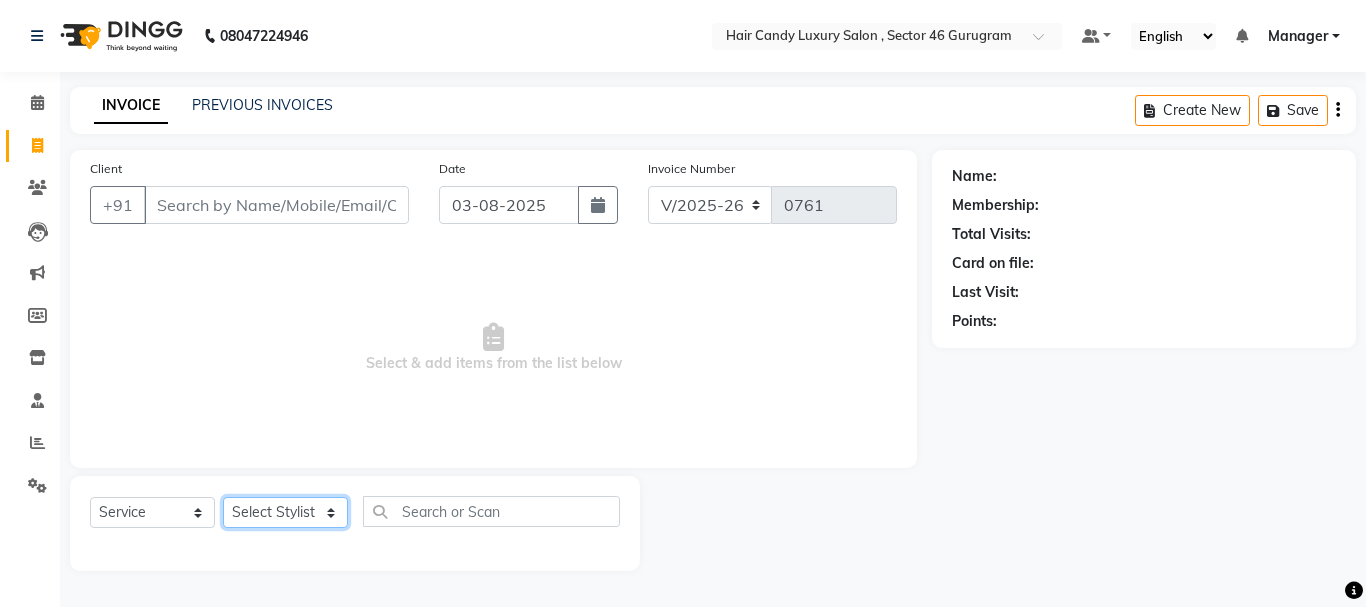 click on "Select Stylist ADITI BILAL DANISH Manager Manager  RINKI VALECHA SAVITRI SHADAB SHARUKH SHIVAM SUNNY UMESH" 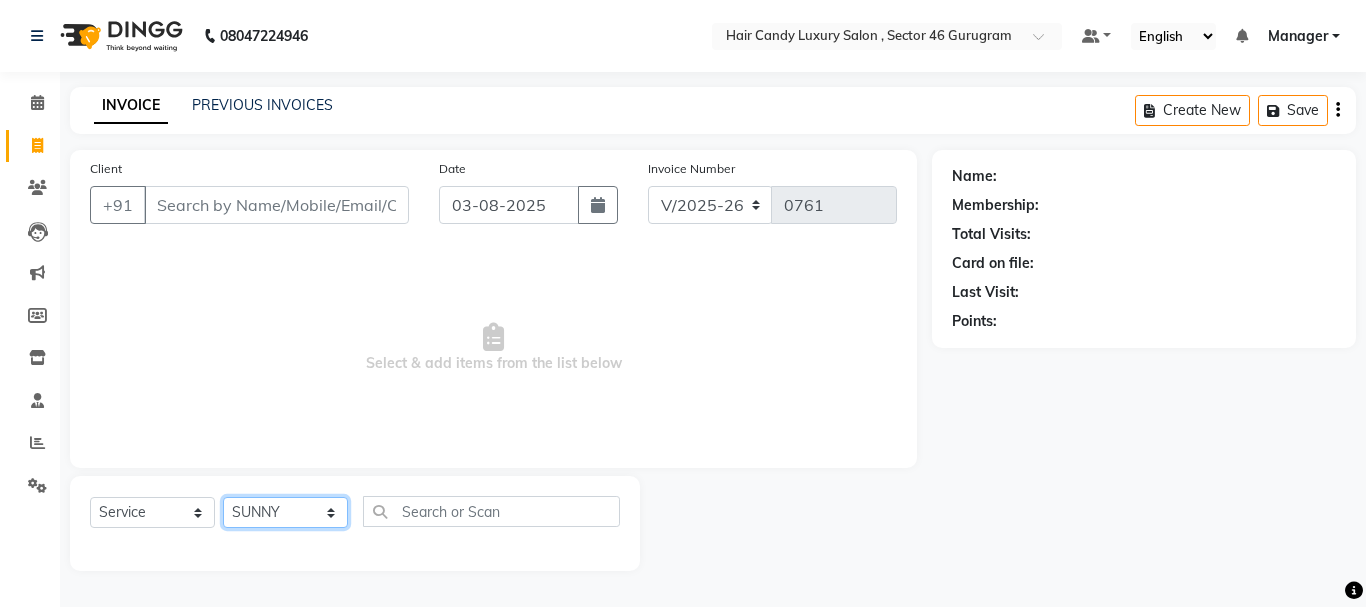 click on "Select Stylist ADITI BILAL DANISH Manager Manager  RINKI VALECHA SAVITRI SHADAB SHARUKH SHIVAM SUNNY UMESH" 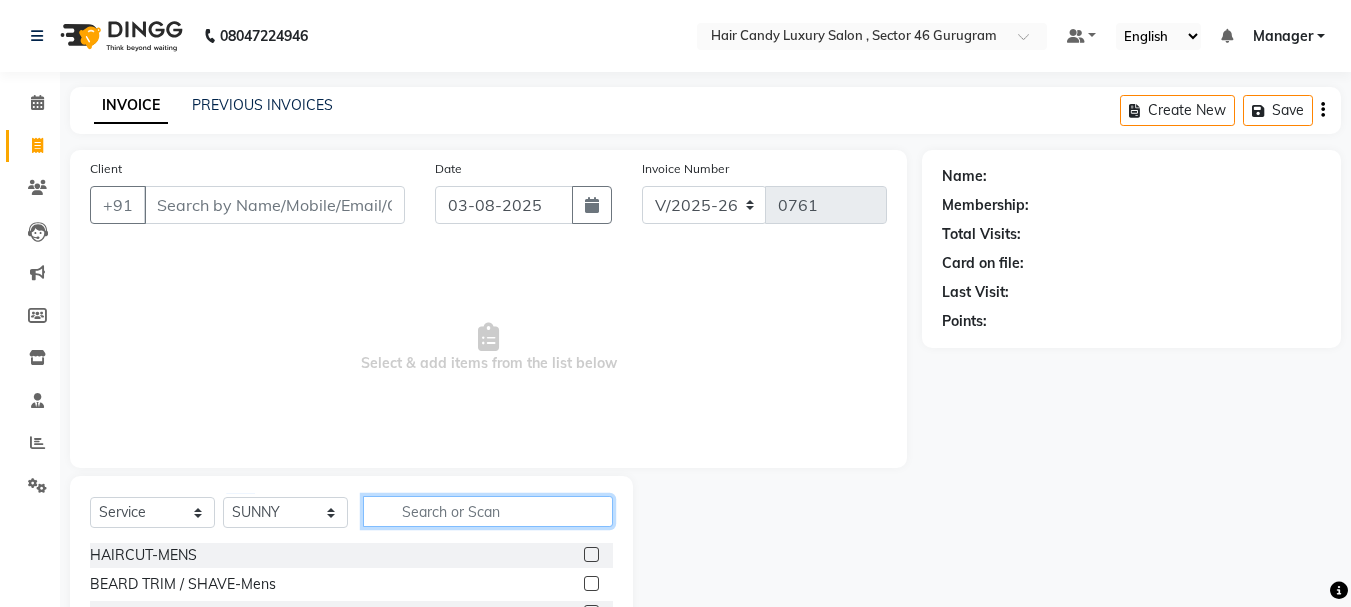 click 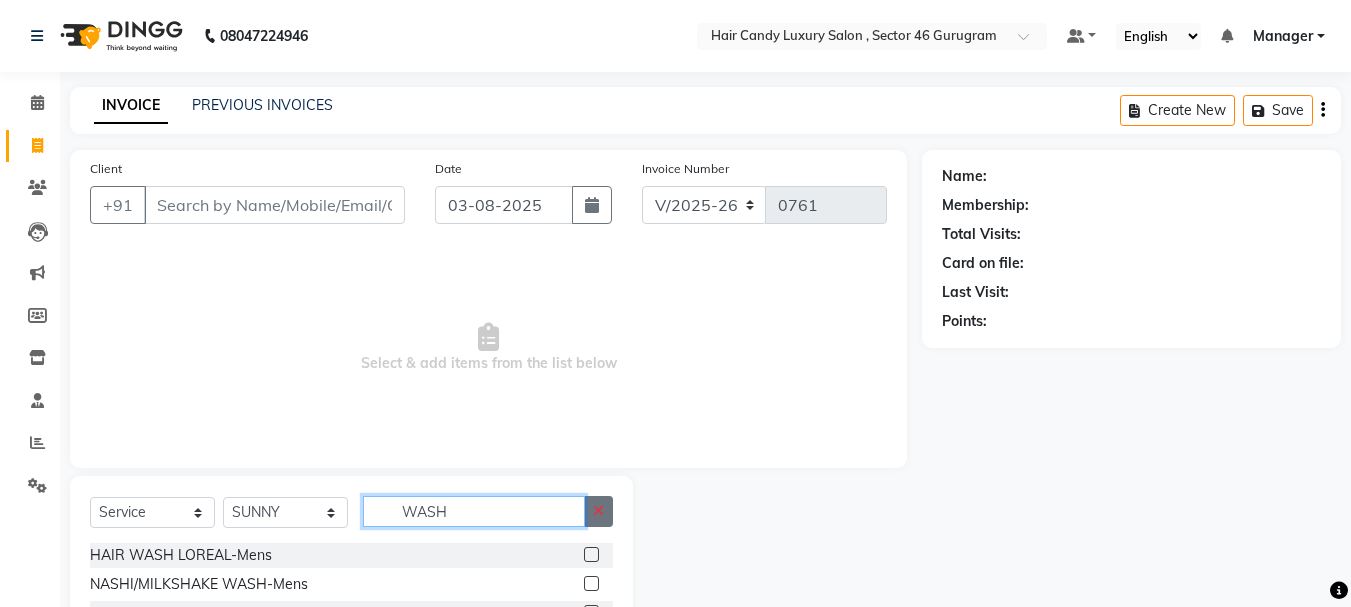 type on "WASH" 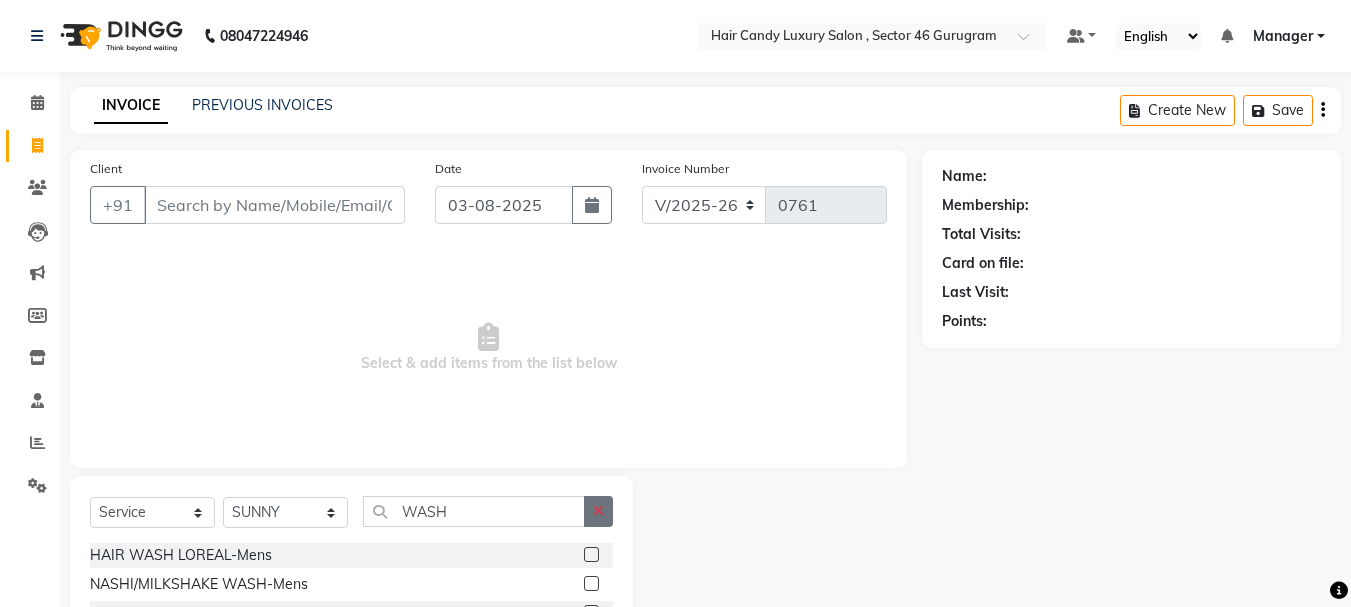 drag, startPoint x: 607, startPoint y: 512, endPoint x: 475, endPoint y: 510, distance: 132.01515 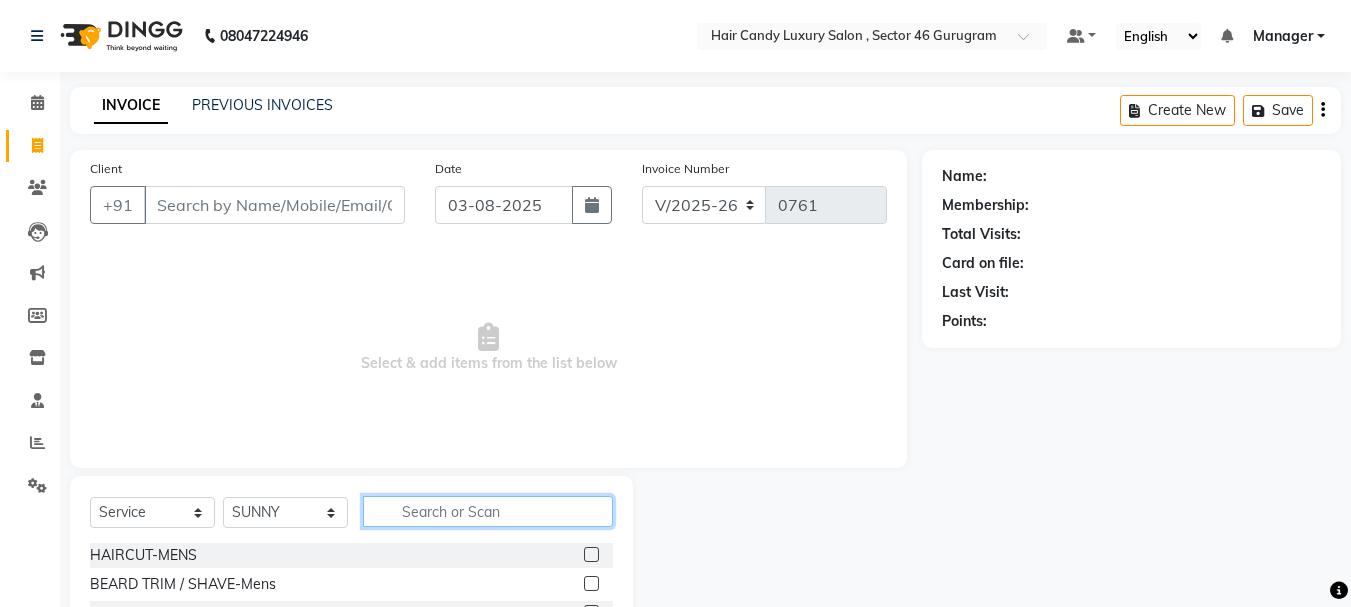 click 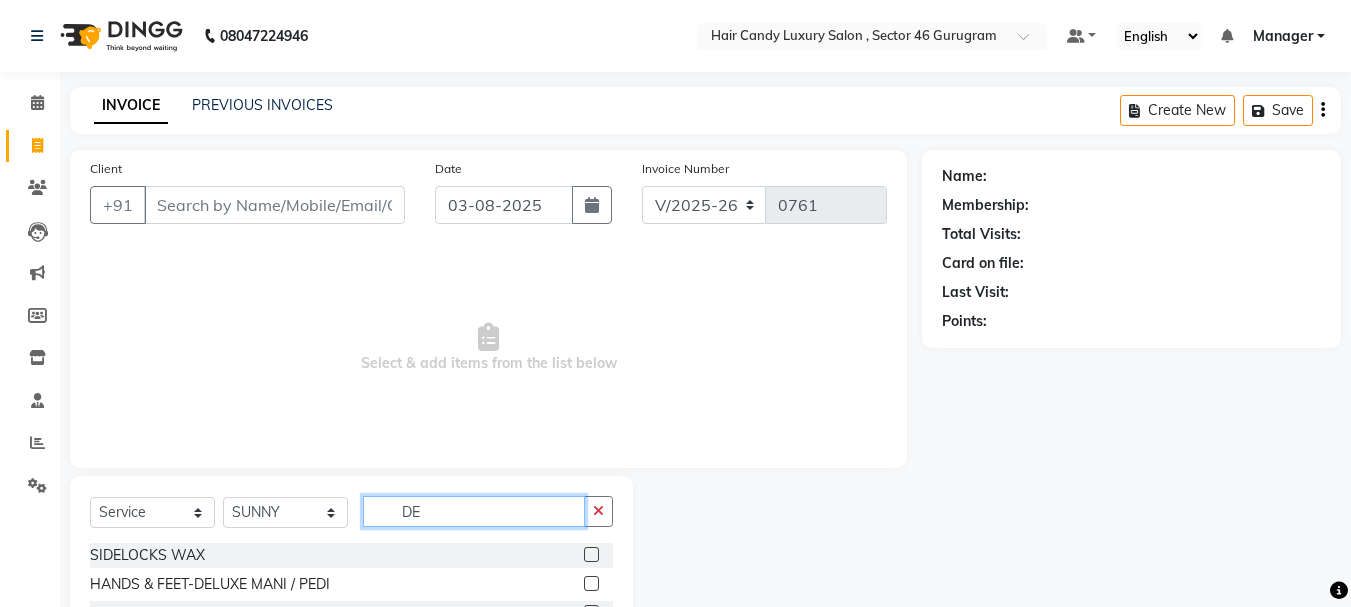 type on "D" 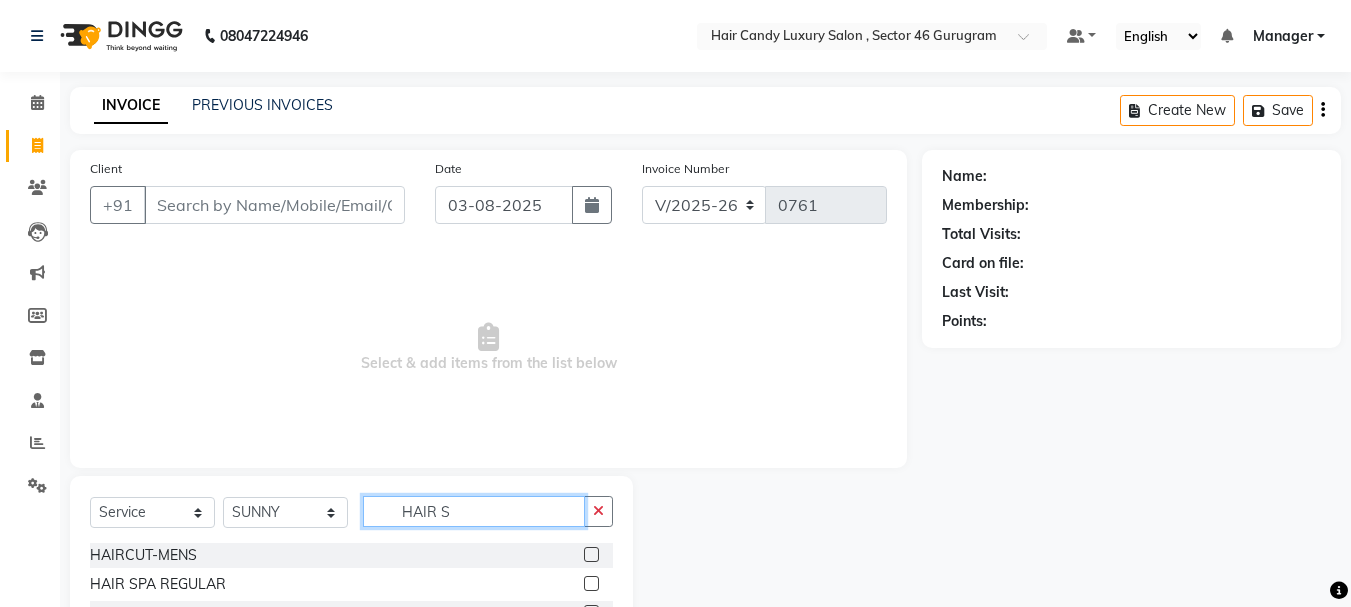 scroll, scrollTop: 194, scrollLeft: 0, axis: vertical 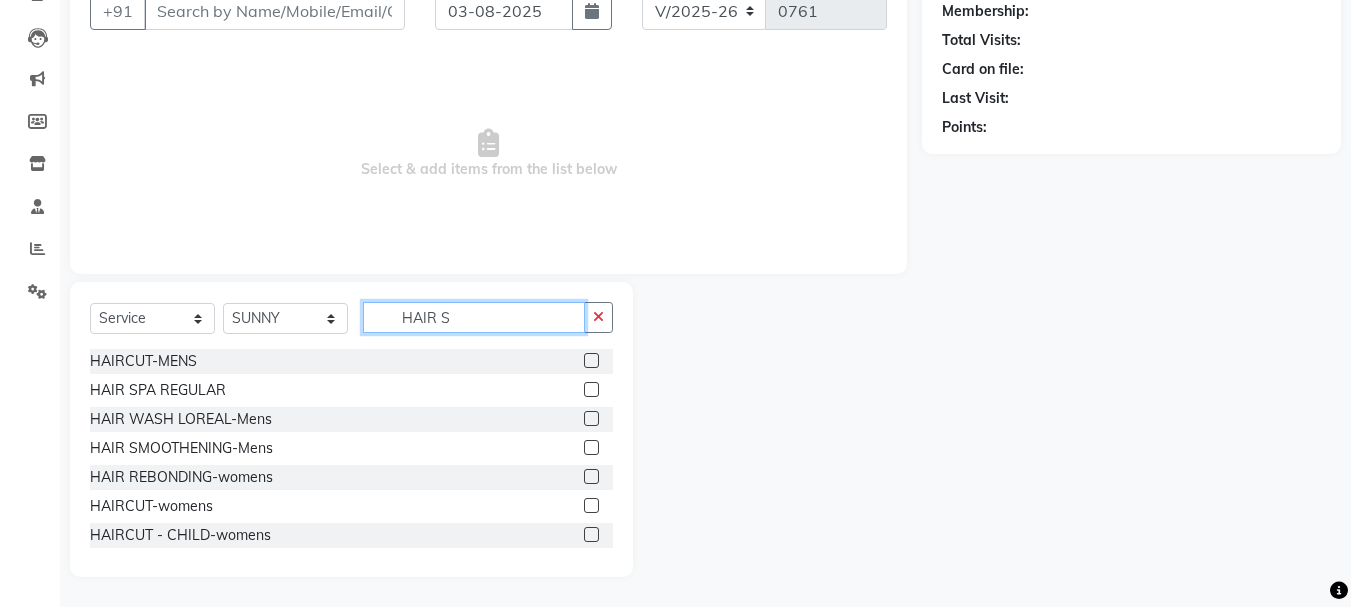 type on "HAIR S" 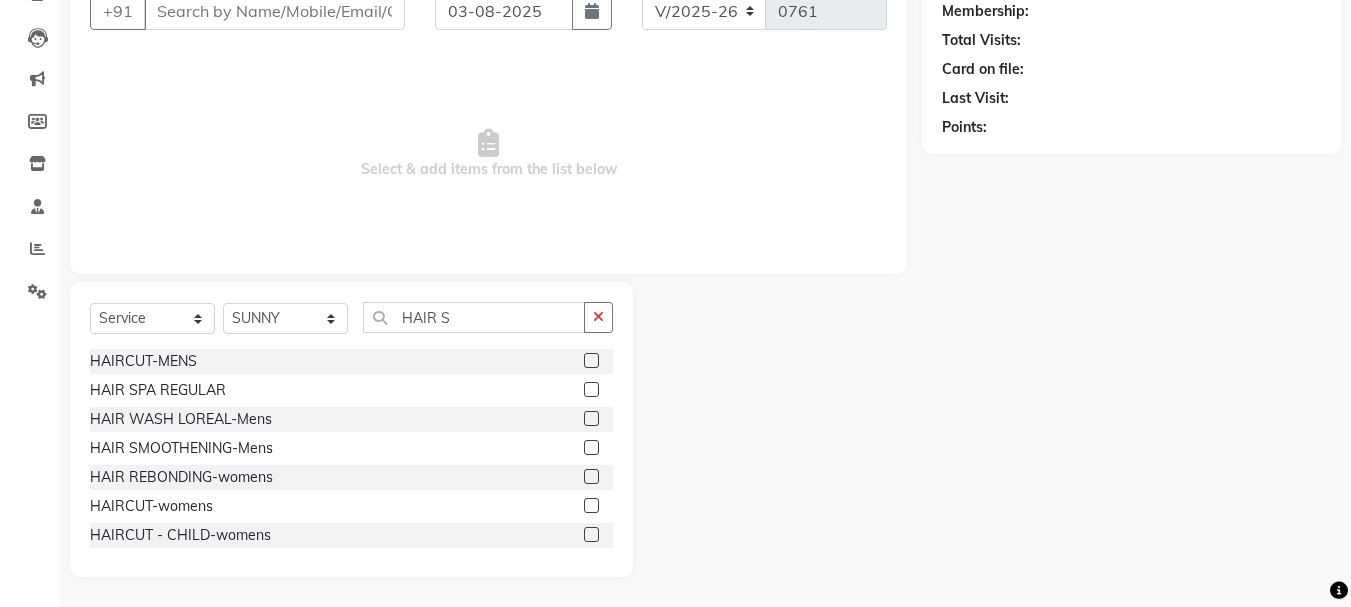 click 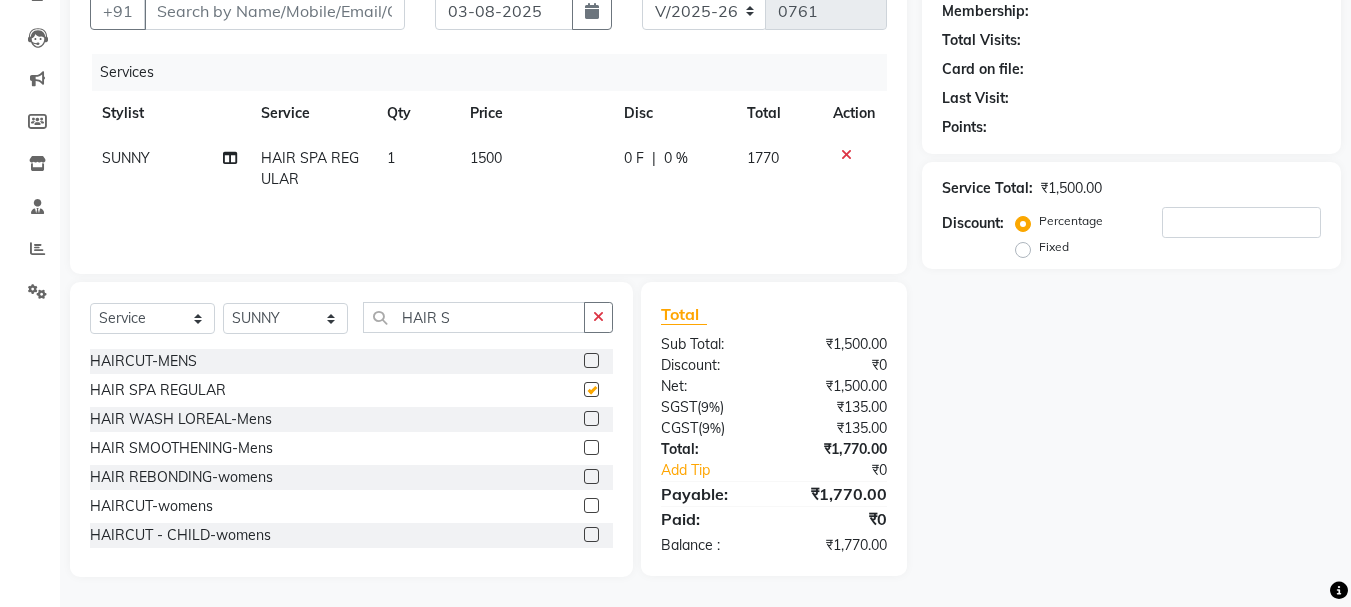 checkbox on "false" 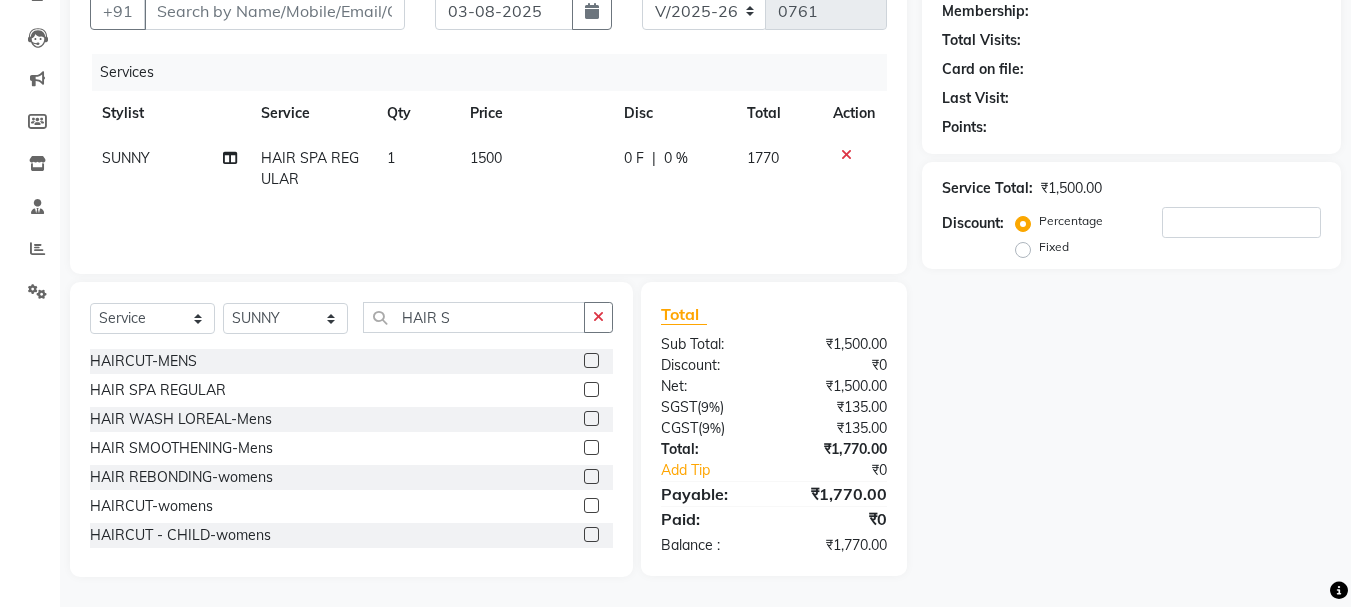click on "1500" 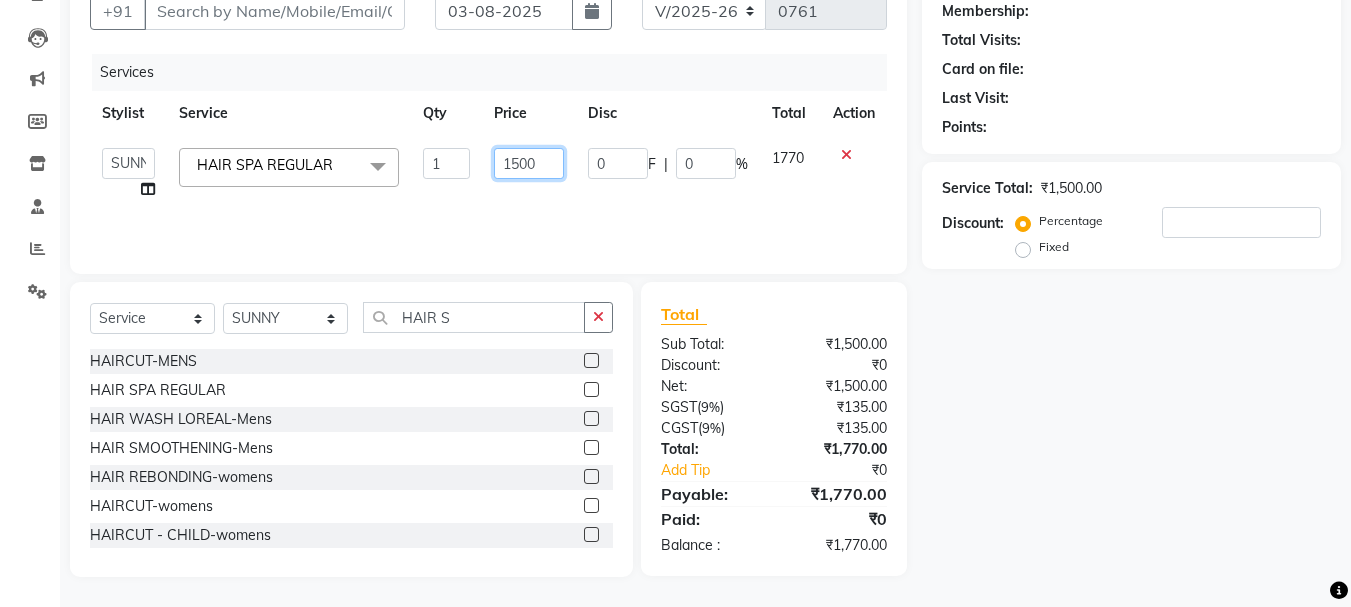 drag, startPoint x: 543, startPoint y: 163, endPoint x: 480, endPoint y: 174, distance: 63.953106 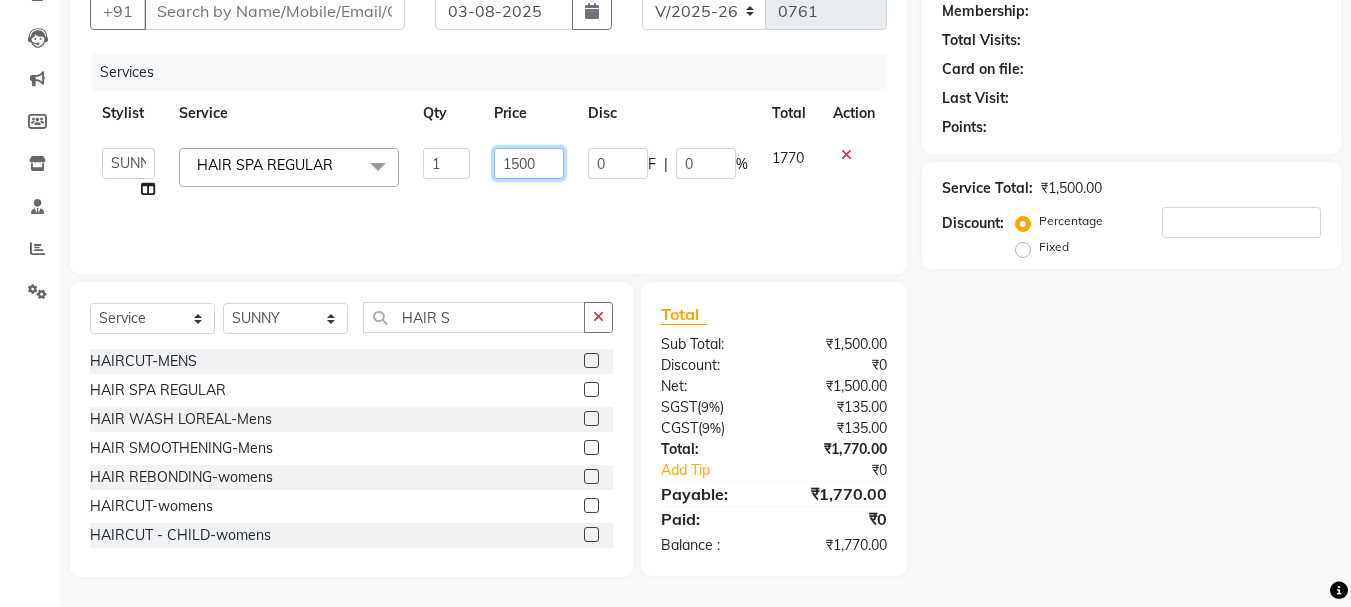 click on "[FIRST]   BILAL   DANISH   Manager   Manager    [FIRST] [LAST]   SAVITRI   SHADAB   SHARUKH   SHIVAM   SUNNY   UMESH  HAIR SPA REGULAR
x HAIRCUT-MENS BEARD TRIM / SHAVE-Mens BEARD COLOR-Mens MENS STYLING WAX FULL ARMS FULL LEGS DANDRUFF TREATMENT HAIR SPA REGULAR HAIRCUT / BEARD O3+ CLEANUP BRAZILIAN UPPERLIP/NOSE/FORHEAD
SIDELOCKS WAX HAIR WASH LOREAL-Mens NASHI/MILKSHAKE WASH-Mens KERASTASE/ TREATMENT WASH-Mens HEAD MASSAGE-Mens ROOT TOUCH UP-Mens AMONIA FREE COLOR-Mens HIGHLIGHTS-Mens KERATIN-Mens HAIR SMOOTHENING-Mens HAIR REBONDING-womens HAIRCUT-womens HAIRCUT - CHILD-womens HAIR WASH LOREAL-womens PREMIUM WASH-womens HAIR CARE-BLOW DRY HAIR CARE-HAIR STRAIGHTENING HAIR CARE-IRON CURLS/TONG/CRIMPING HAIR CARE-HAIR STYLING / HAIRDOS HAIR CARE-HEAD MASSAGE COLOR SERVICES-TOUCH UP COLOR SERVICES-TOUCHUP INOA COLOR SERVICES-TOUCH UP SCHWARSKOPF COLOR SERVICES-GLOBAL COLOR SERVICES-HIGHLIGHTS COLOR SERVICES-BALYAGE COLOR SERVICES-OMBRE COLOR SERVICES-GLOBAL WITH BALYAGE COLOR SERVICES-COLOR CLEANSING 1 1500" 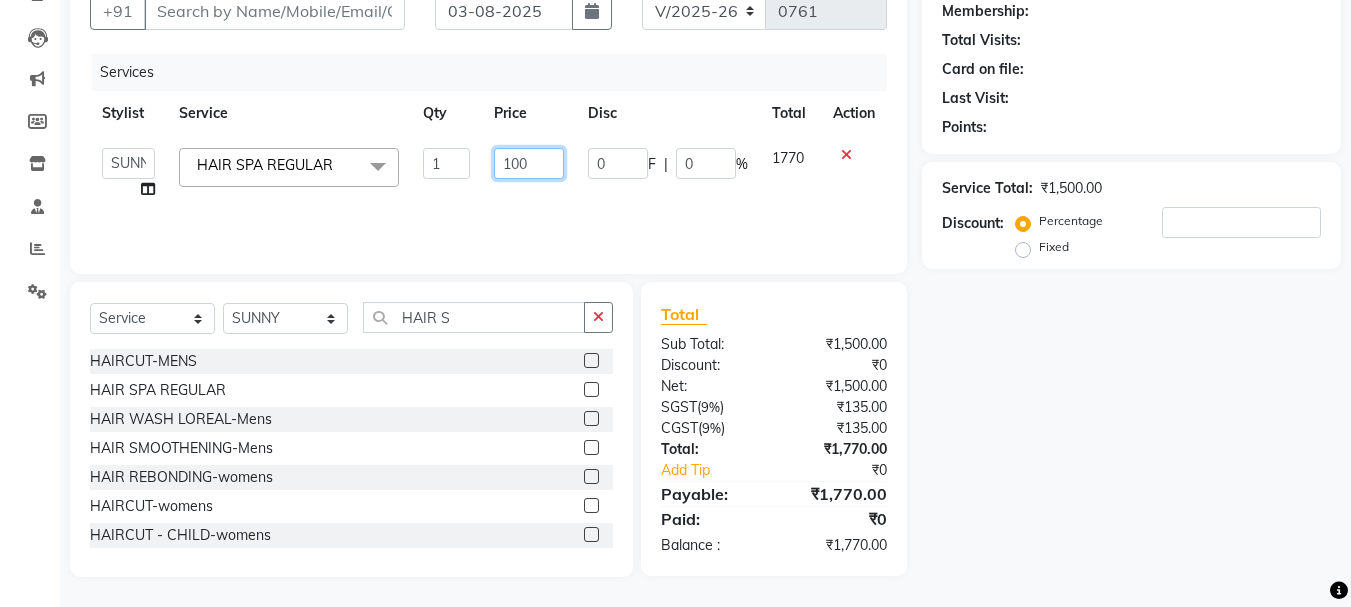 type on "1000" 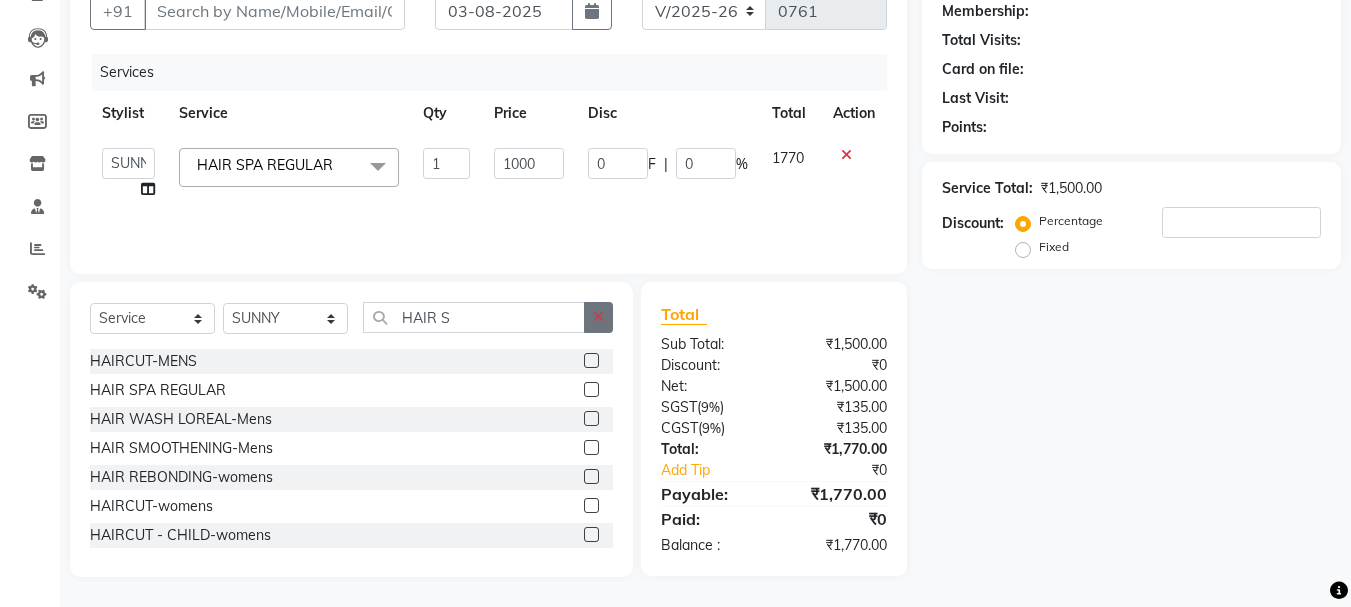 click 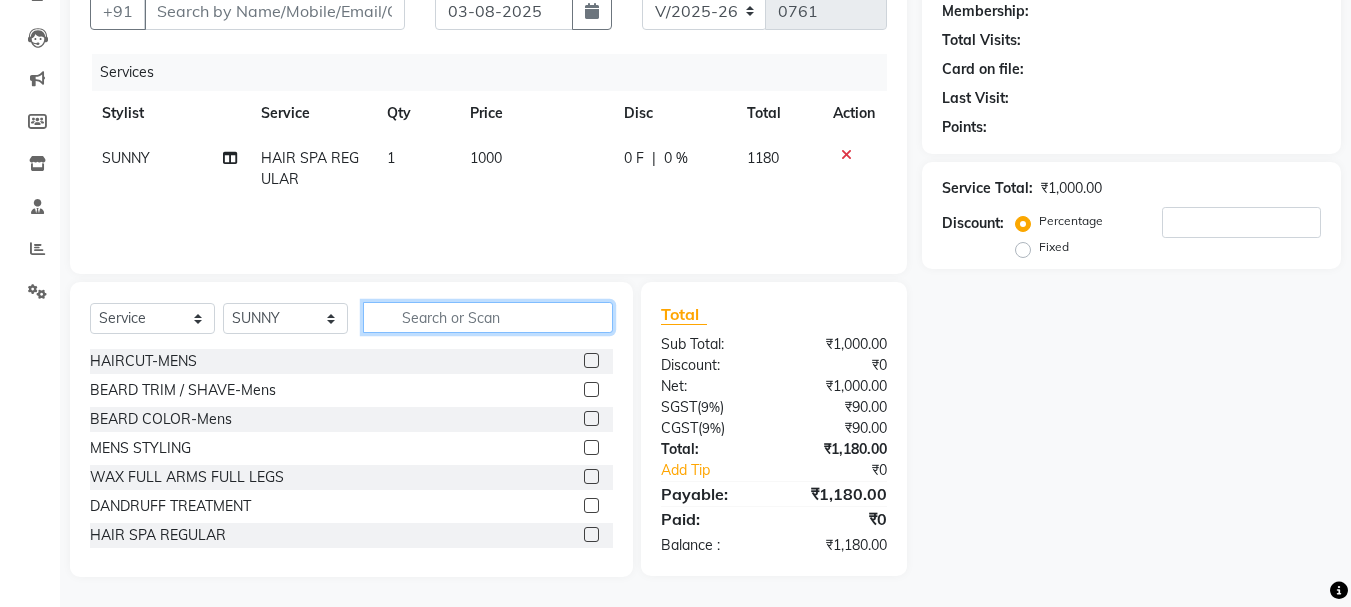 click 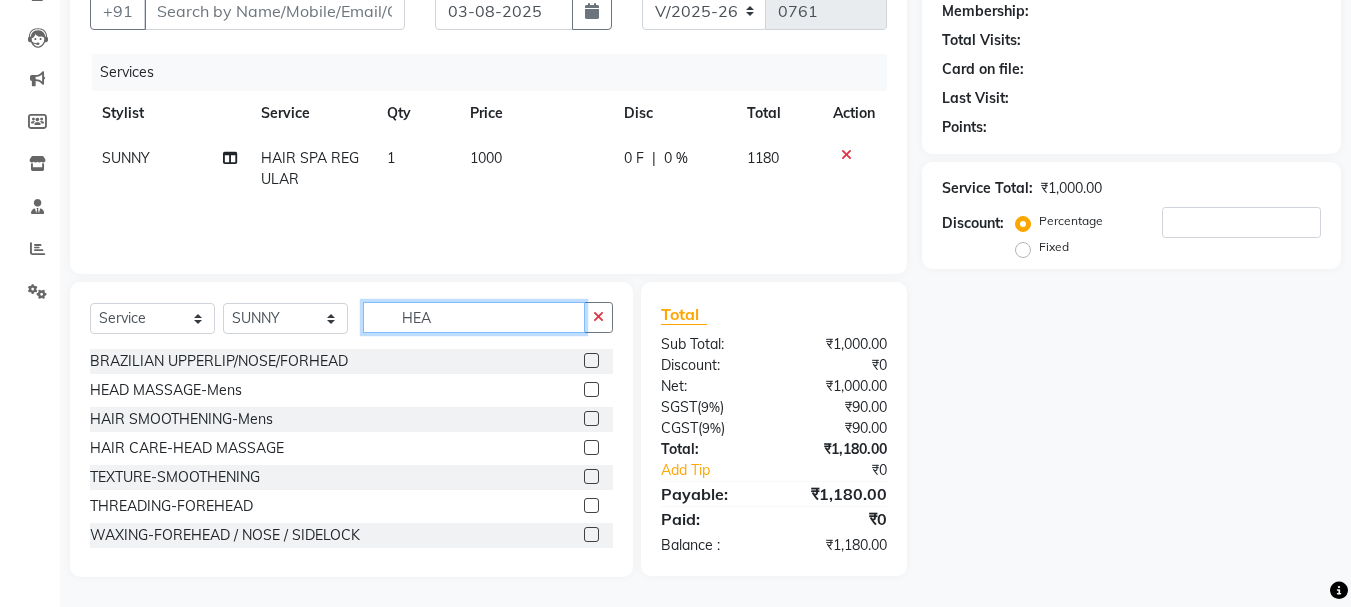 scroll, scrollTop: 193, scrollLeft: 0, axis: vertical 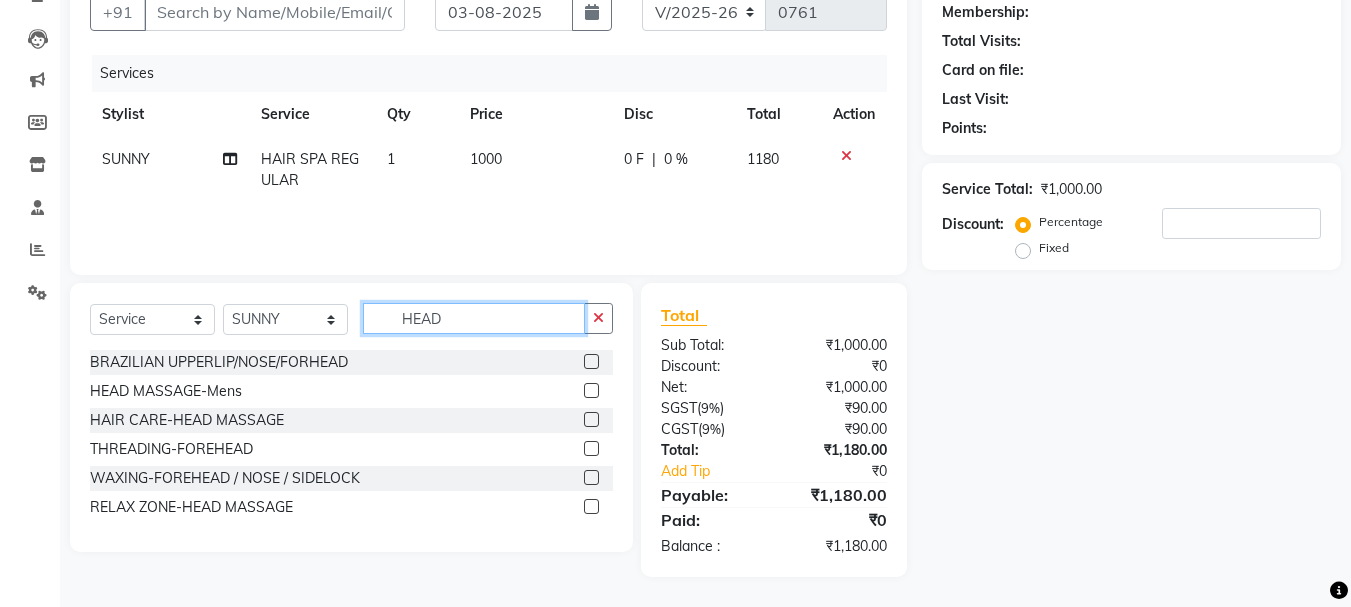 type on "HEAD" 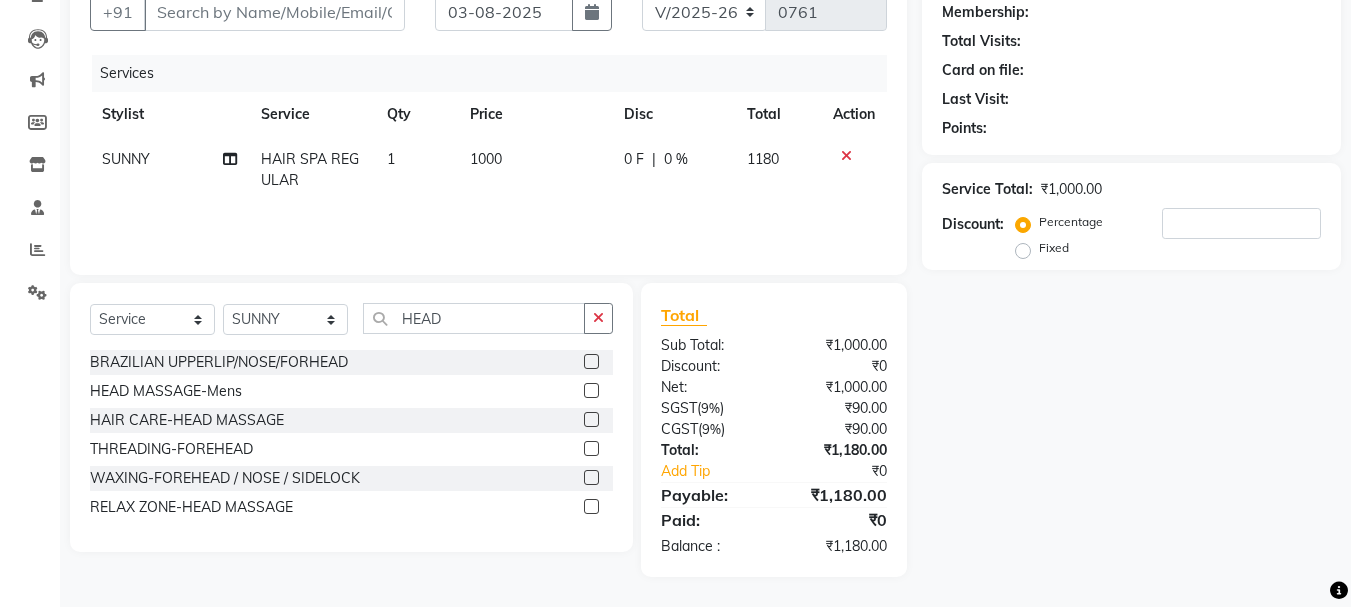 click 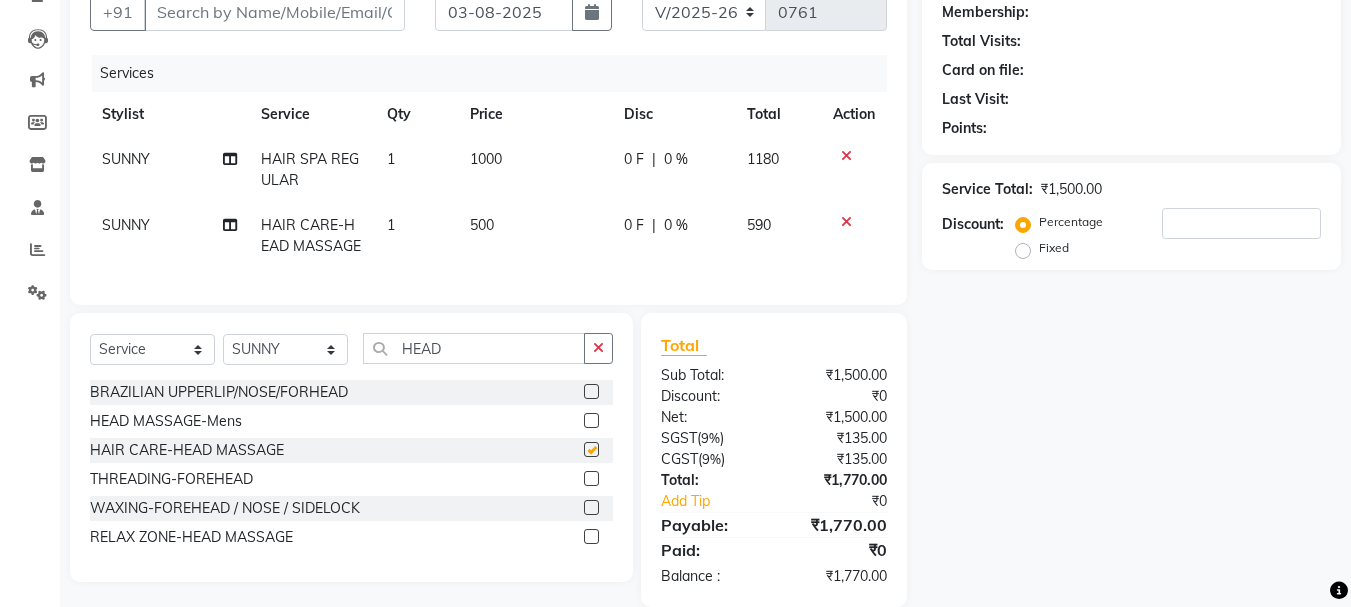 checkbox on "false" 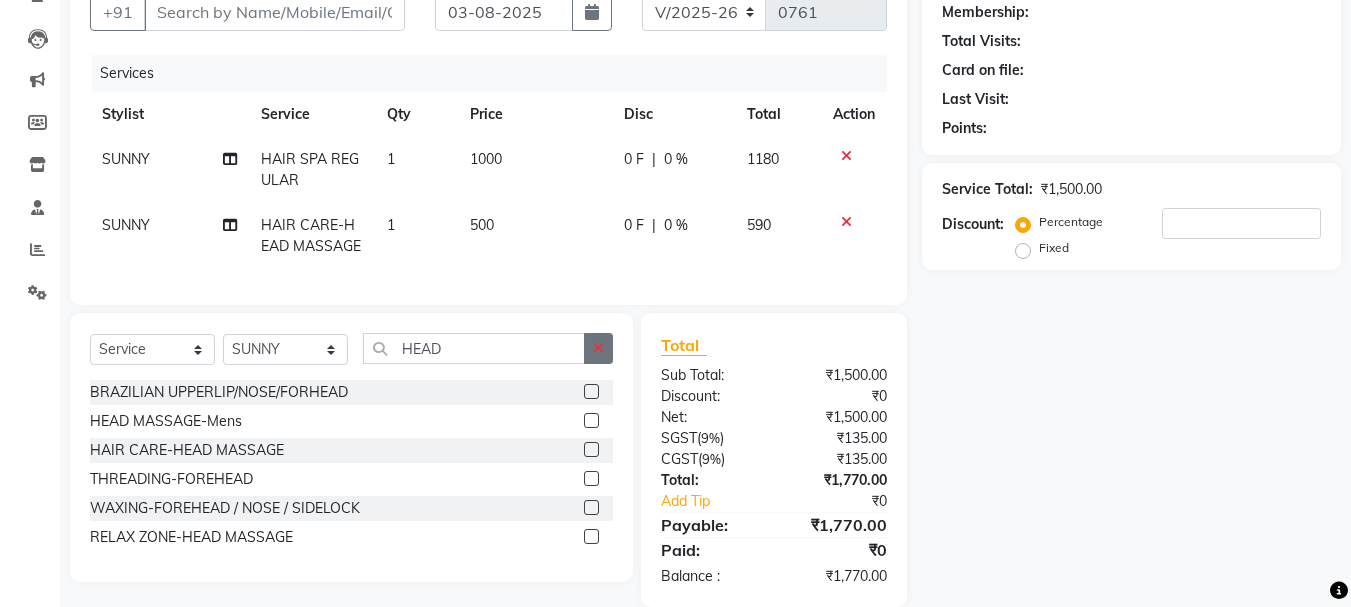 click 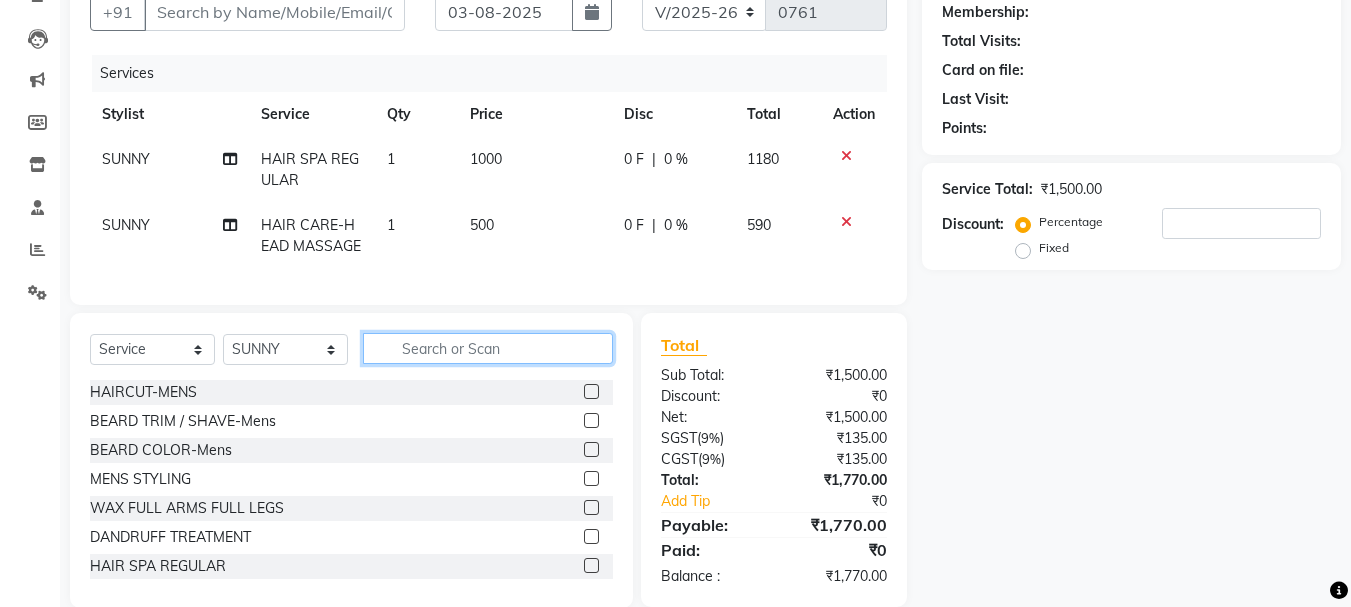 click 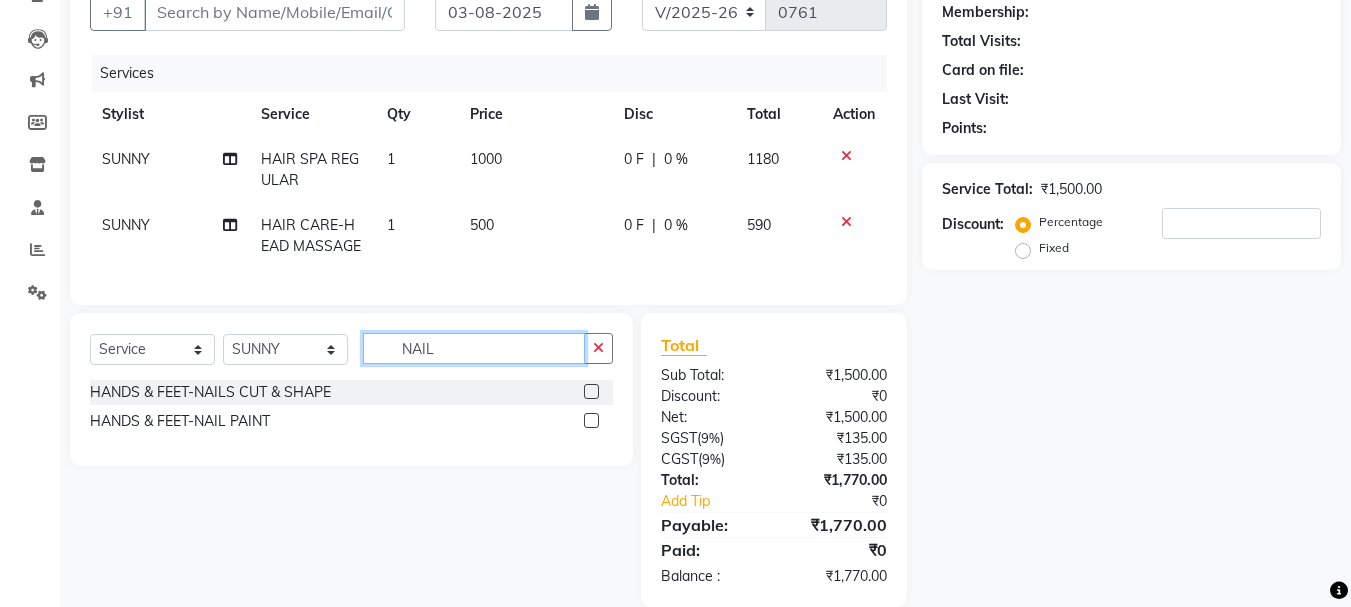 type on "NAIL" 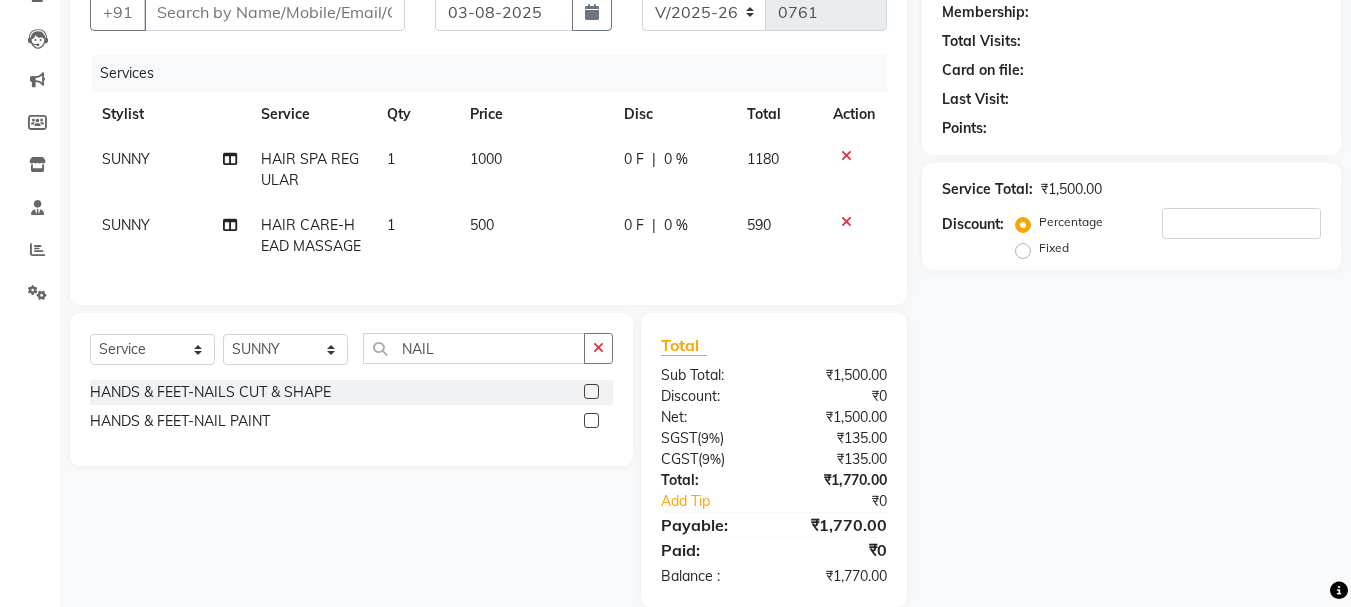 click 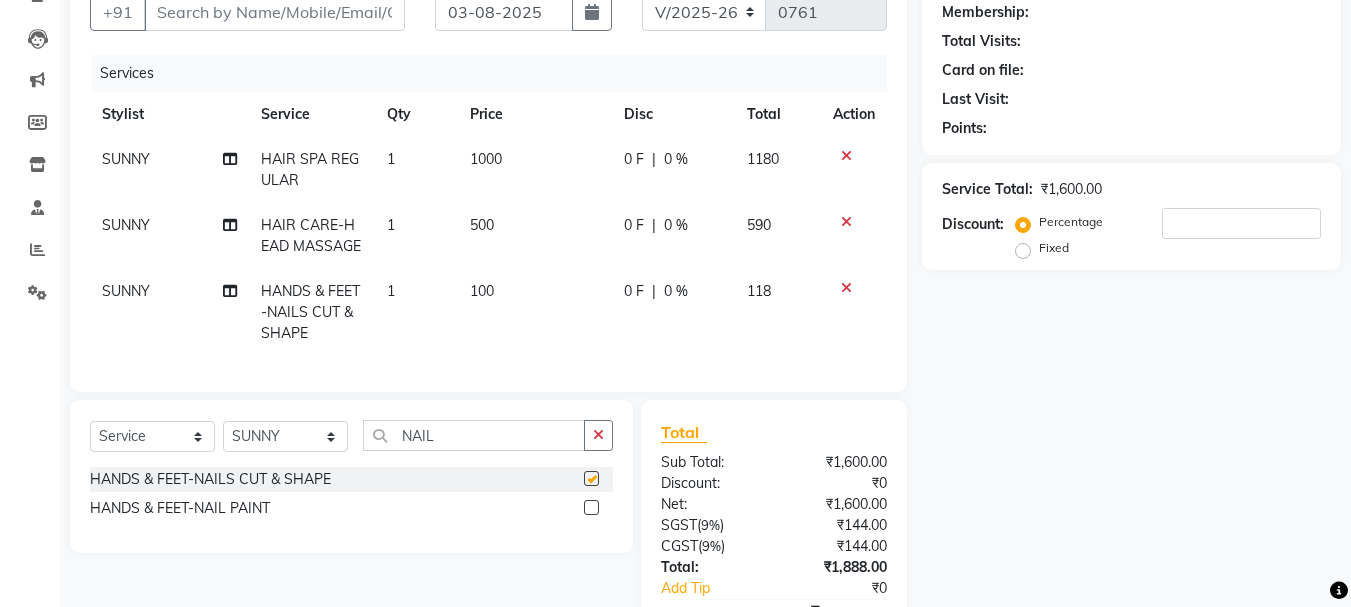 checkbox on "false" 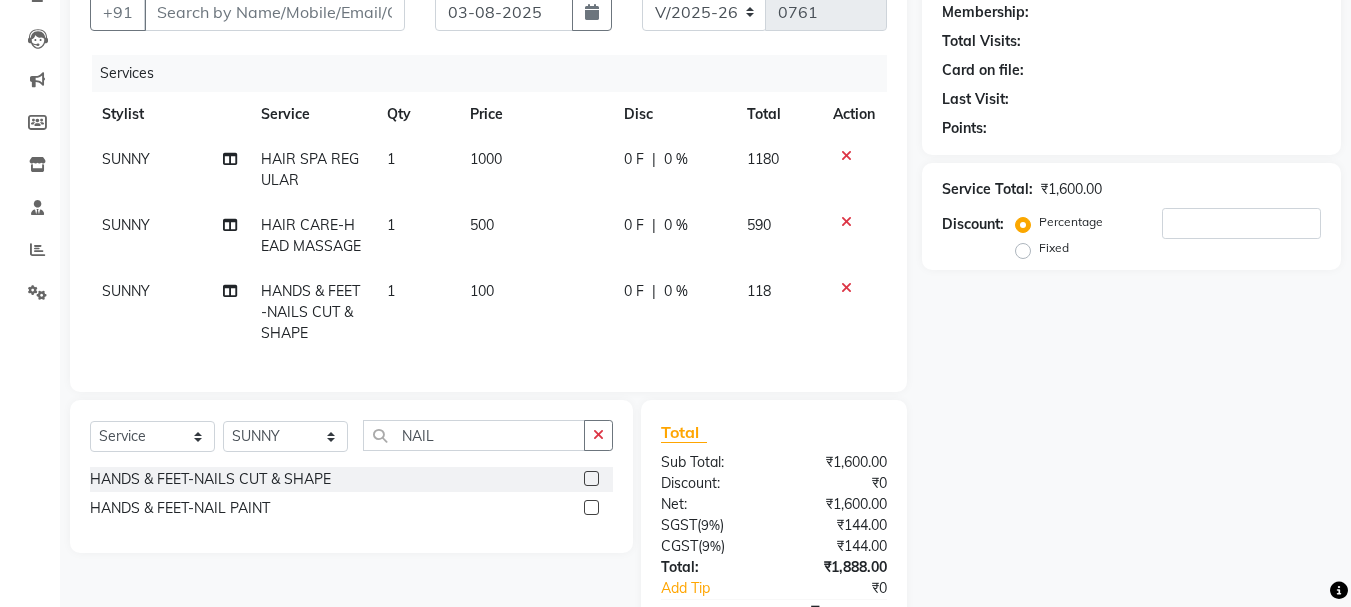 click on "100" 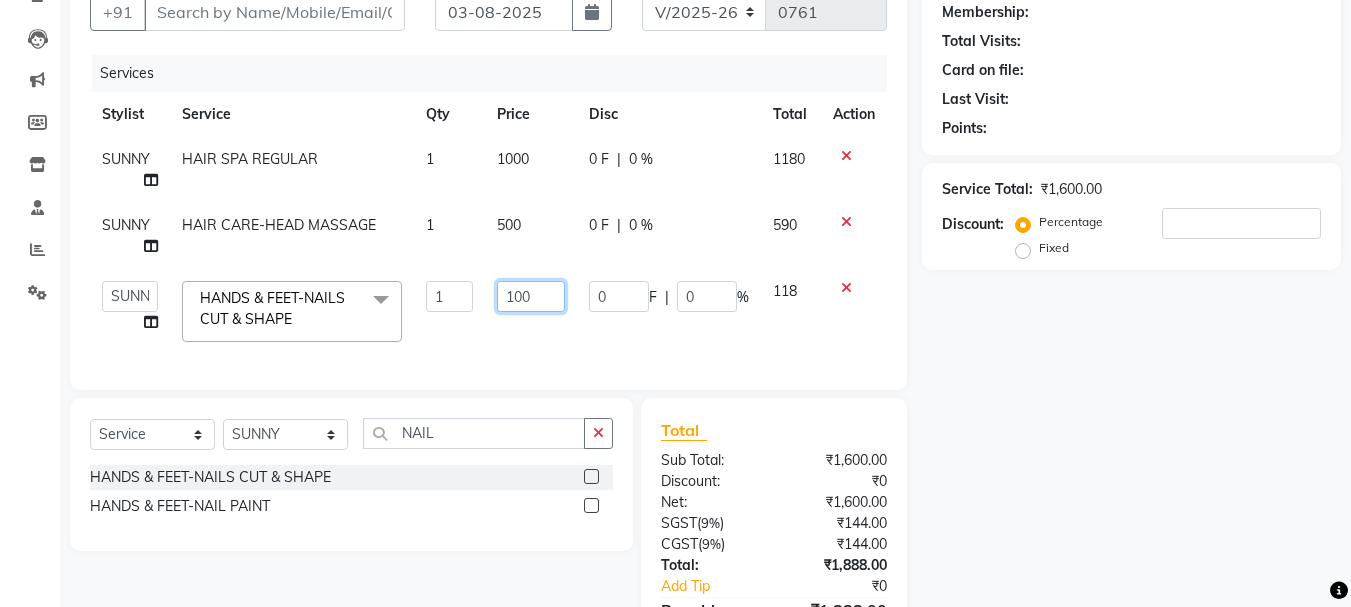 drag, startPoint x: 556, startPoint y: 289, endPoint x: 461, endPoint y: 304, distance: 96.17692 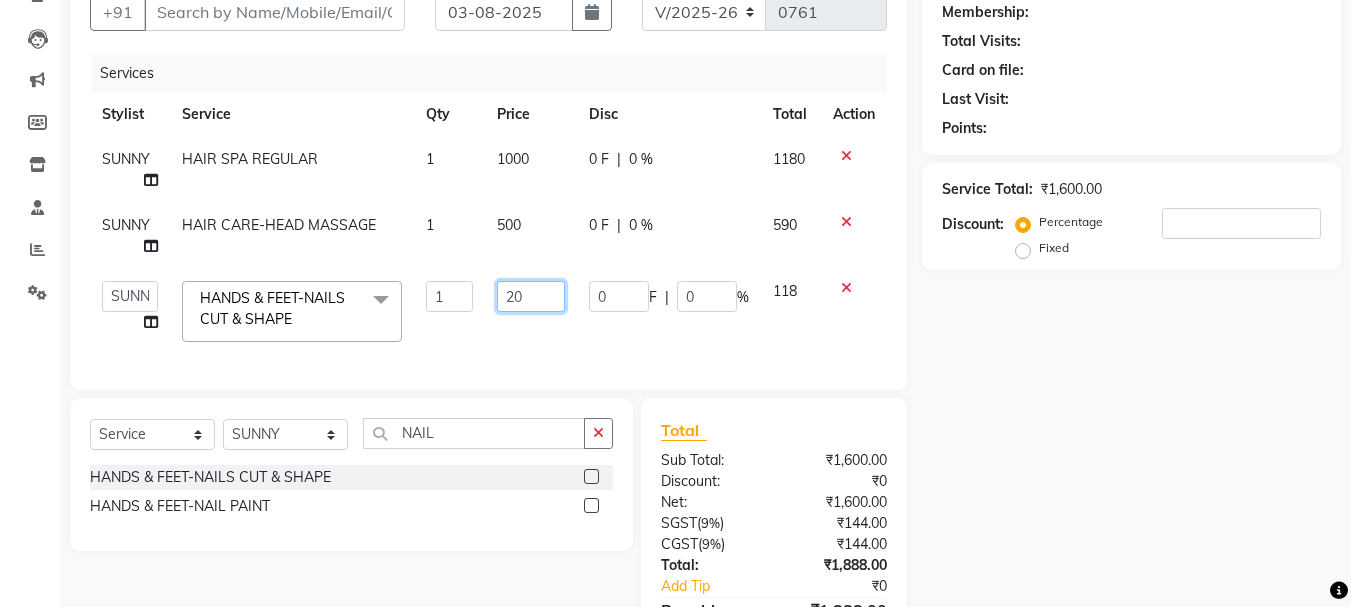 type on "200" 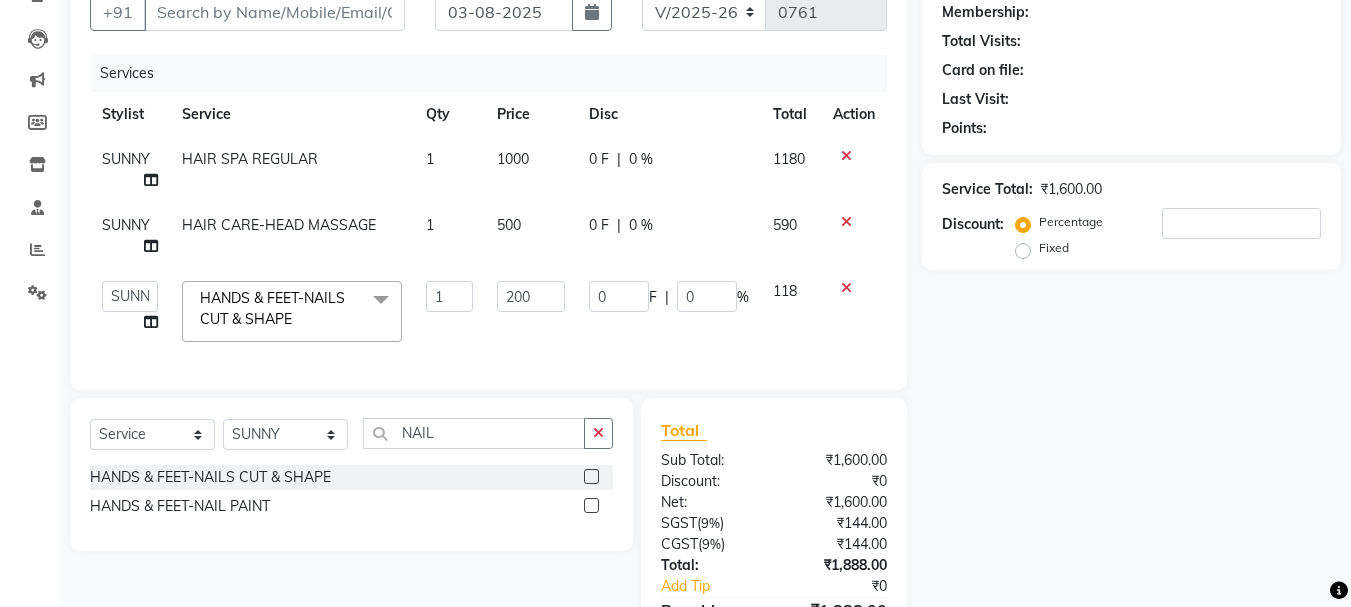 click on "200" 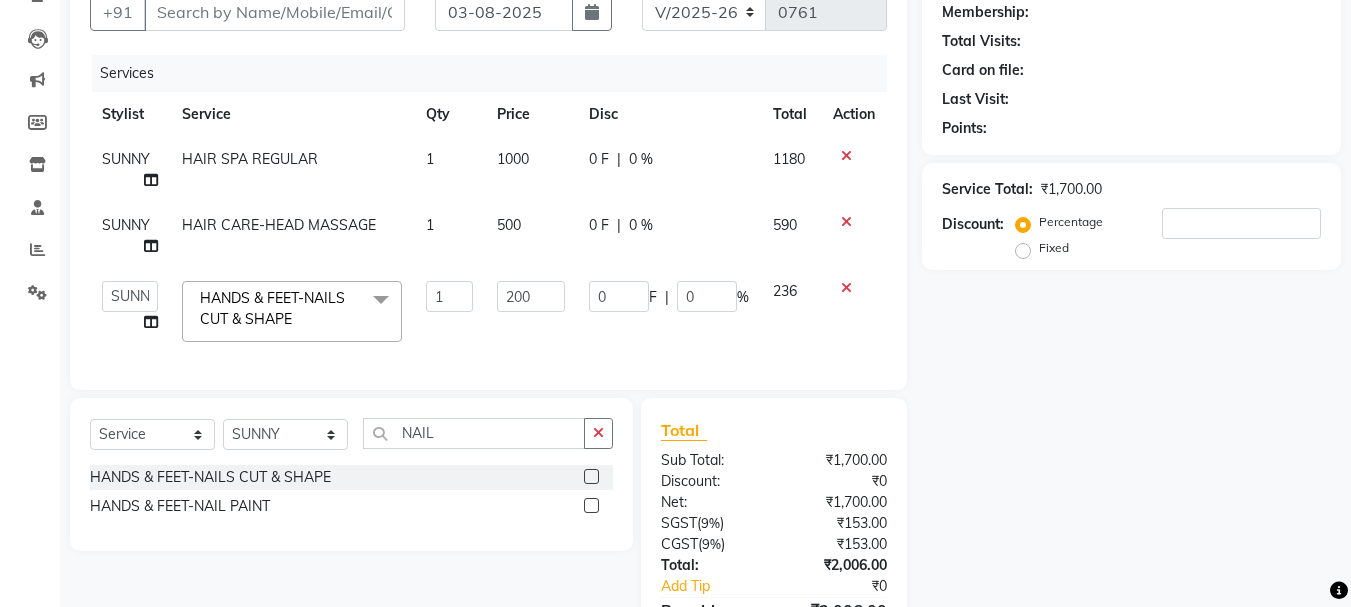 drag, startPoint x: 598, startPoint y: 453, endPoint x: 429, endPoint y: 441, distance: 169.4255 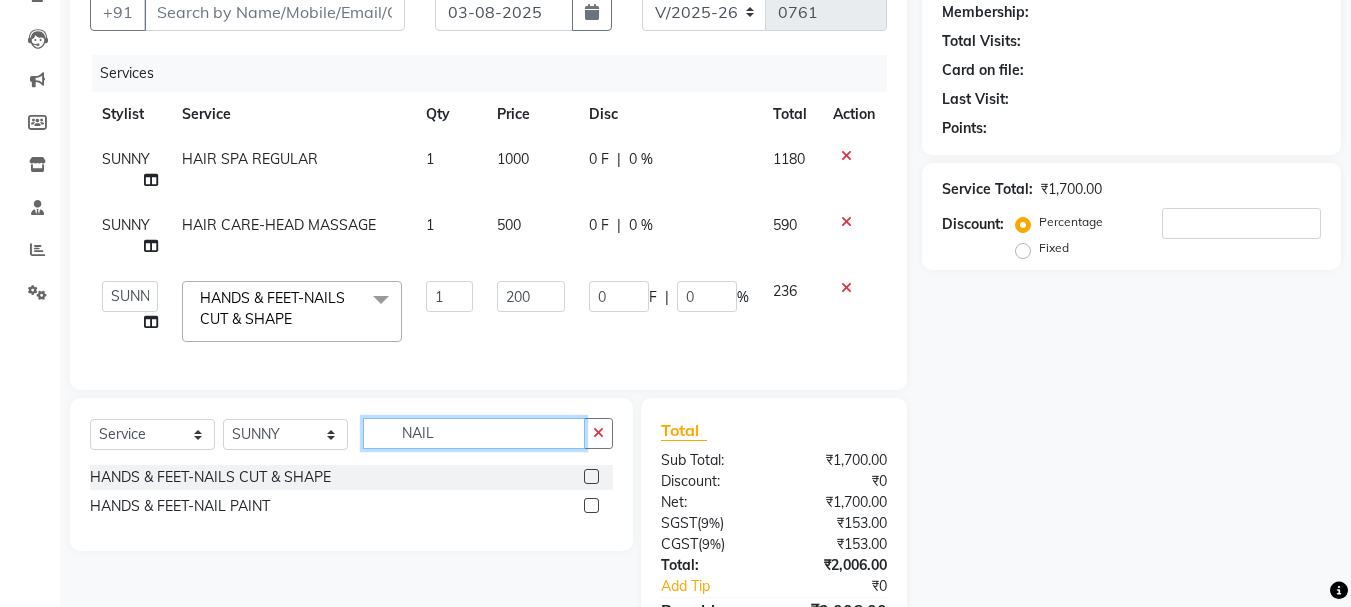 type 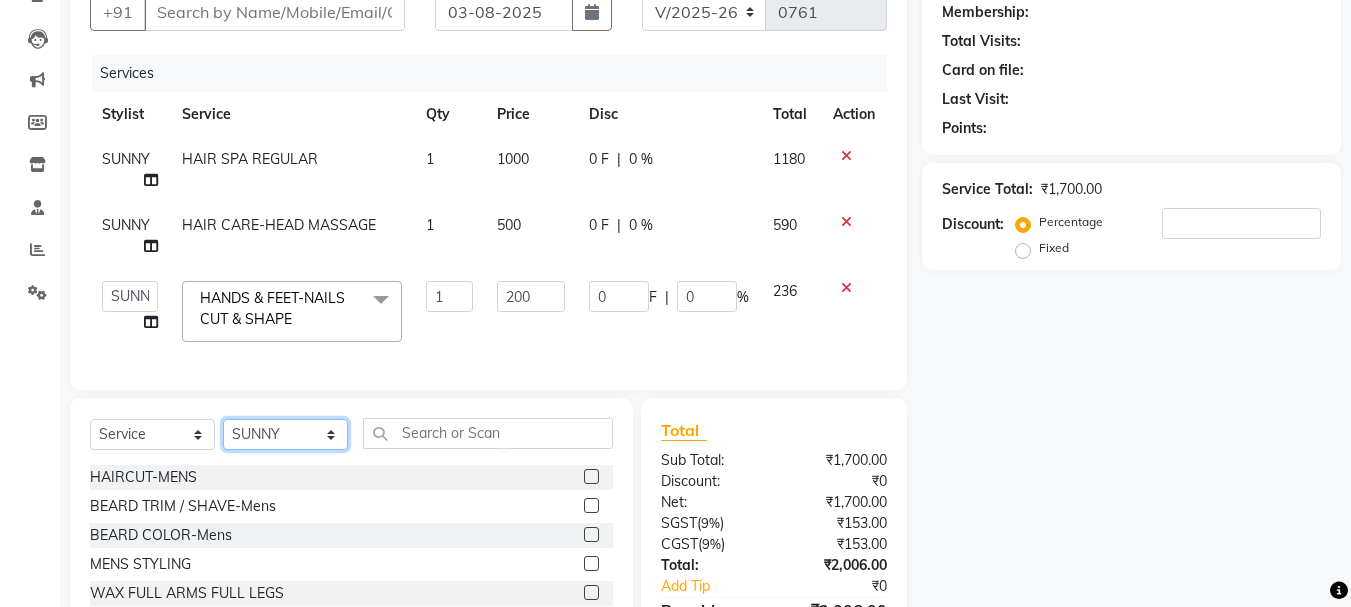 click on "Select Stylist ADITI BILAL DANISH Manager Manager  RINKI VALECHA SAVITRI SHADAB SHARUKH SHIVAM SUNNY UMESH" 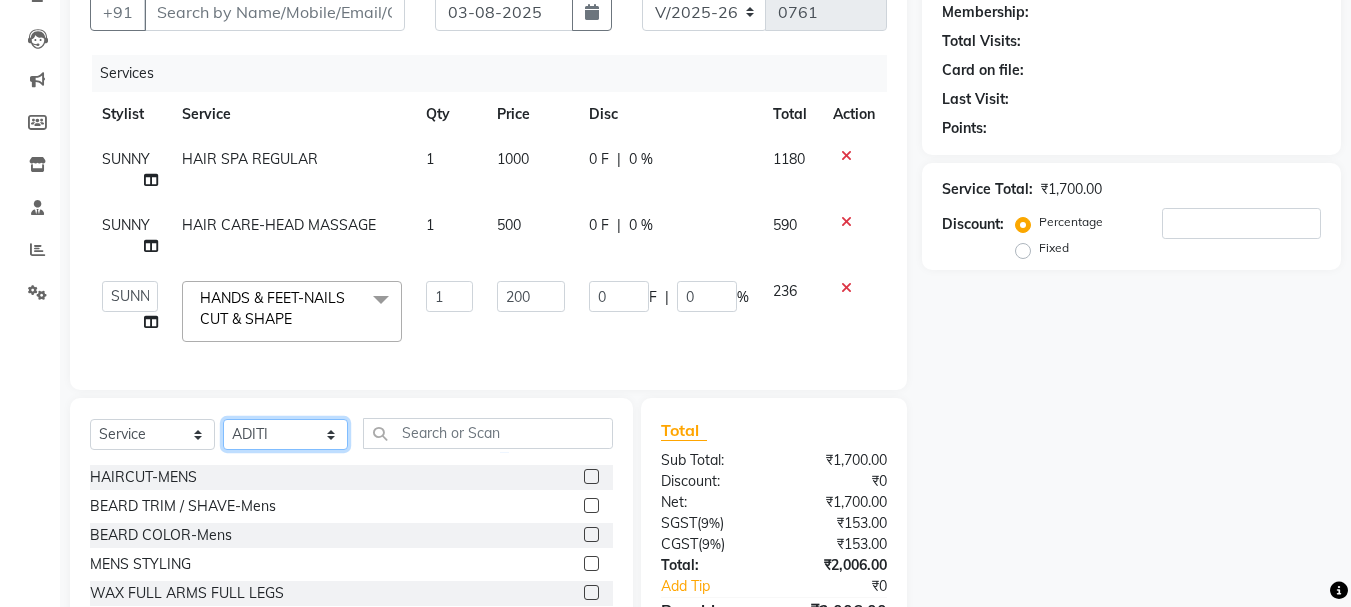 click on "Select Stylist ADITI BILAL DANISH Manager Manager  RINKI VALECHA SAVITRI SHADAB SHARUKH SHIVAM SUNNY UMESH" 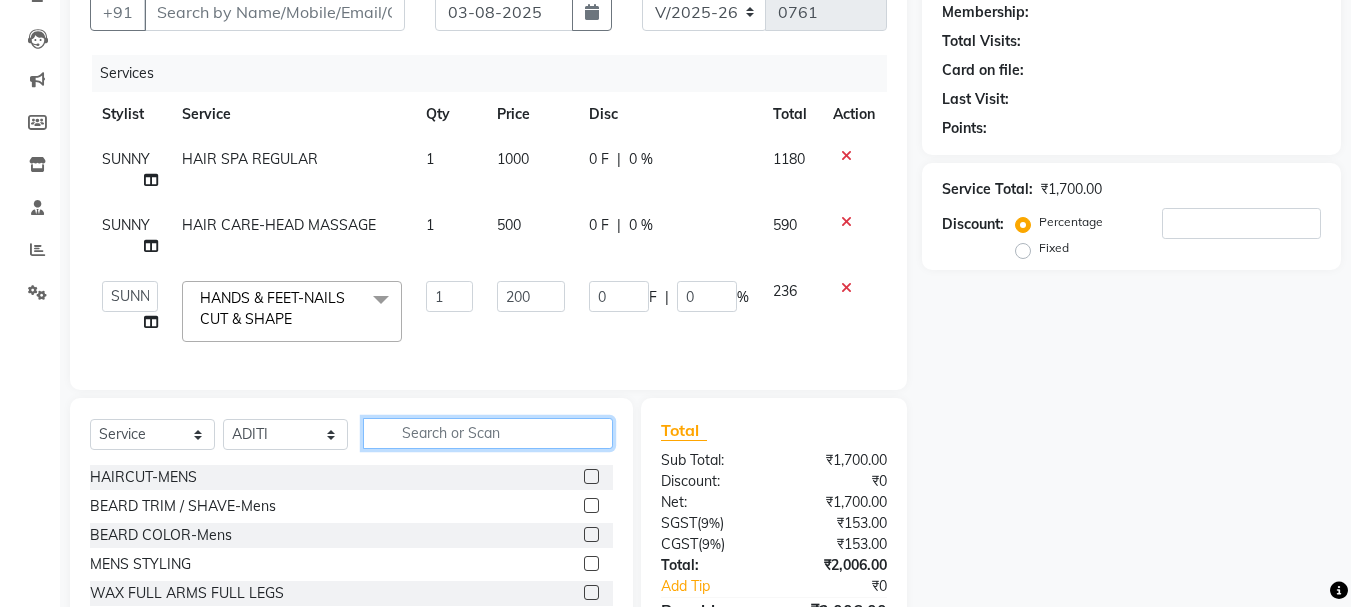 click 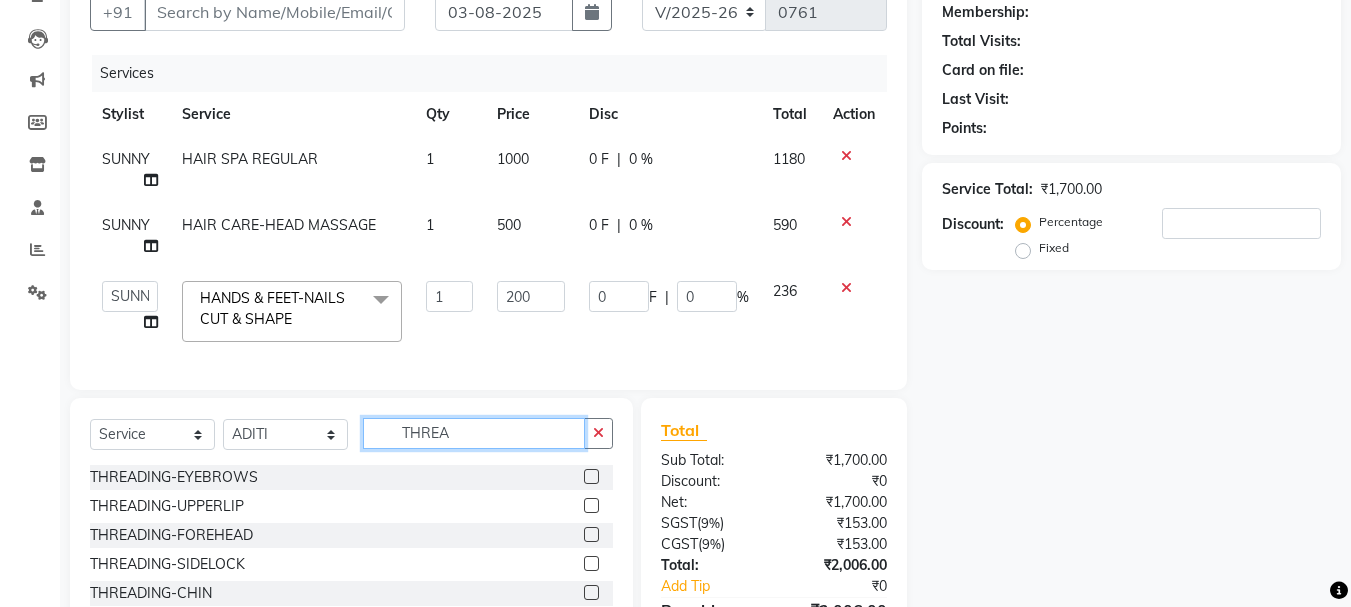 type on "THREA" 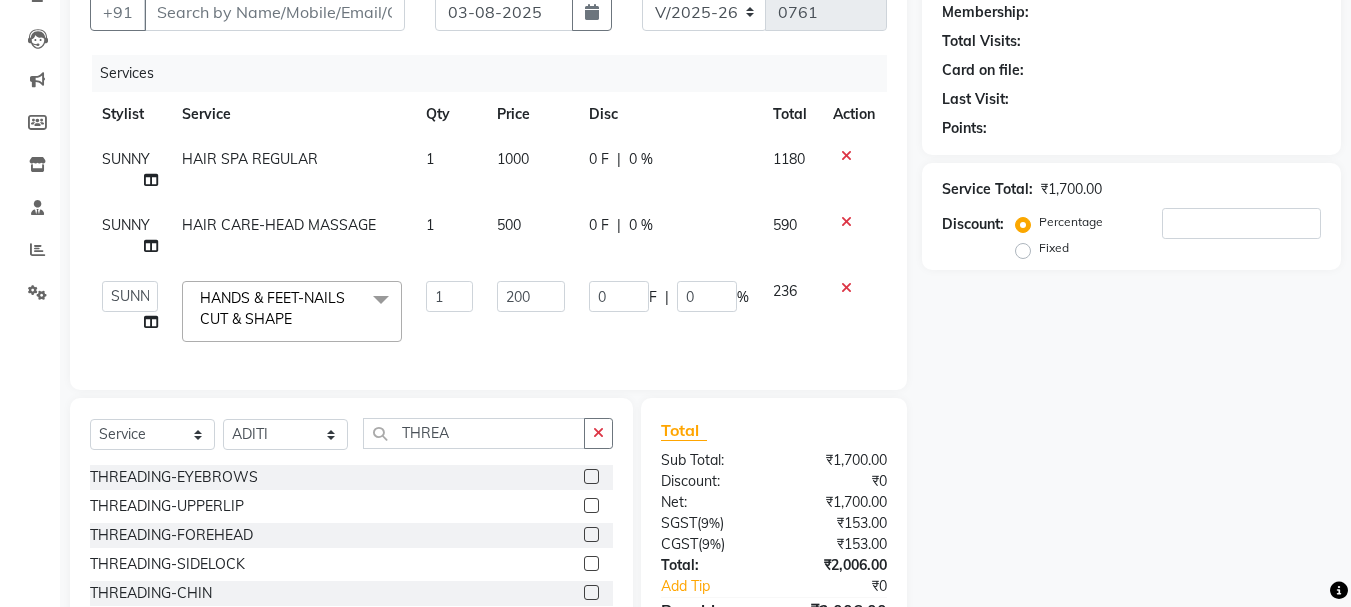 click 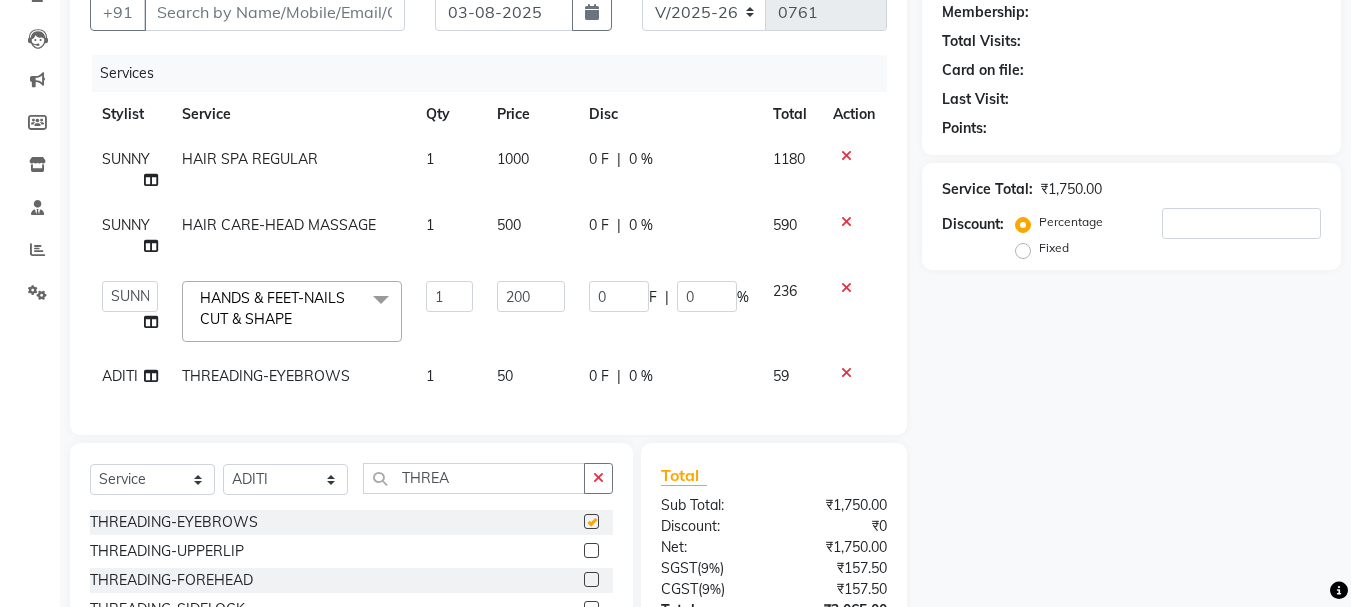 checkbox on "false" 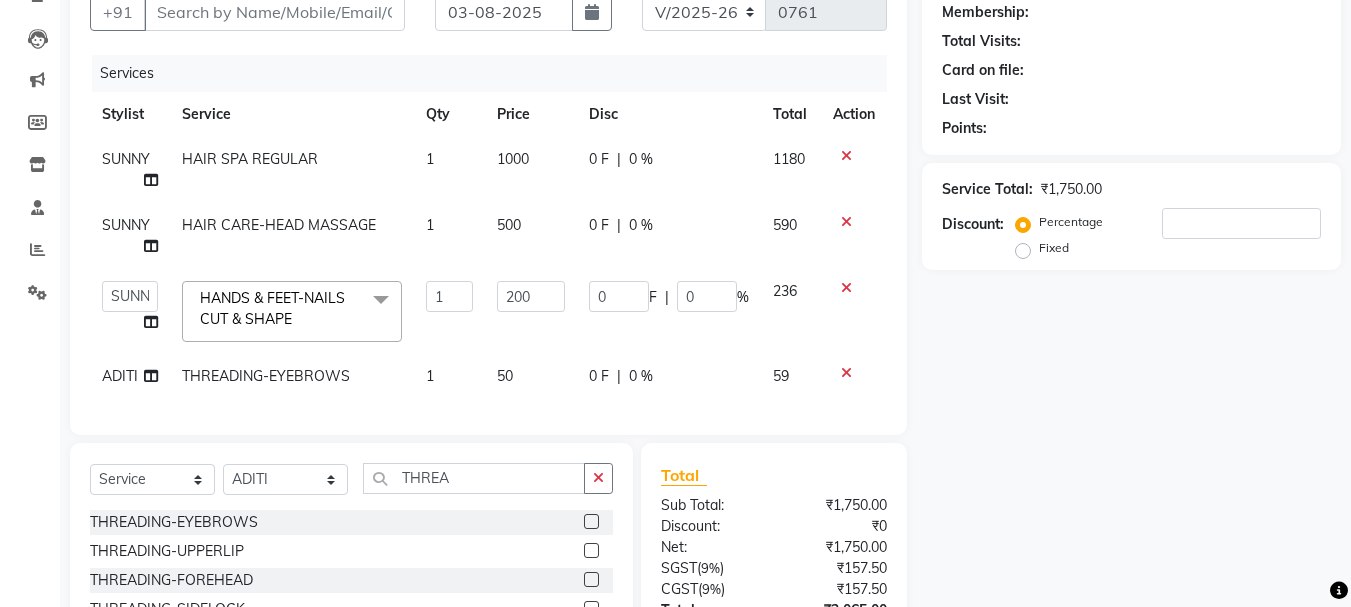 click on "50" 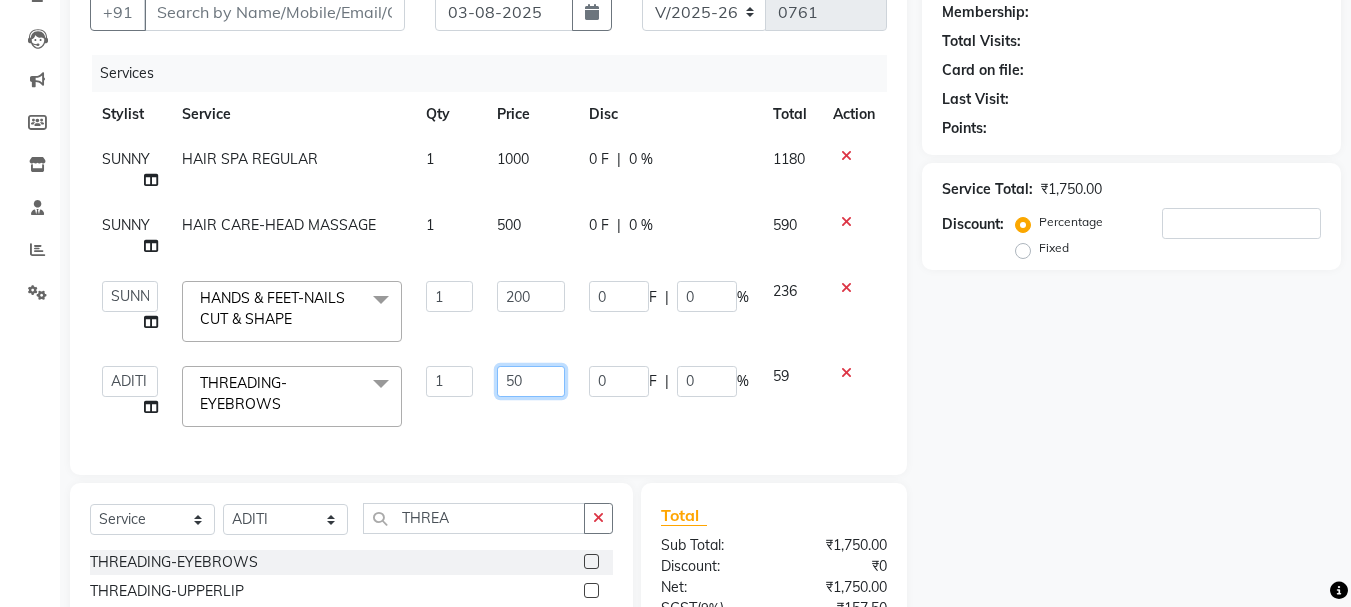 drag, startPoint x: 557, startPoint y: 377, endPoint x: 497, endPoint y: 388, distance: 61 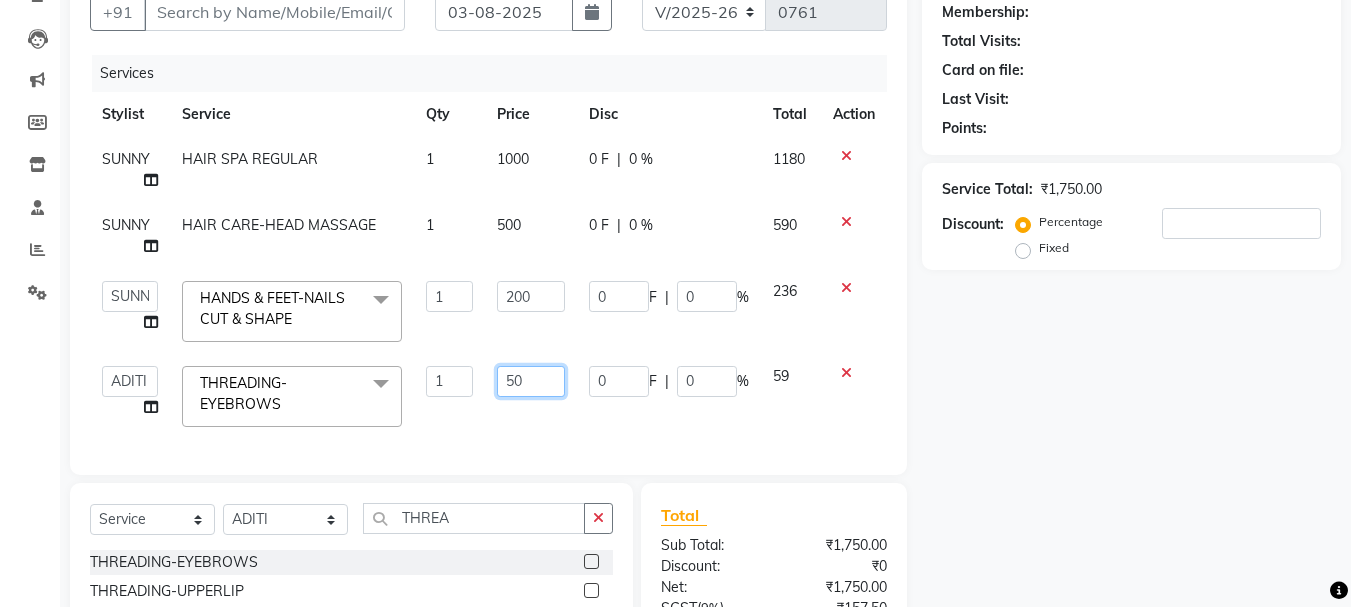 click on "50" 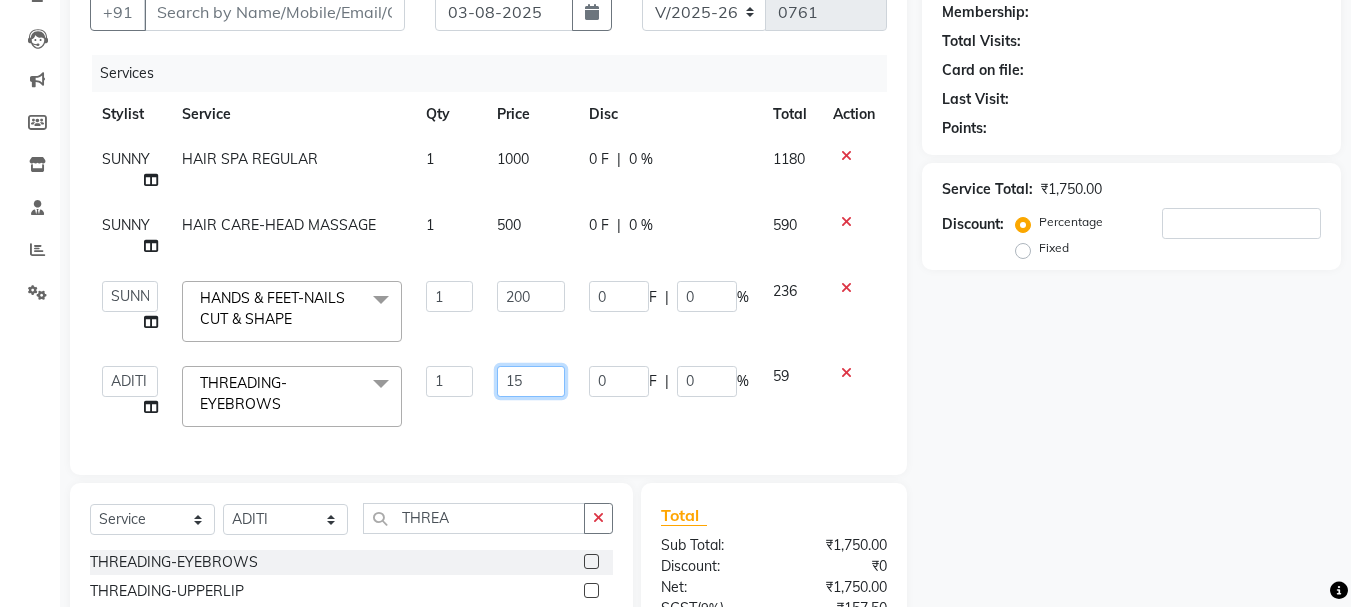 type on "150" 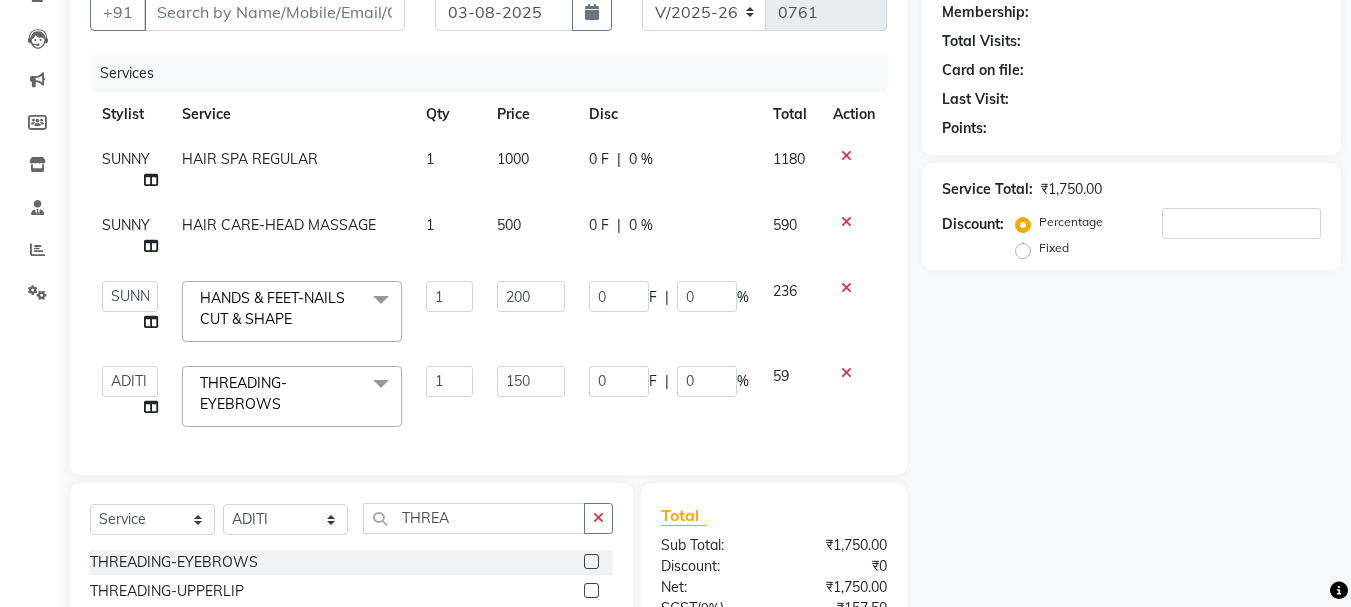 click on "Client +91 [PHONE] Date 03-08-2025 Invoice Number V/2025 V/2025-26 0761 Services Stylist Service Qty Price Disc Total Action SUNNY HAIR SPA REGULAR 1 1000 0 F | 0 % 1180 SUNNY HAIR CARE-HEAD MASSAGE 1 500 0 F | 0 % 590  [FIRST]   BILAL   DANISH   Manager   Manager    [FIRST] [LAST]   SAVITRI   SHADAB   SHARUKH   SHIVAM   SUNNY   UMESH  HANDS & FEET-NAILS CUT & SHAPE
x HAIRCUT-MENS BEARD TRIM / SHAVE-Mens BEARD COLOR-Mens MENS STYLING WAX FULL ARMS FULL LEGS DANDRUFF TREATMENT HAIR SPA REGULAR HAIRCUT / BEARD O3+ CLEANUP BRAZILIAN UPPERLIP/NOSE/FORHEAD
SIDELOCKS WAX HAIR WASH LOREAL-Mens NASHI/MILKSHAKE WASH-Mens KERASTASE/ TREATMENT WASH-Mens HEAD MASSAGE-Mens ROOT TOUCH UP-Mens AMONIA FREE COLOR-Mens HIGHLIGHTS-Mens KERATIN-Mens HAIR SMOOTHENING-Mens HAIR REBONDING-womens HAIRCUT-womens HAIRCUT - CHILD-womens HAIR WASH LOREAL-womens PREMIUM WASH-womens HAIR CARE-BLOW DRY HAIR CARE-HAIR STRAIGHTENING HAIR CARE-IRON CURLS/TONG/CRIMPING HAIR CARE-HAIR STYLING / HAIRDOS HAIR CARE-HEAD MASSAGE COLOR SERVICES-TOUCH UP 1 0" 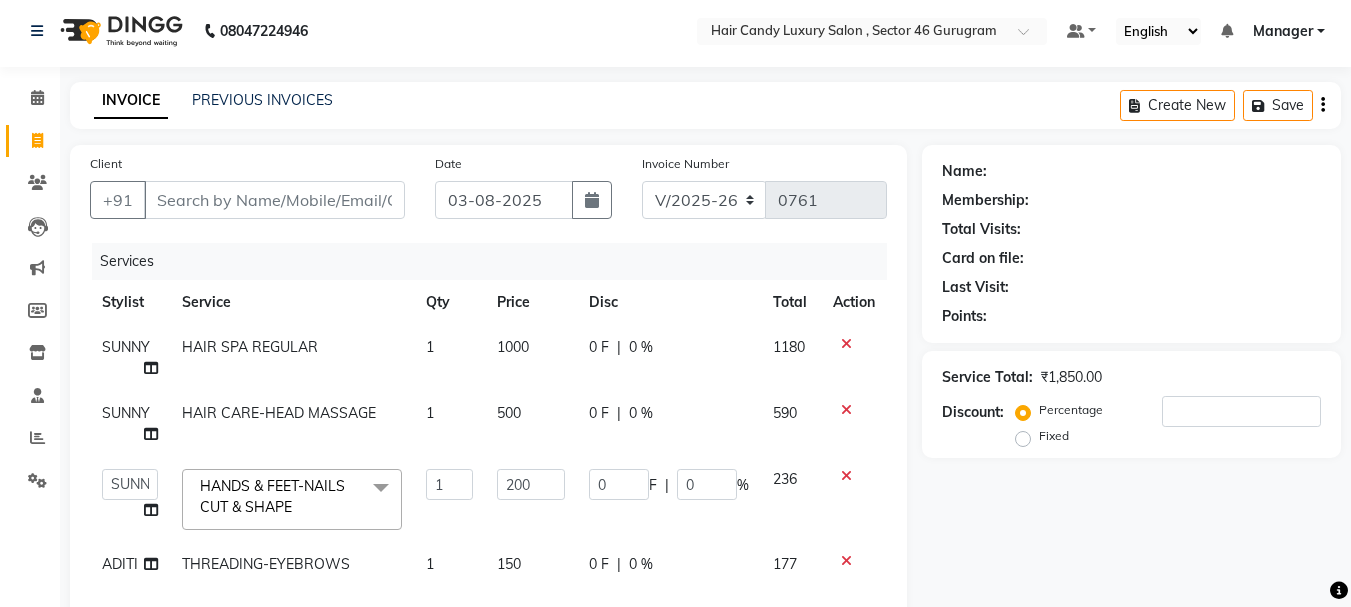 scroll, scrollTop: 0, scrollLeft: 0, axis: both 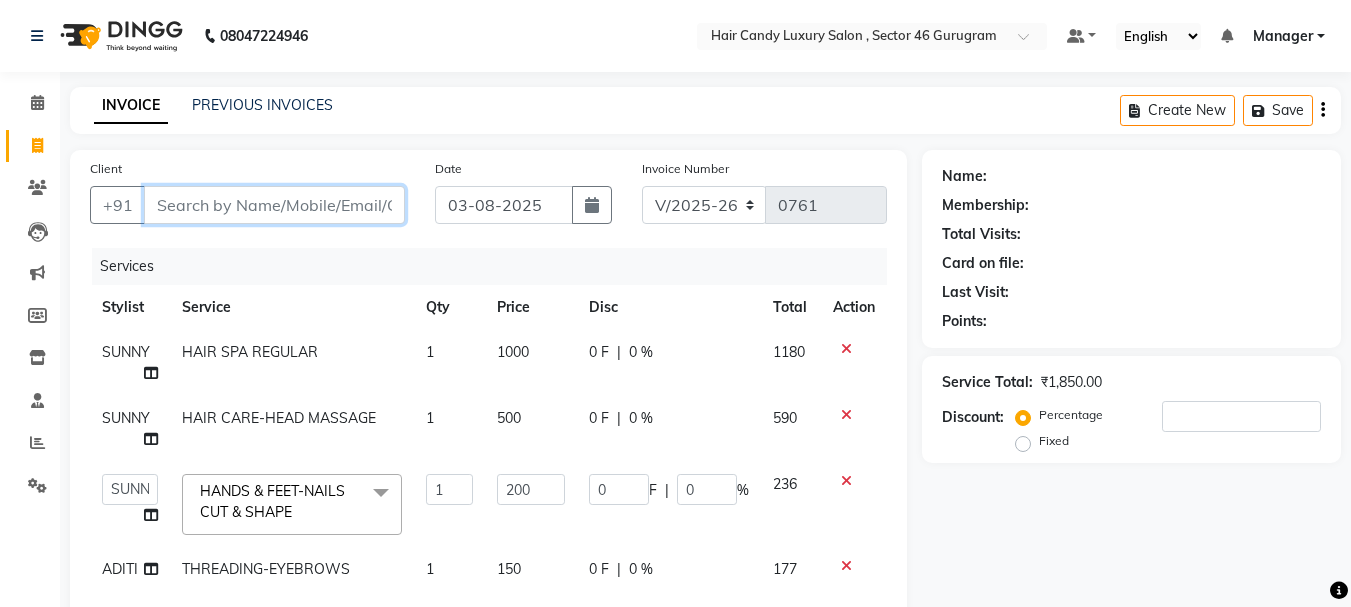click on "Client" at bounding box center (274, 205) 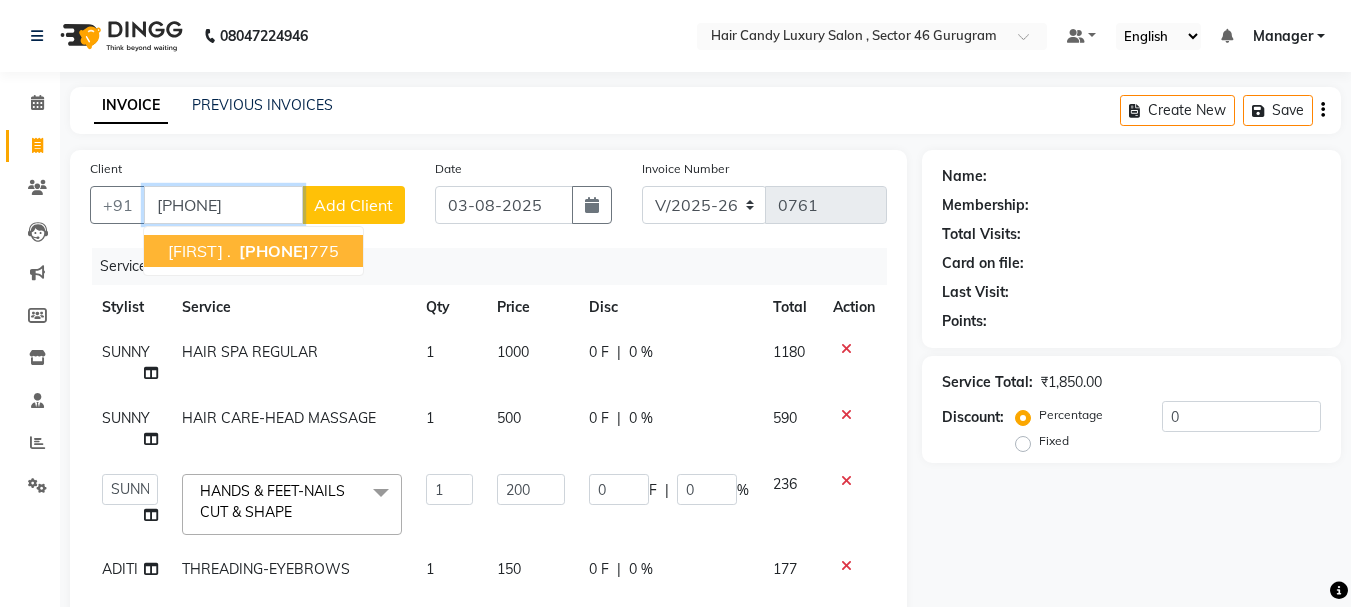 click on "[PHONE]" at bounding box center [287, 251] 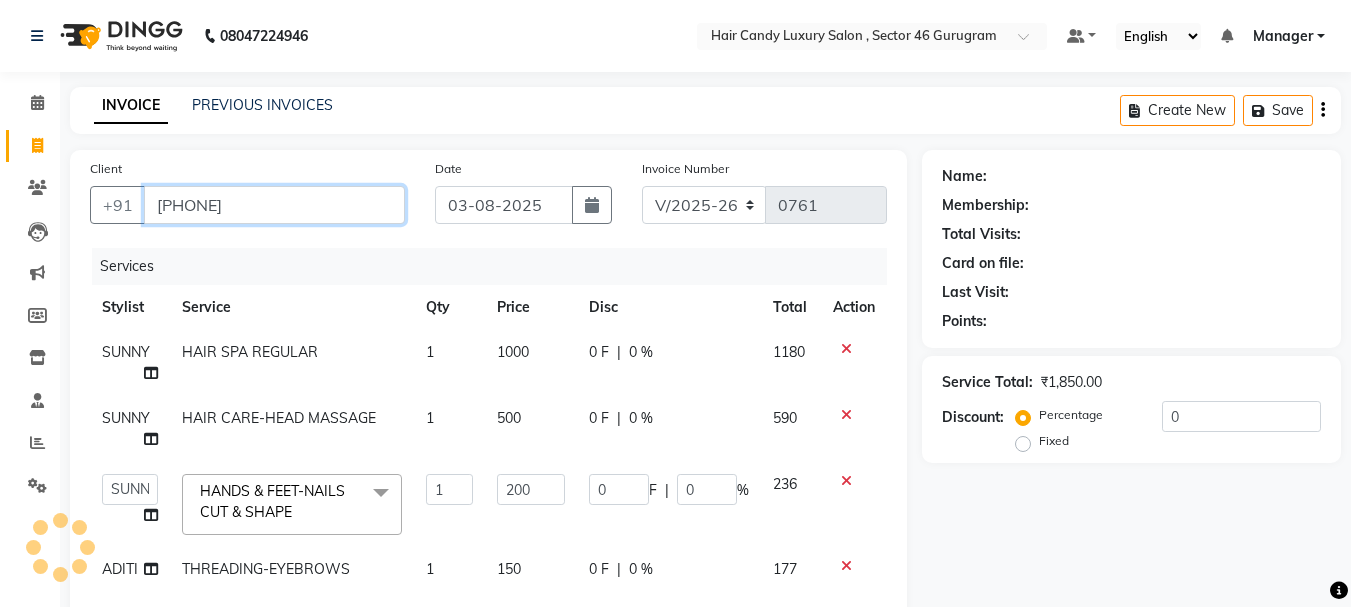 type on "[PHONE]" 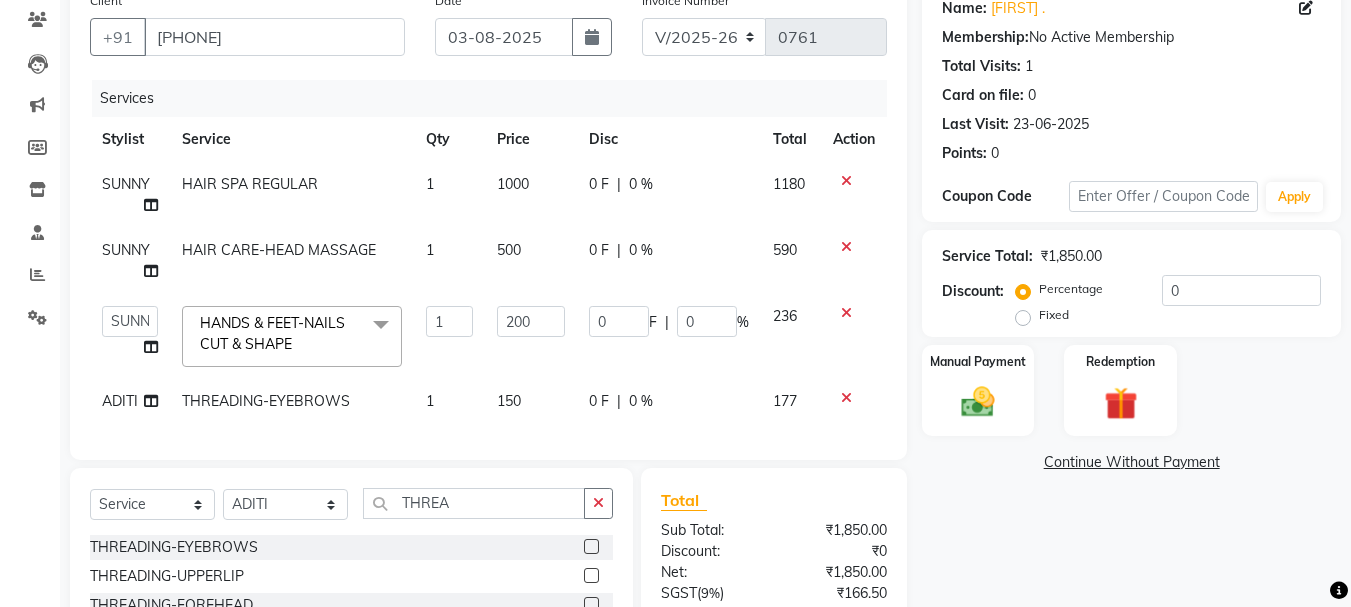 scroll, scrollTop: 368, scrollLeft: 0, axis: vertical 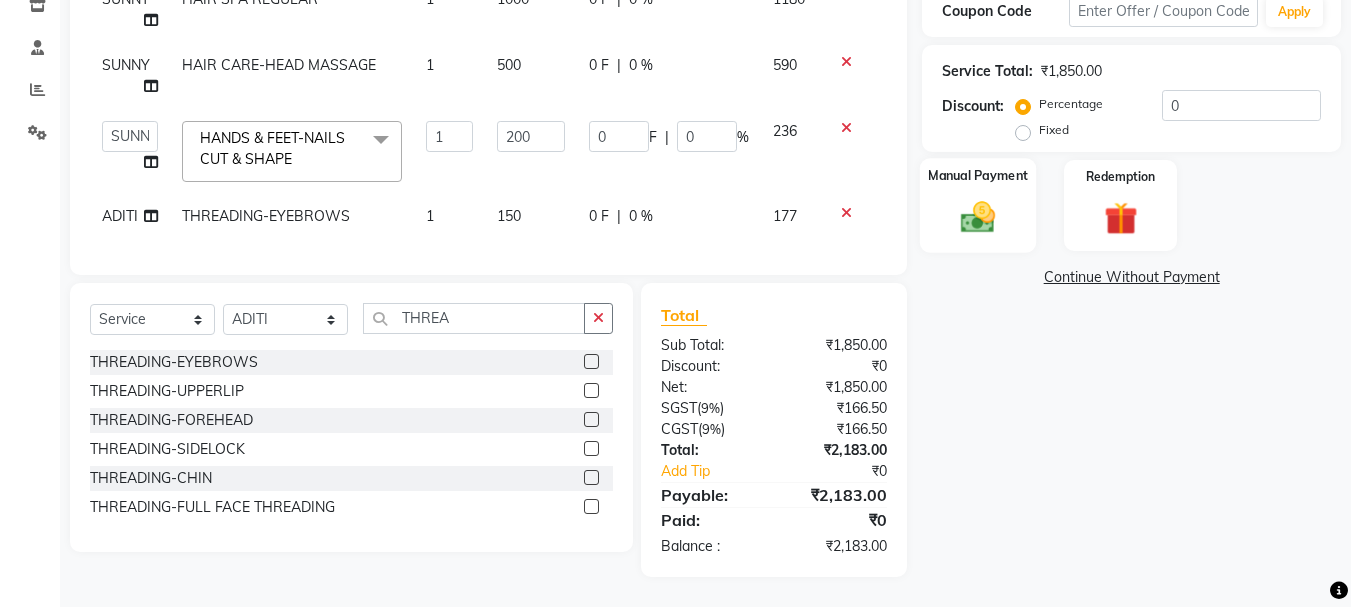 click 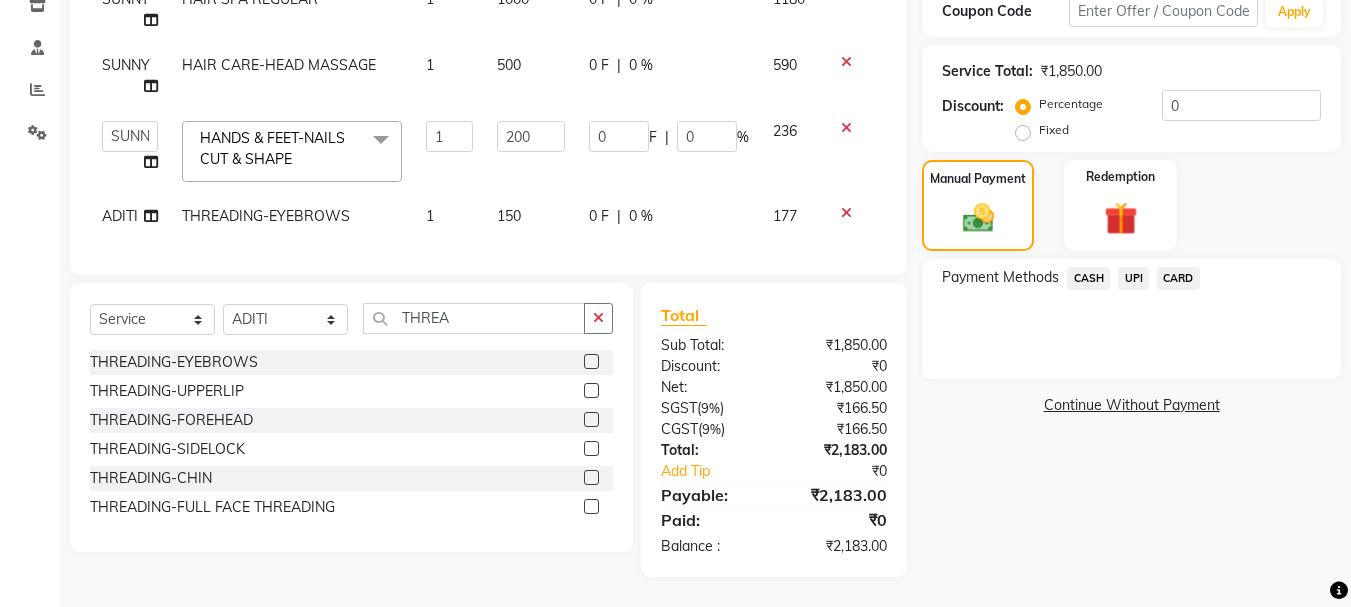 click on "UPI" 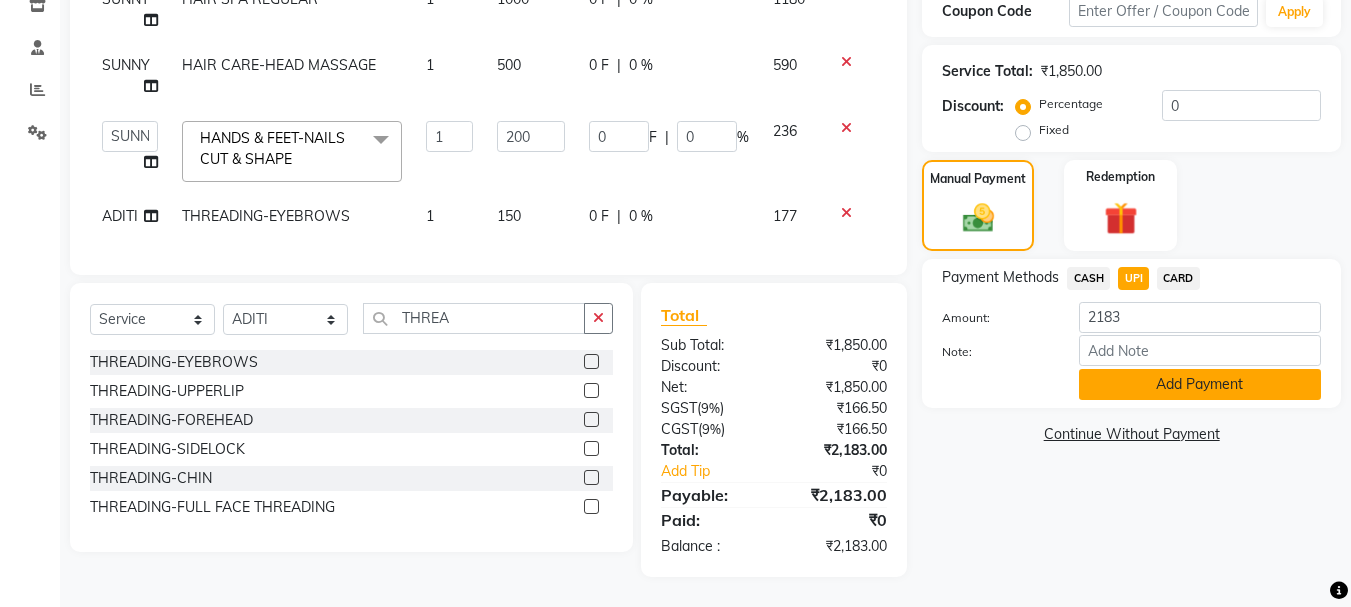 click on "Add Payment" 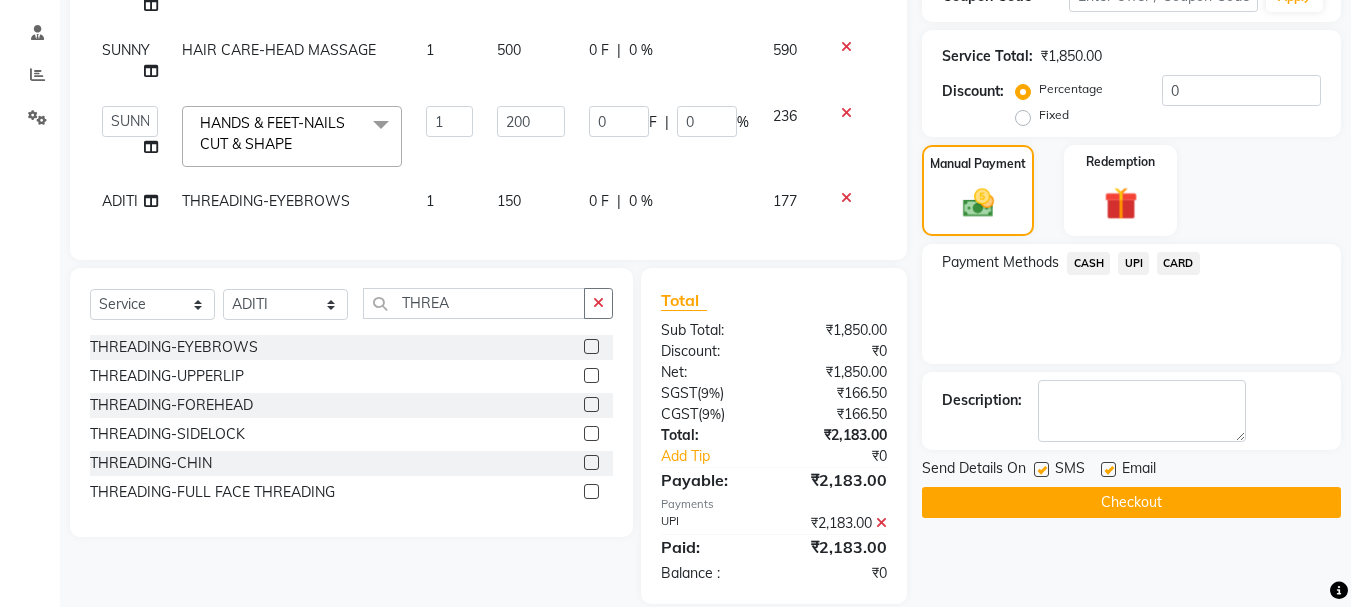 scroll, scrollTop: 410, scrollLeft: 0, axis: vertical 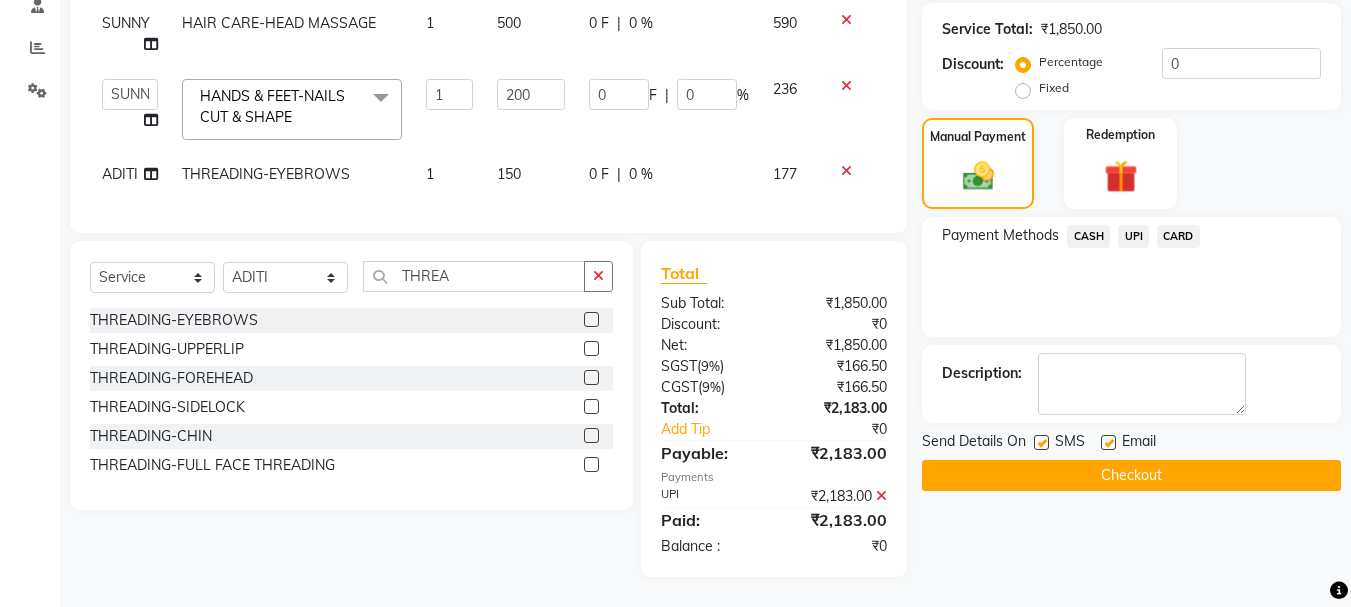 click on "Checkout" 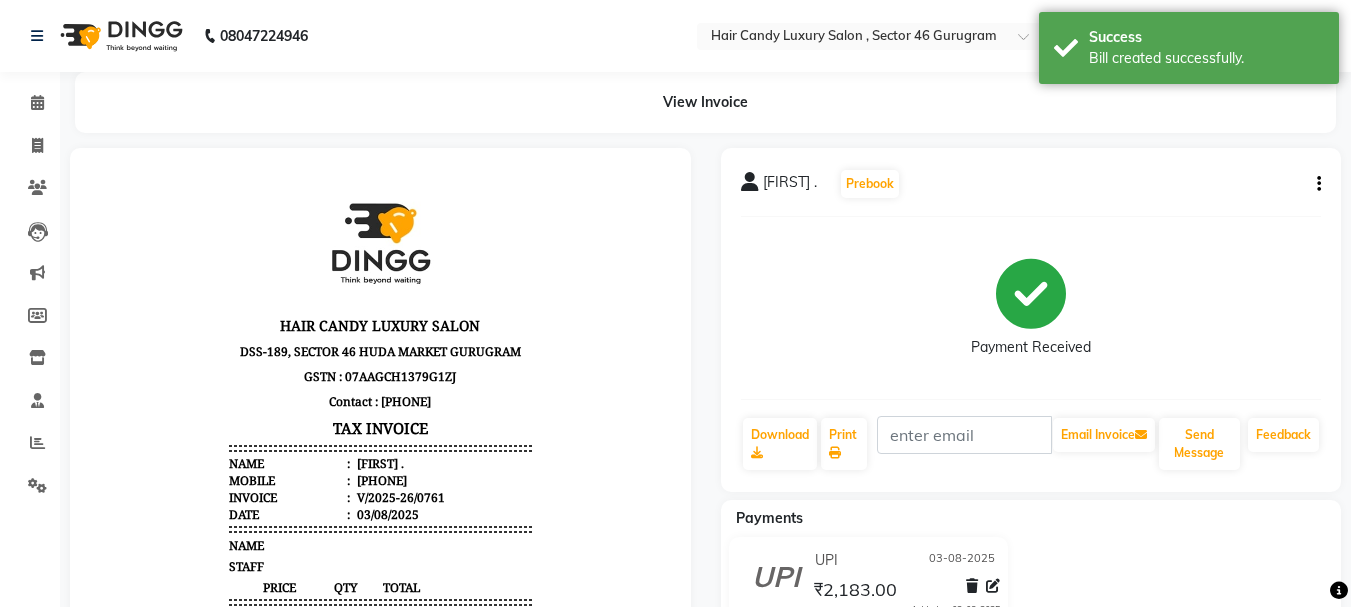 scroll, scrollTop: 0, scrollLeft: 0, axis: both 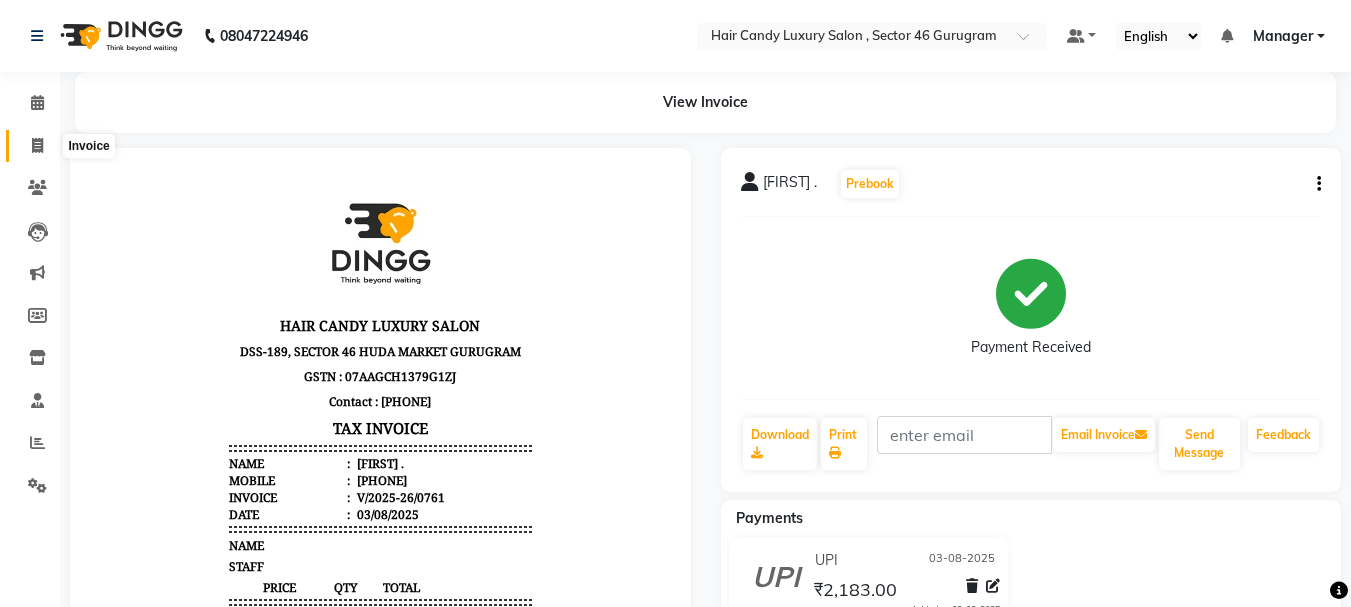 click 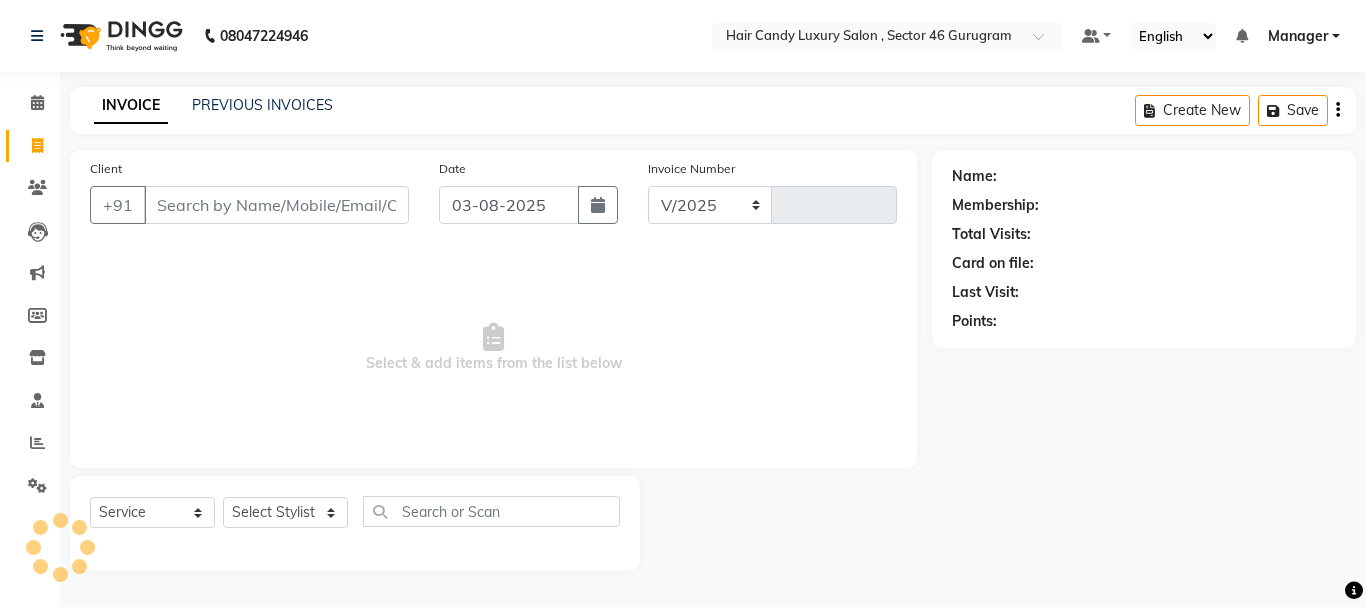 select on "8304" 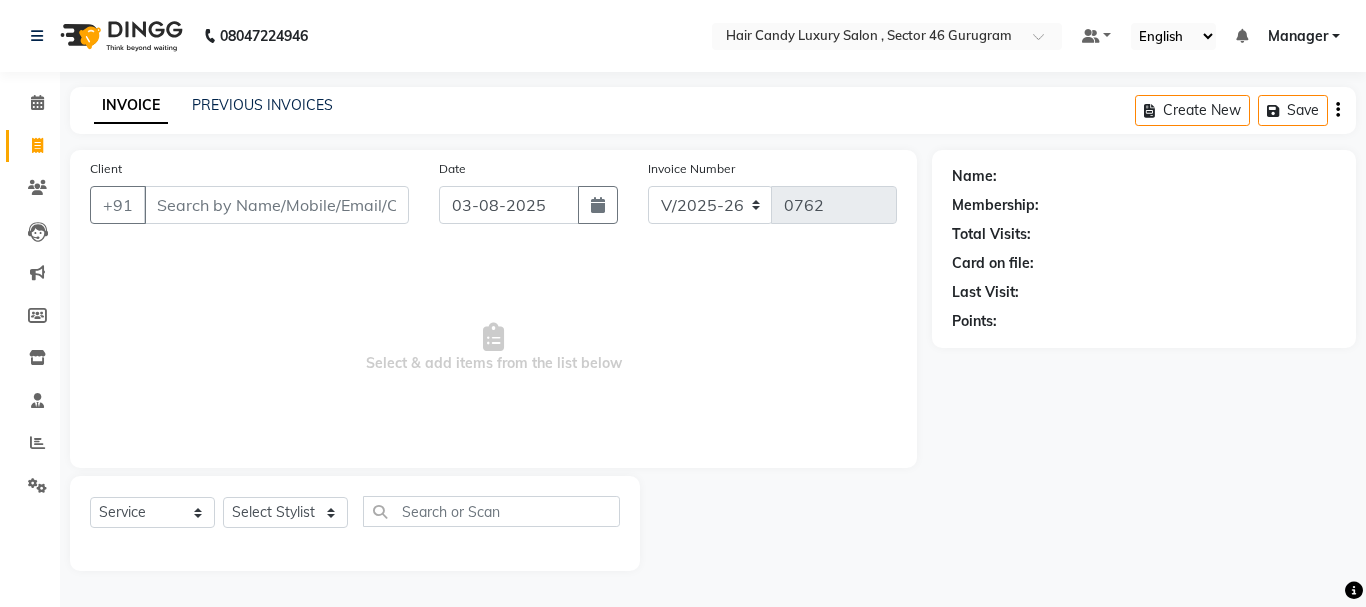 click on "Client" at bounding box center (276, 205) 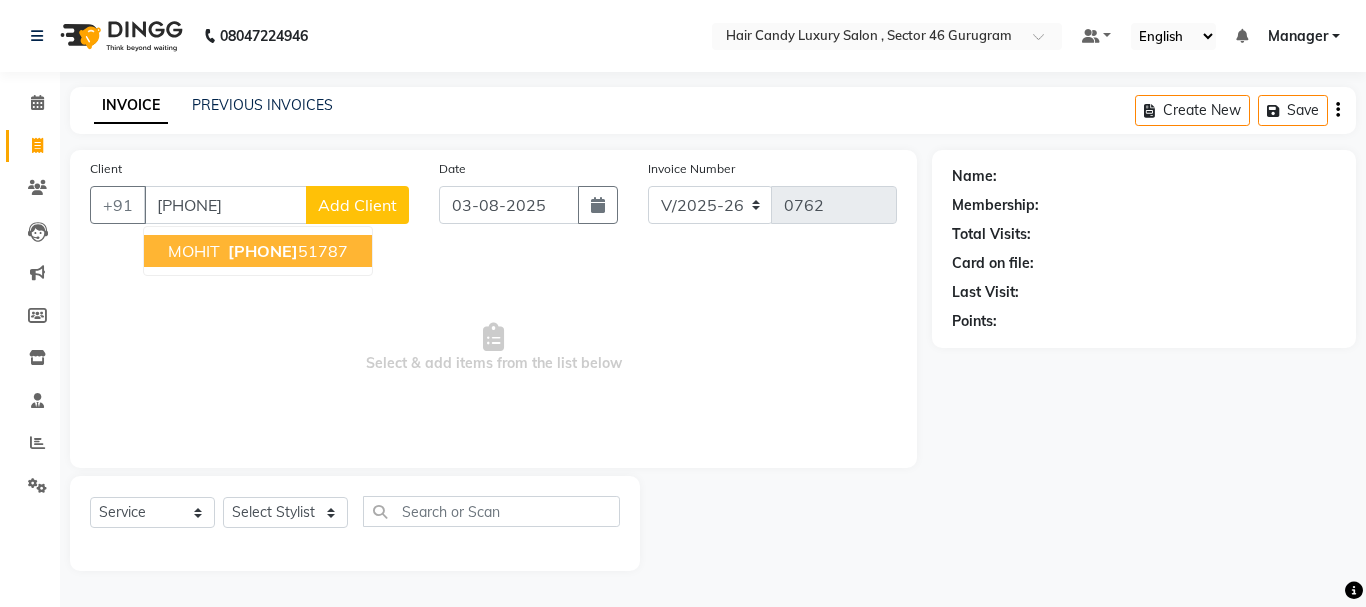 click on "[PHONE]" at bounding box center (263, 251) 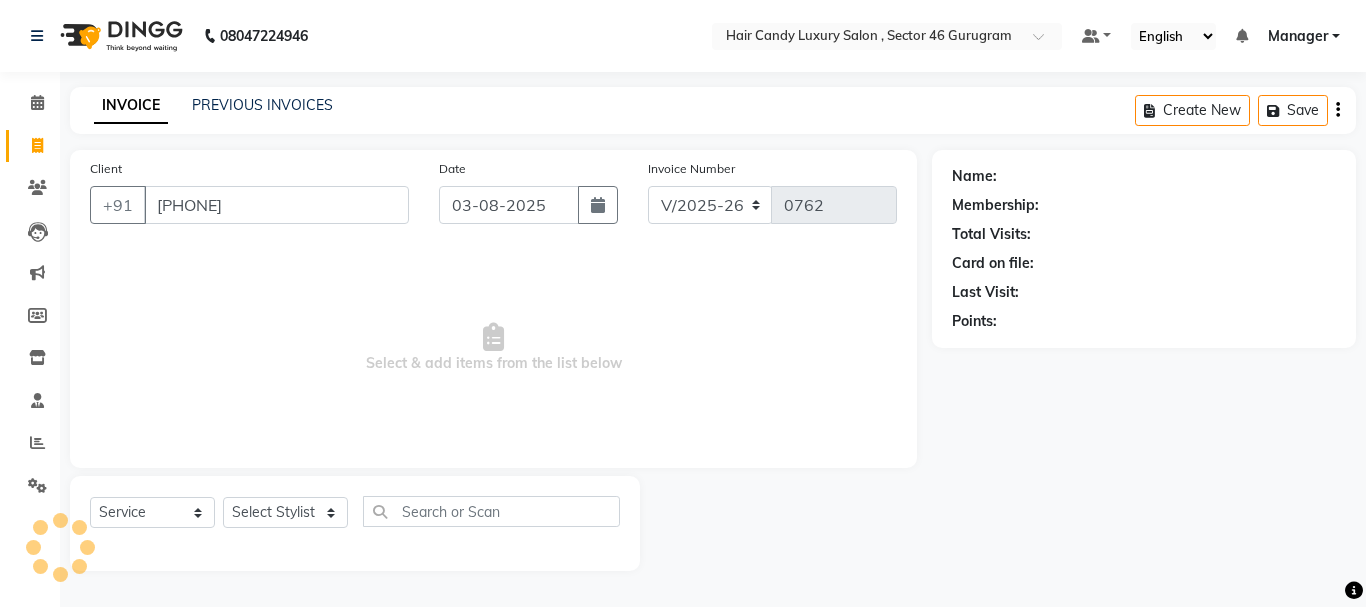 type on "[PHONE]" 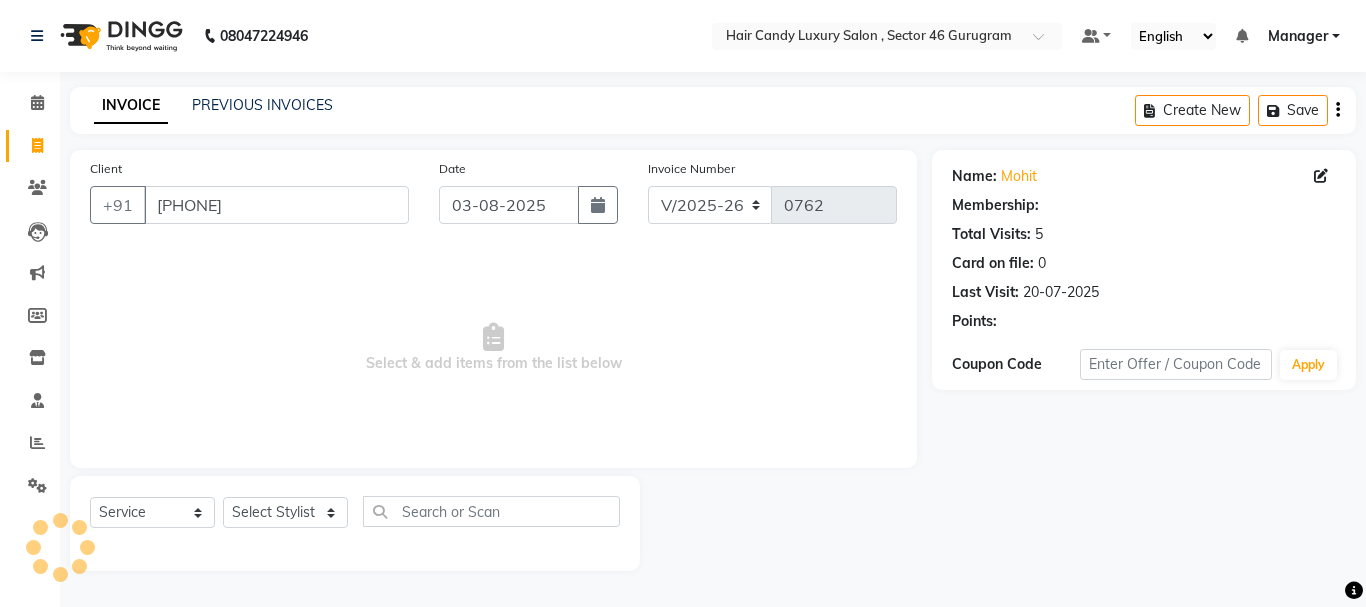 select on "1: Object" 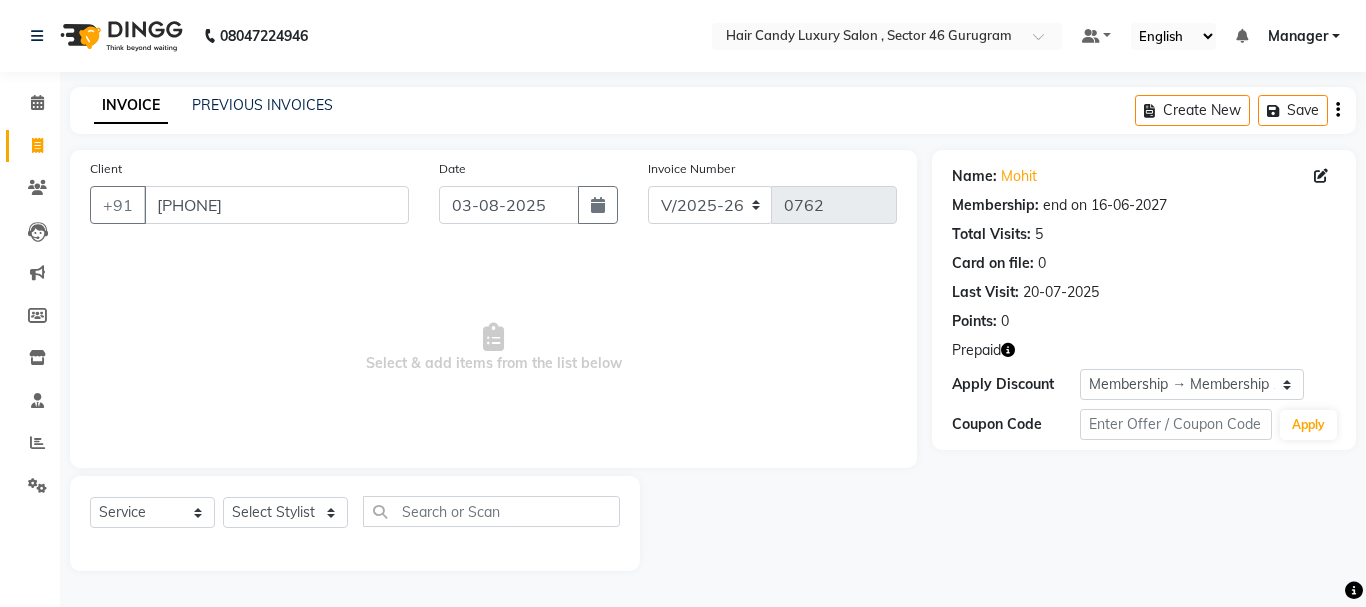 click 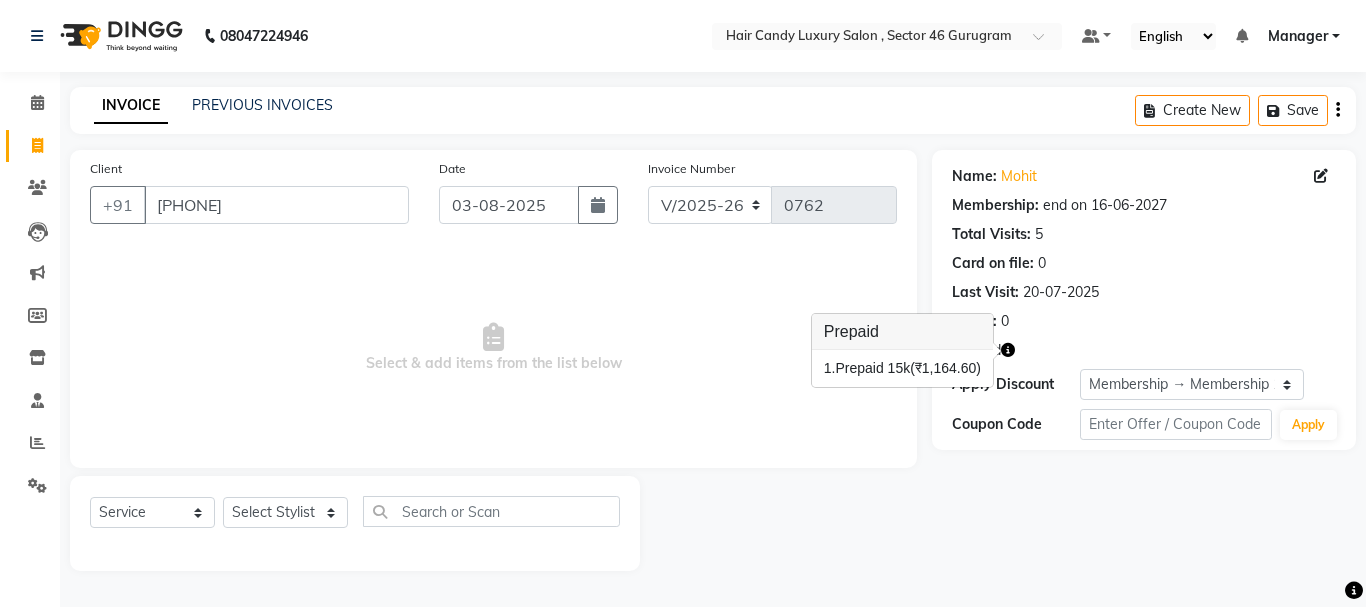 click on "Name: [FIRST]  Membership: end on 16-06-2027 Total Visits:  5 Card on file:  0 Last Visit:   20-07-2025 Points:   0  Prepaid Apply Discount Select Membership → Membership 15k (30%) Coupon Code Apply" 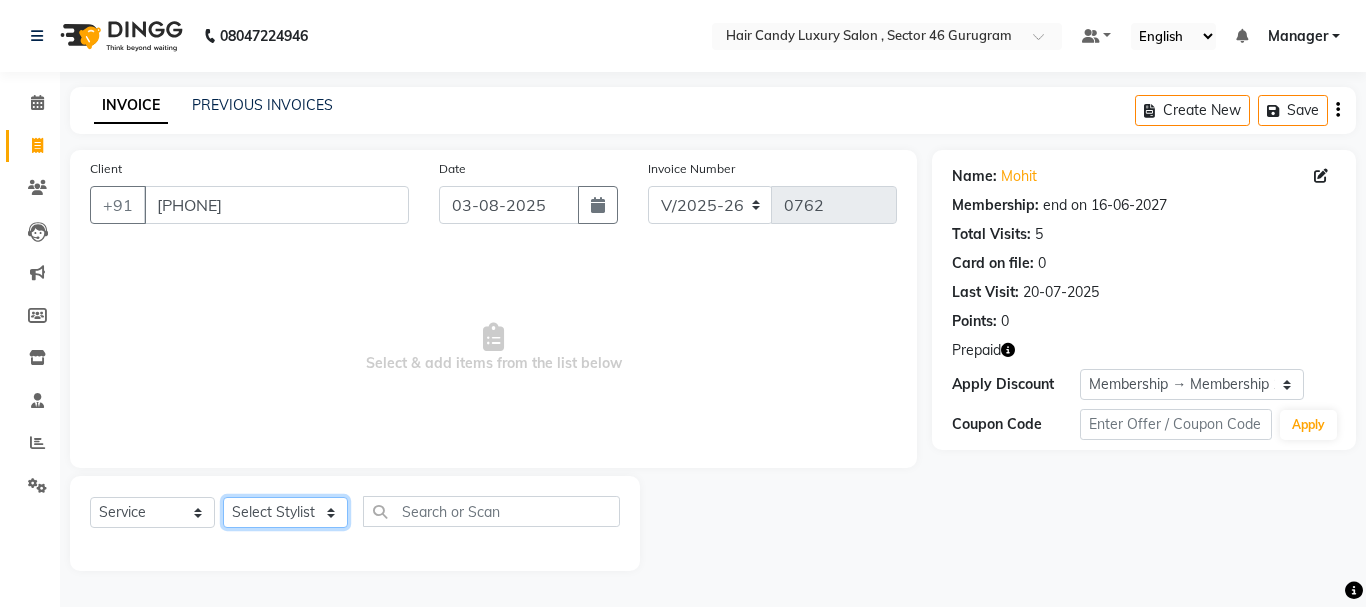click on "Select Stylist ADITI BILAL DANISH Manager Manager  RINKI VALECHA SAVITRI SHADAB SHARUKH SHIVAM SUNNY UMESH" 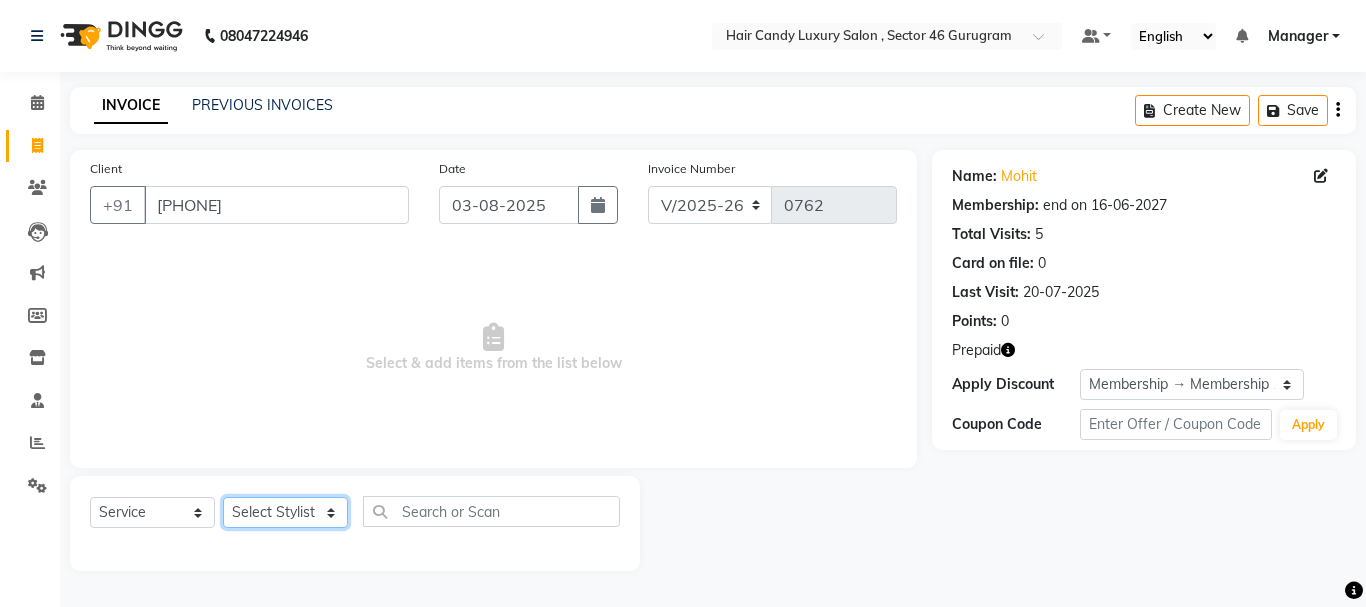 select on "80575" 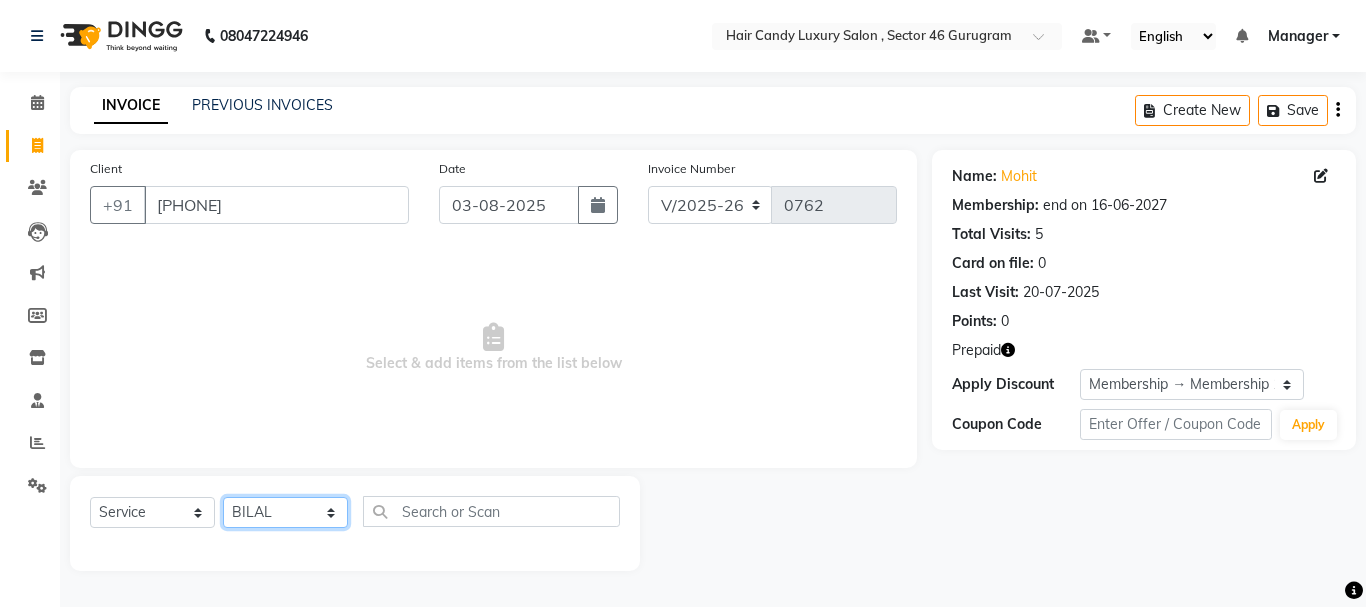 click on "Select Stylist ADITI BILAL DANISH Manager Manager  RINKI VALECHA SAVITRI SHADAB SHARUKH SHIVAM SUNNY UMESH" 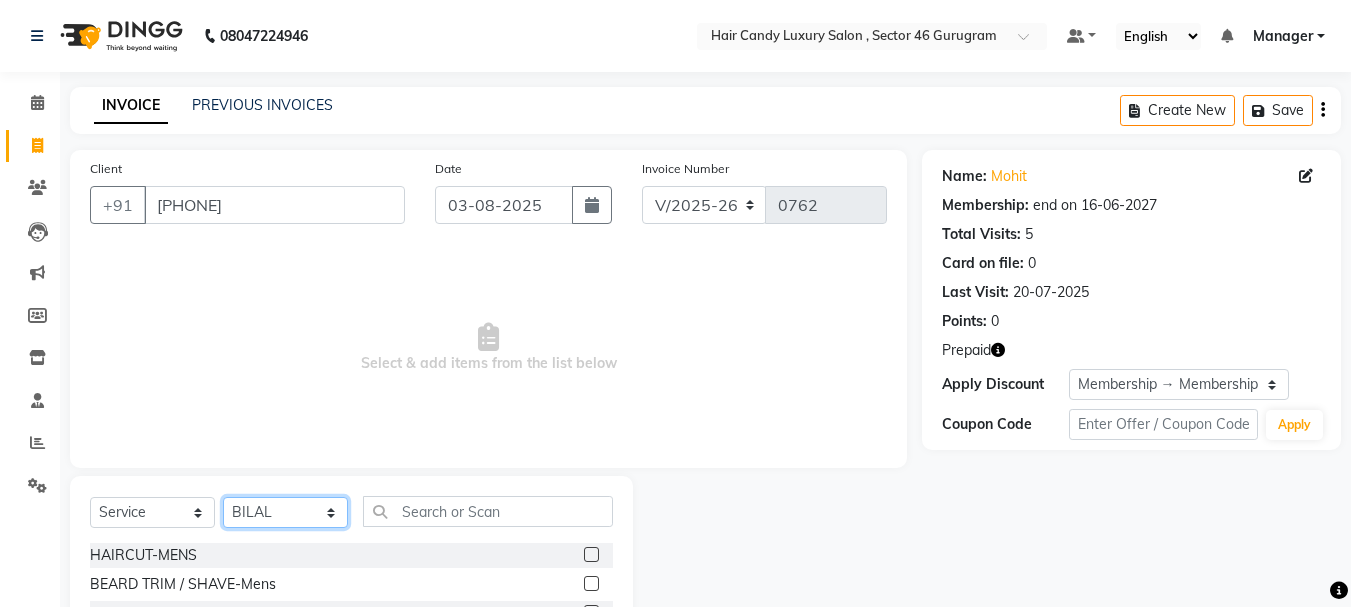 scroll, scrollTop: 194, scrollLeft: 0, axis: vertical 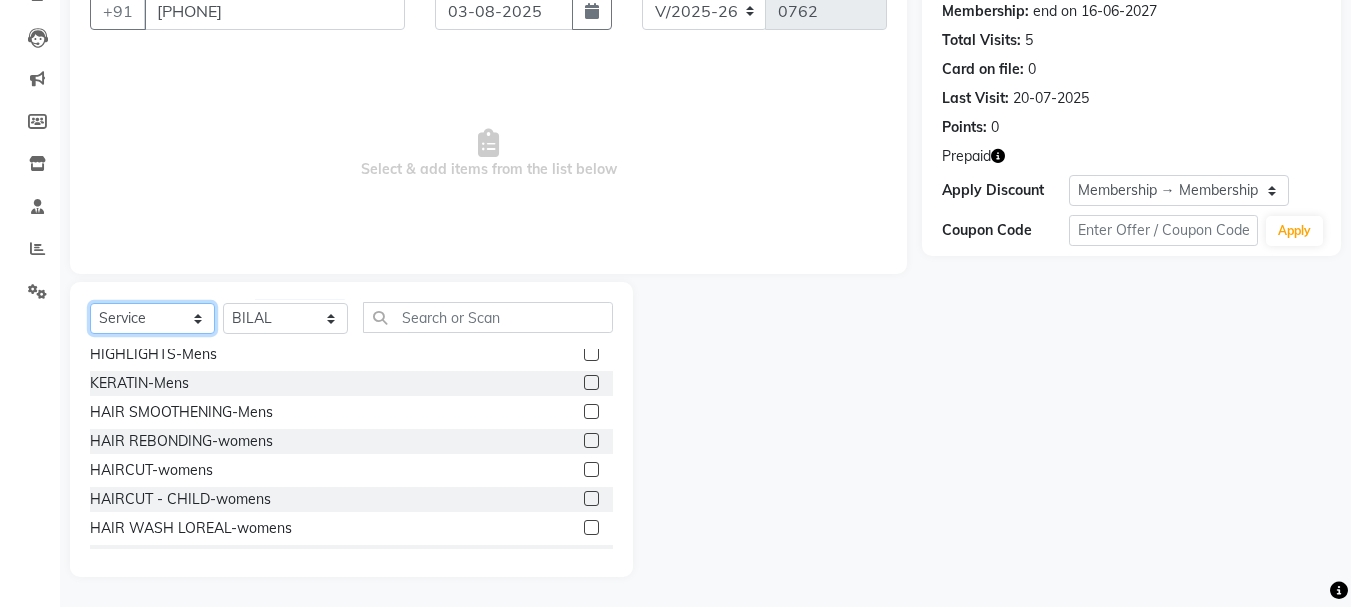 click on "Select  Service  Product  Membership  Package Voucher Prepaid Gift Card" 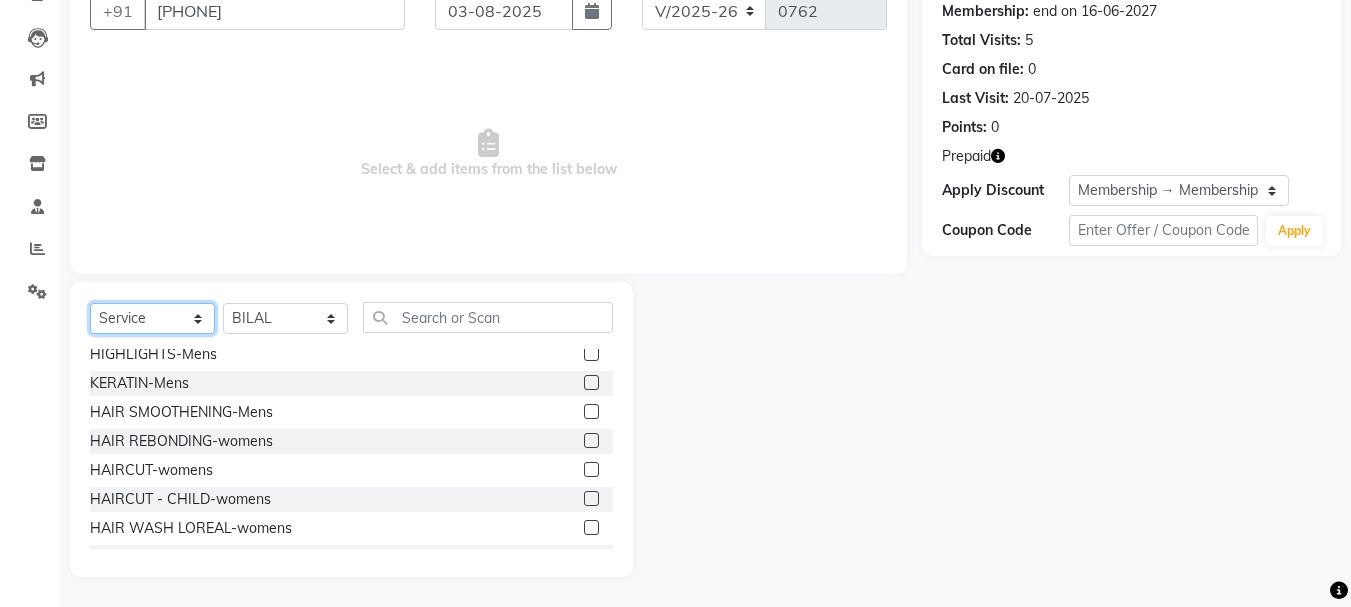 select on "P" 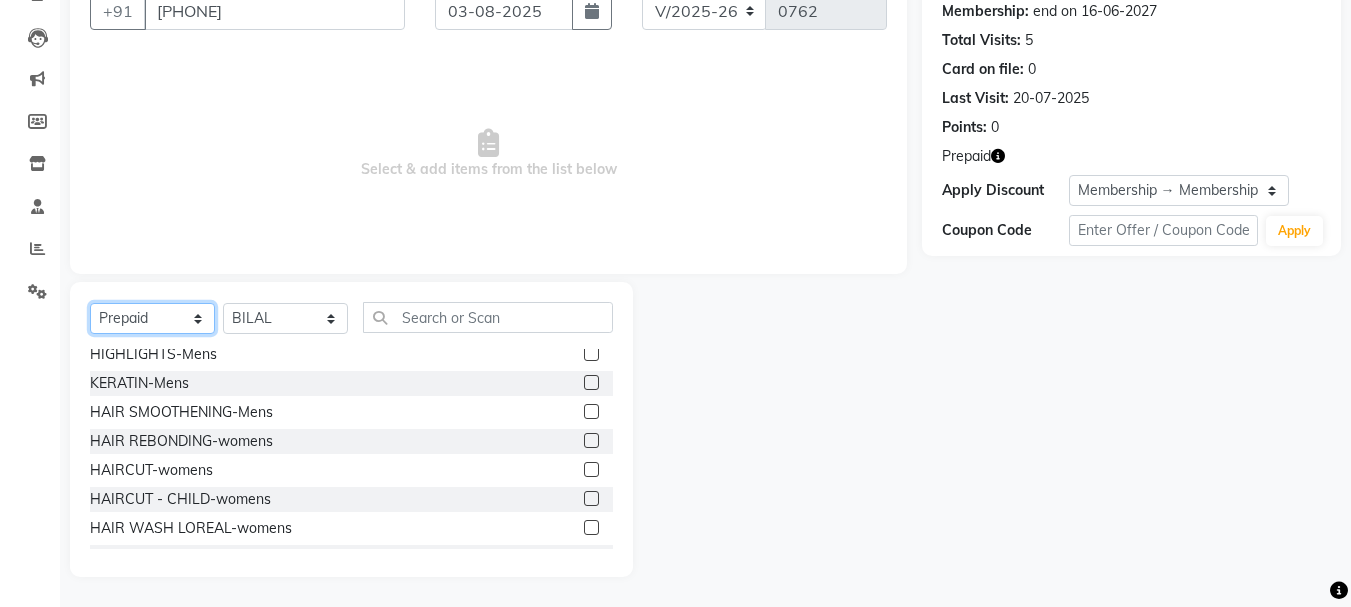 click on "Select  Service  Product  Membership  Package Voucher Prepaid Gift Card" 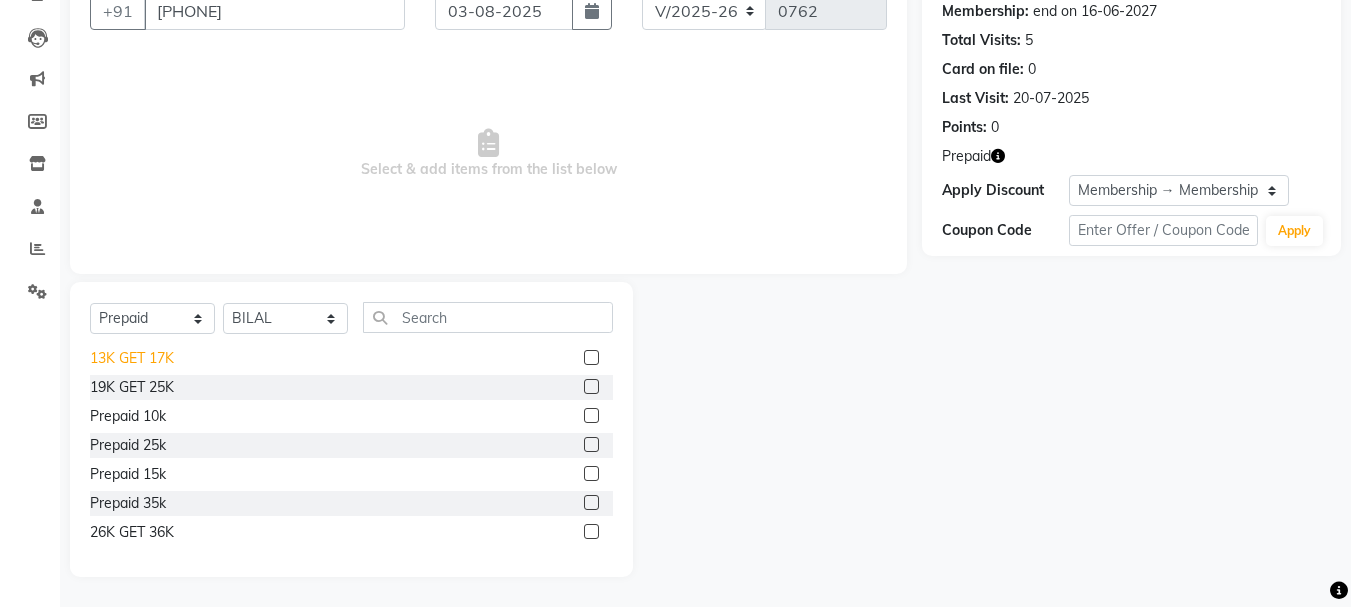 click on "13K GET 17K" 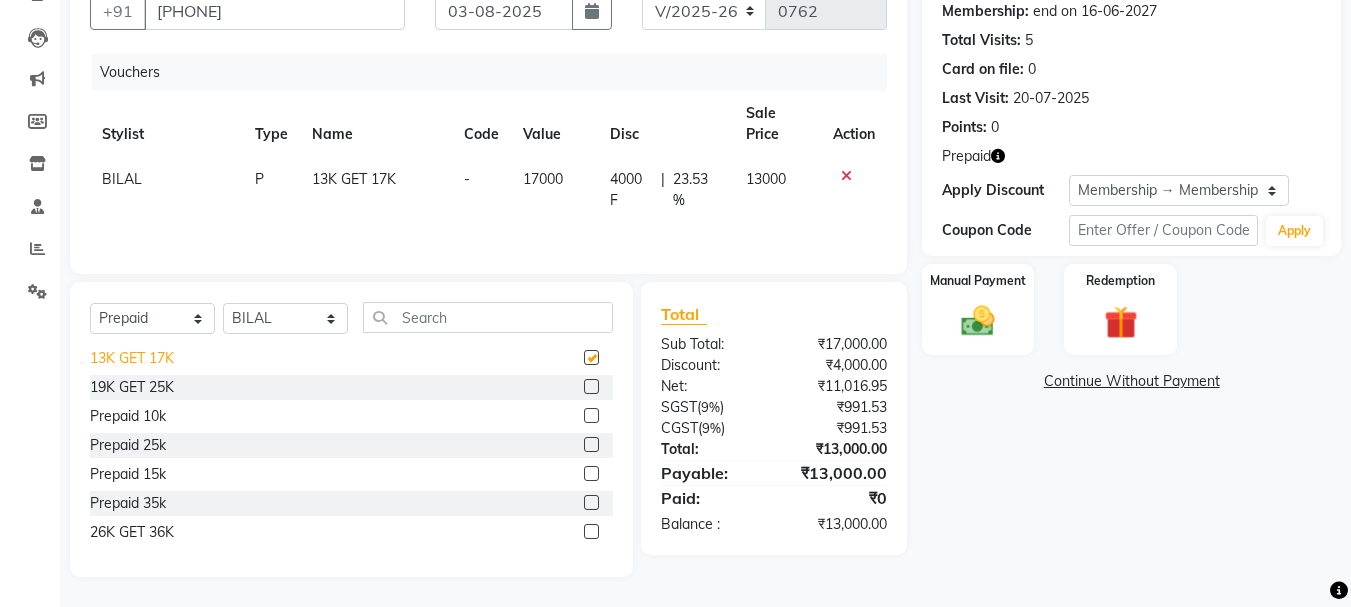 checkbox on "false" 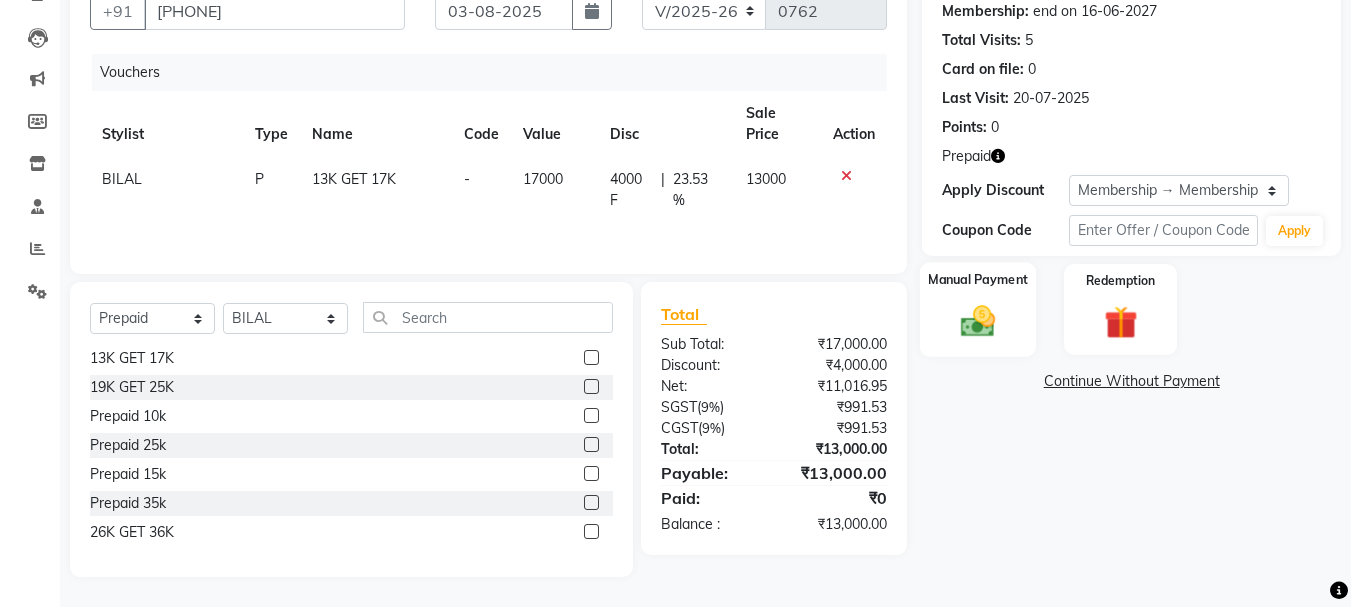click 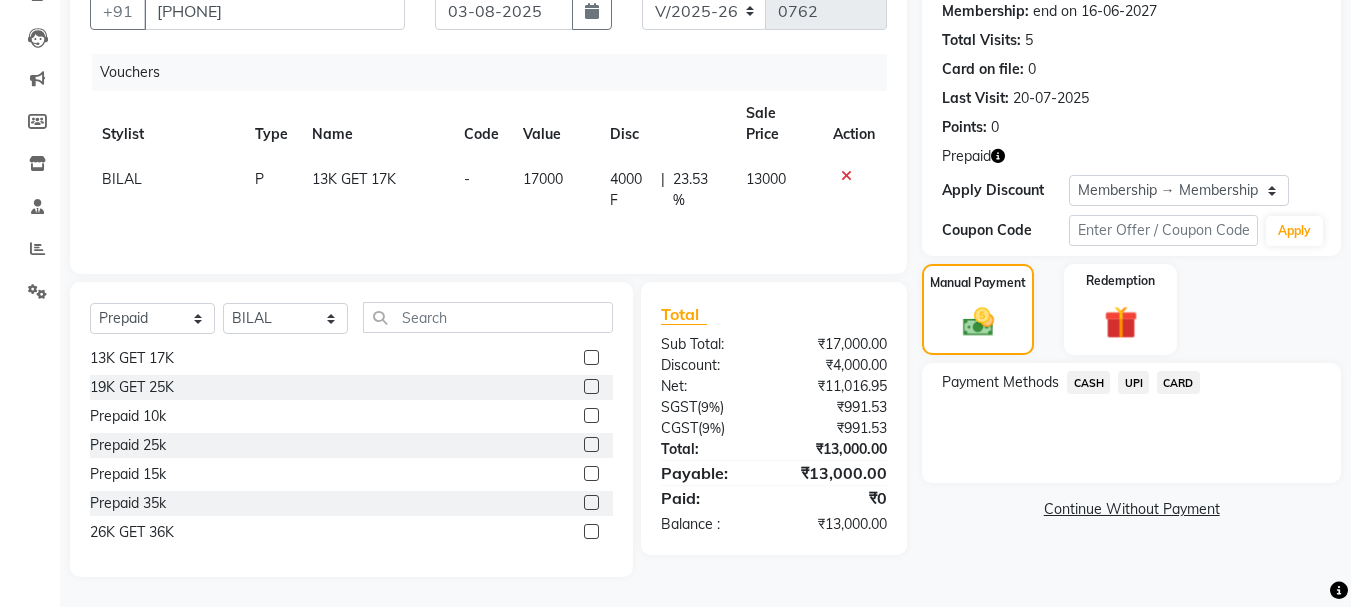 click on "UPI" 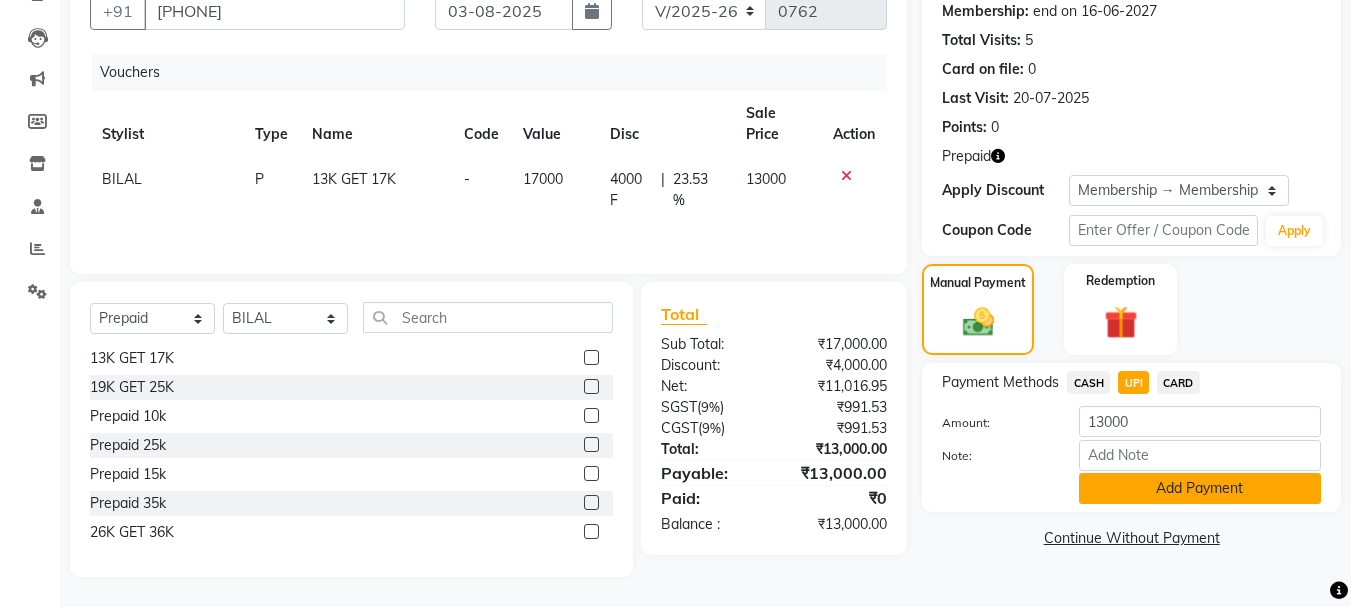 click on "Add Payment" 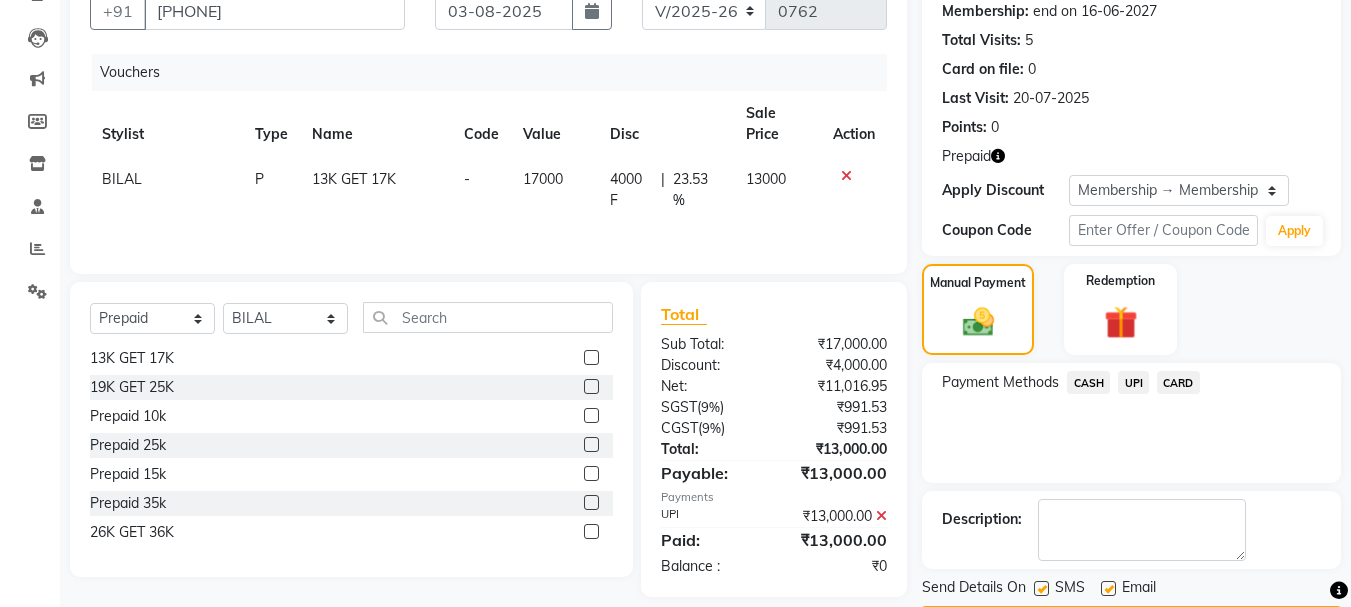 scroll, scrollTop: 254, scrollLeft: 0, axis: vertical 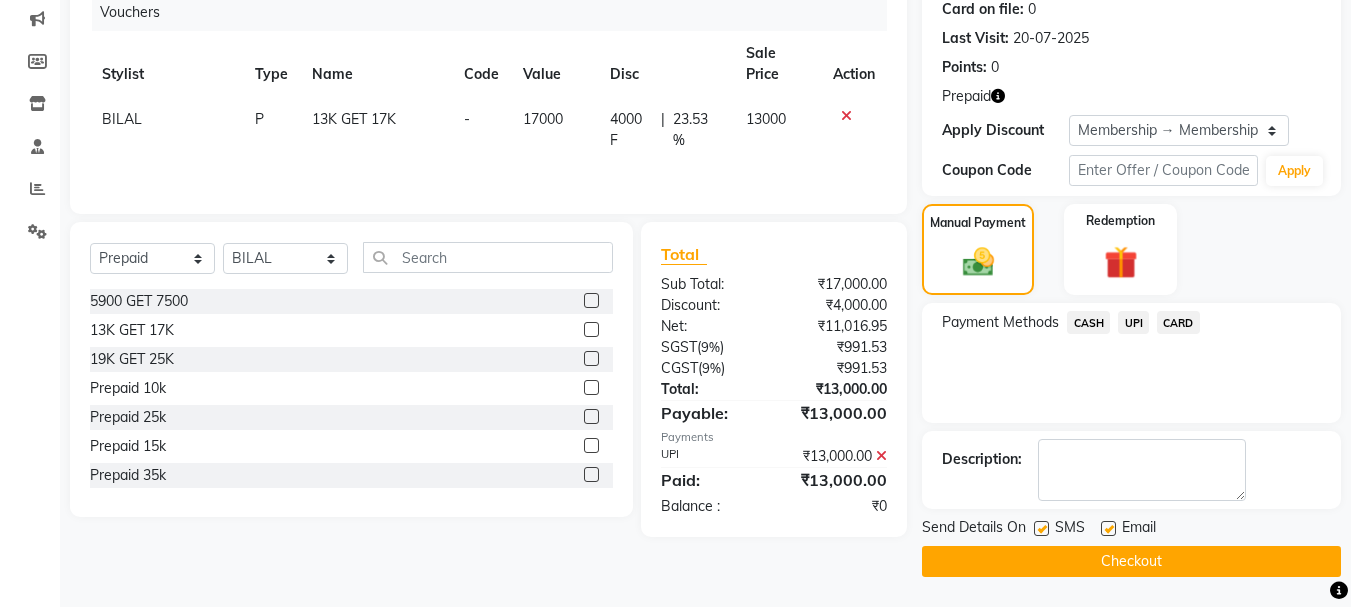 click on "Checkout" 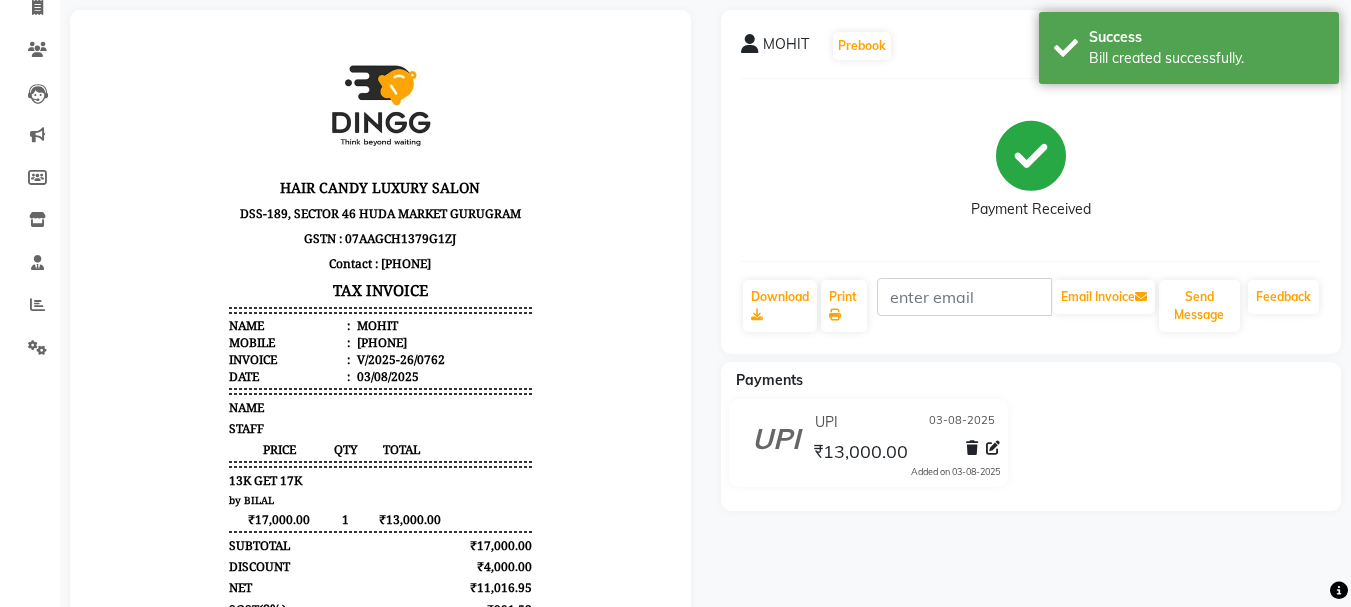 scroll, scrollTop: 90, scrollLeft: 0, axis: vertical 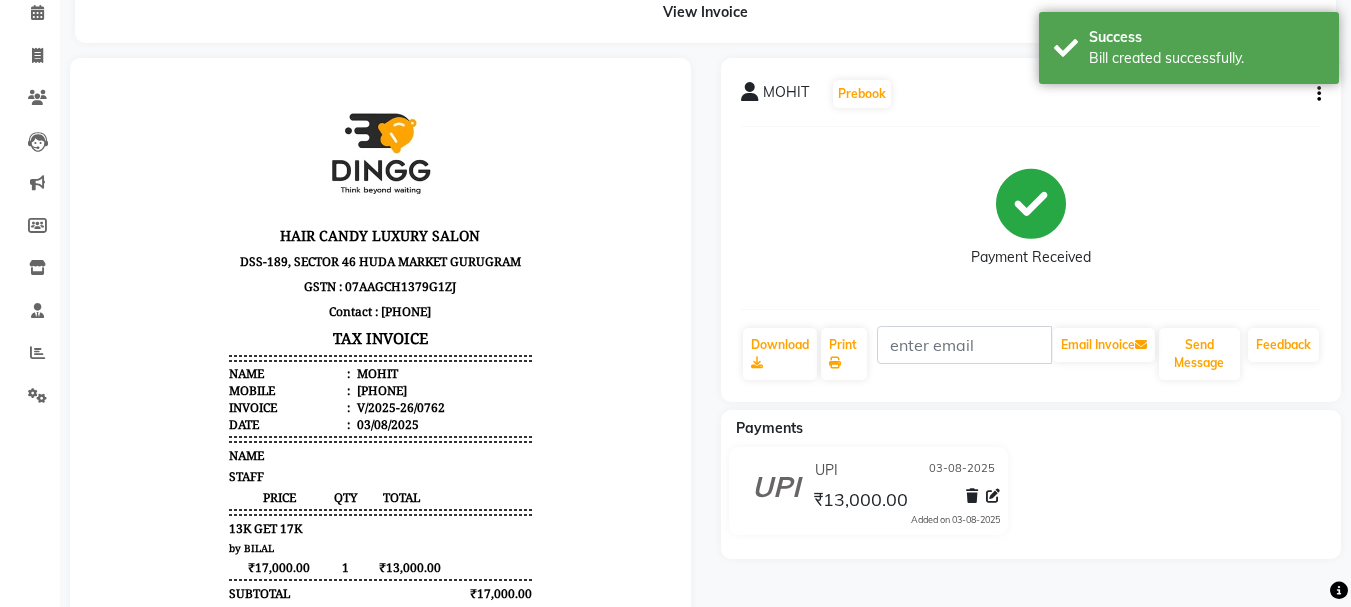 drag, startPoint x: 424, startPoint y: 385, endPoint x: 333, endPoint y: 393, distance: 91.350975 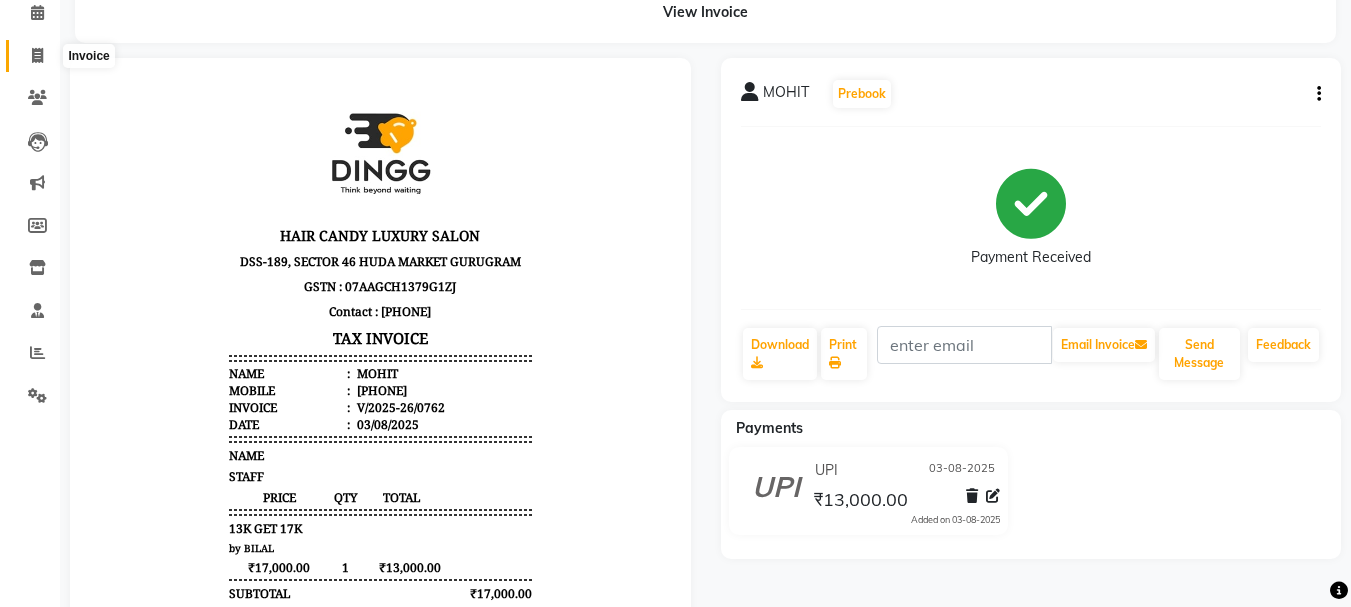 click 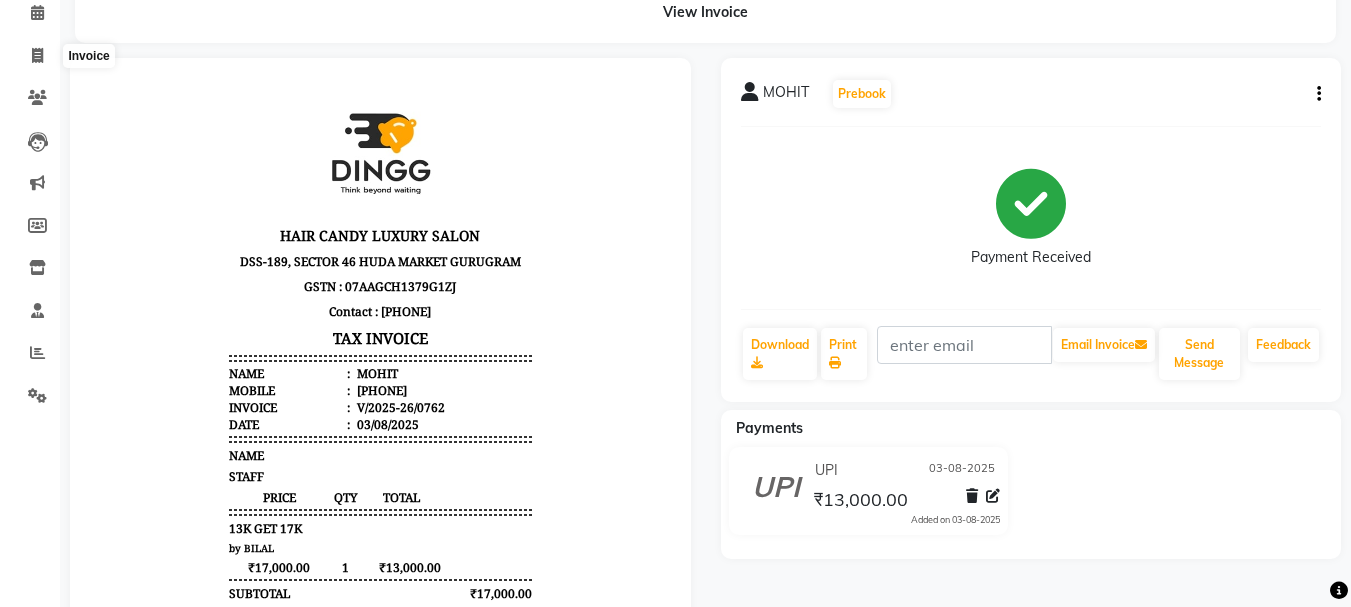select on "service" 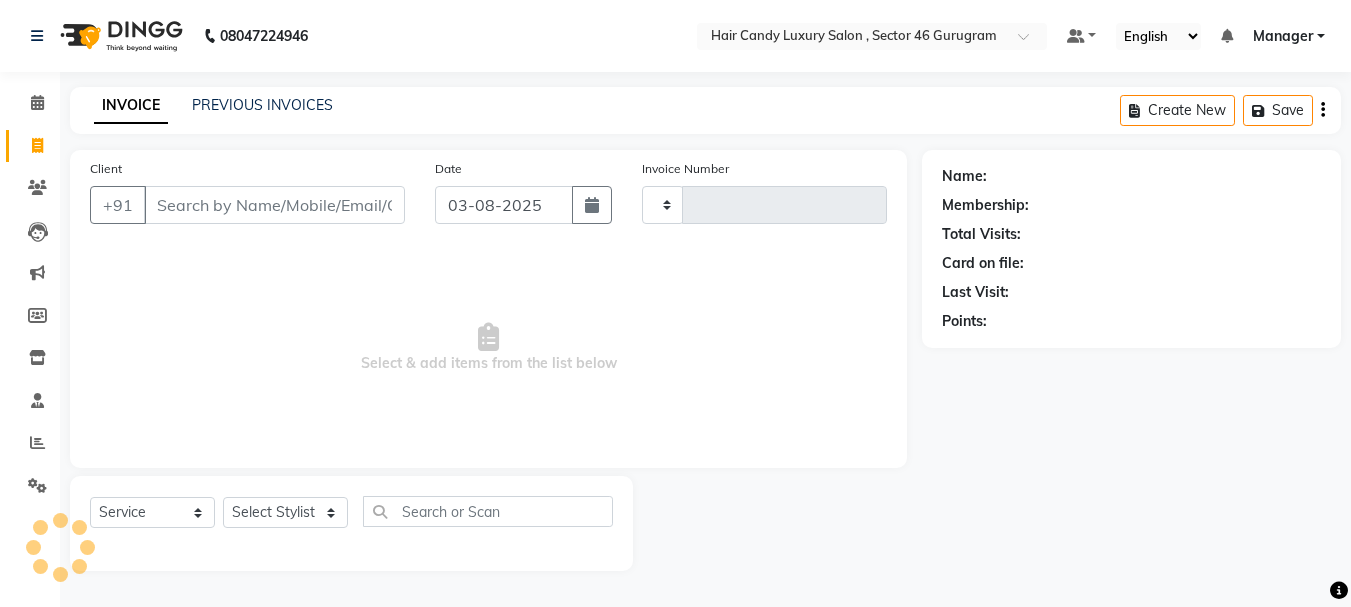 scroll, scrollTop: 0, scrollLeft: 0, axis: both 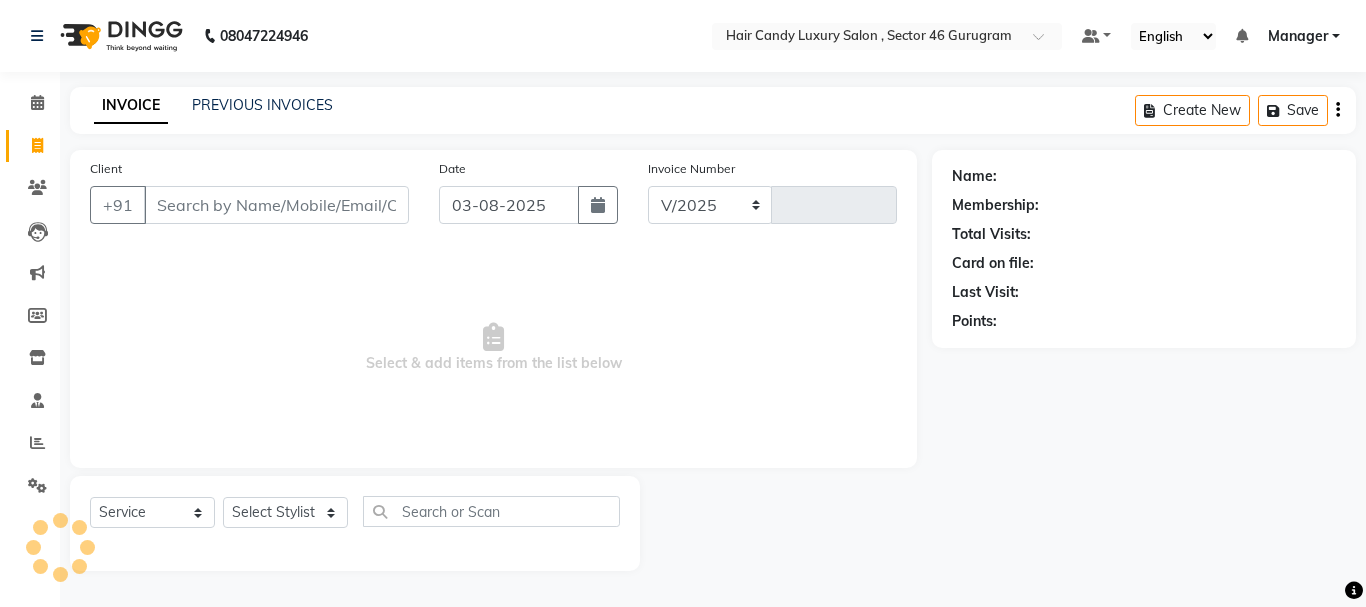 select on "8304" 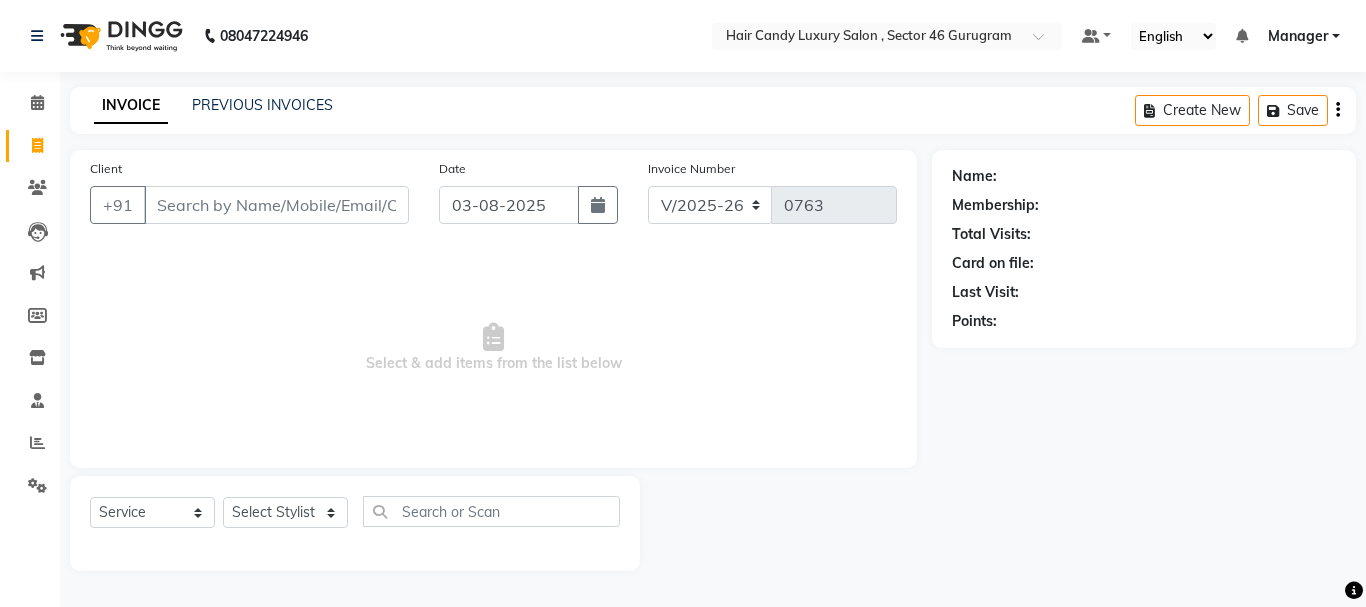click on "Client" at bounding box center [276, 205] 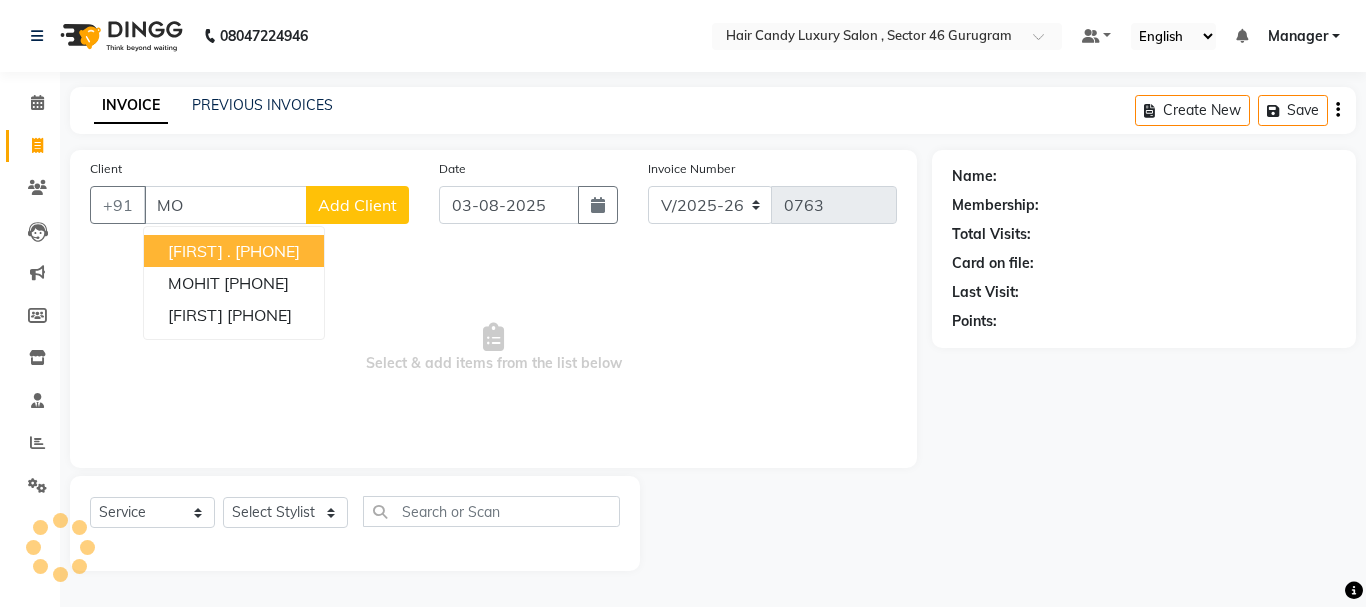 type on "M" 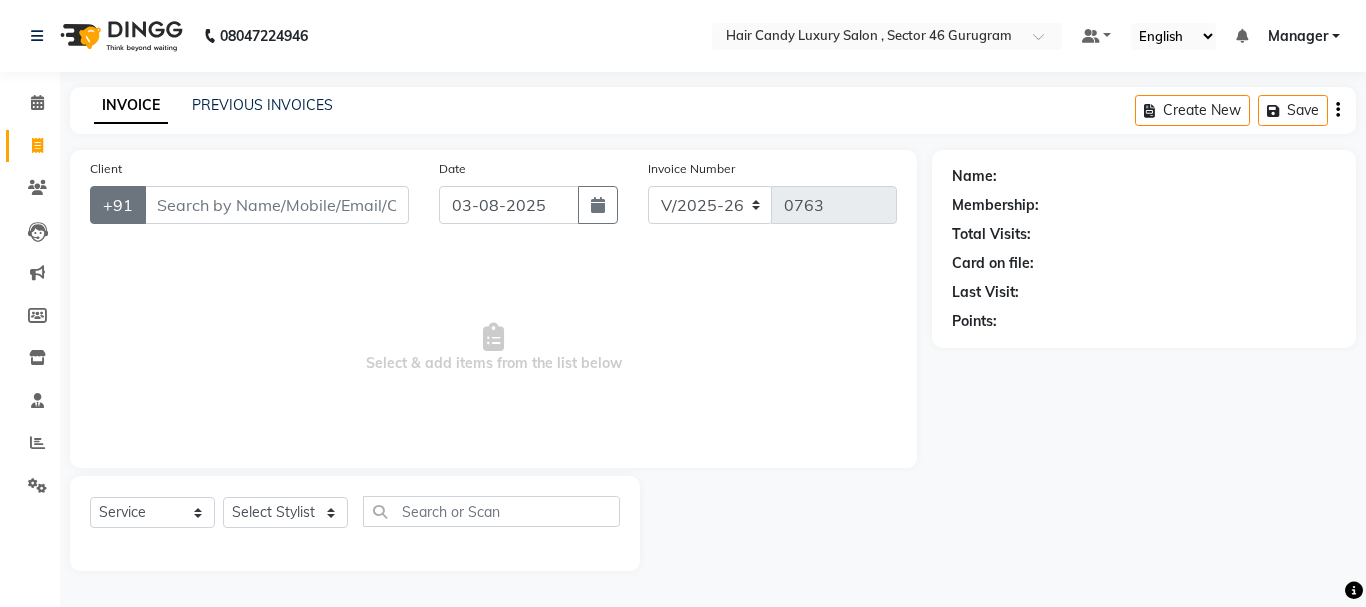 drag, startPoint x: 232, startPoint y: 209, endPoint x: 133, endPoint y: 189, distance: 101 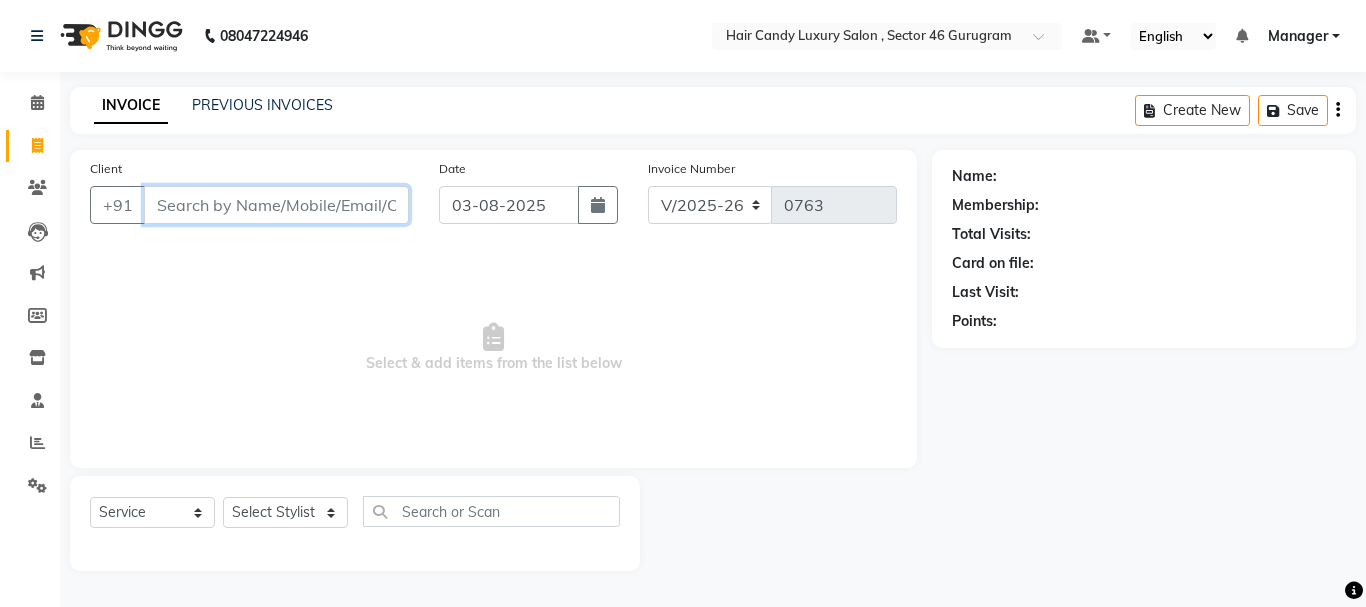 click on "Client" at bounding box center (276, 205) 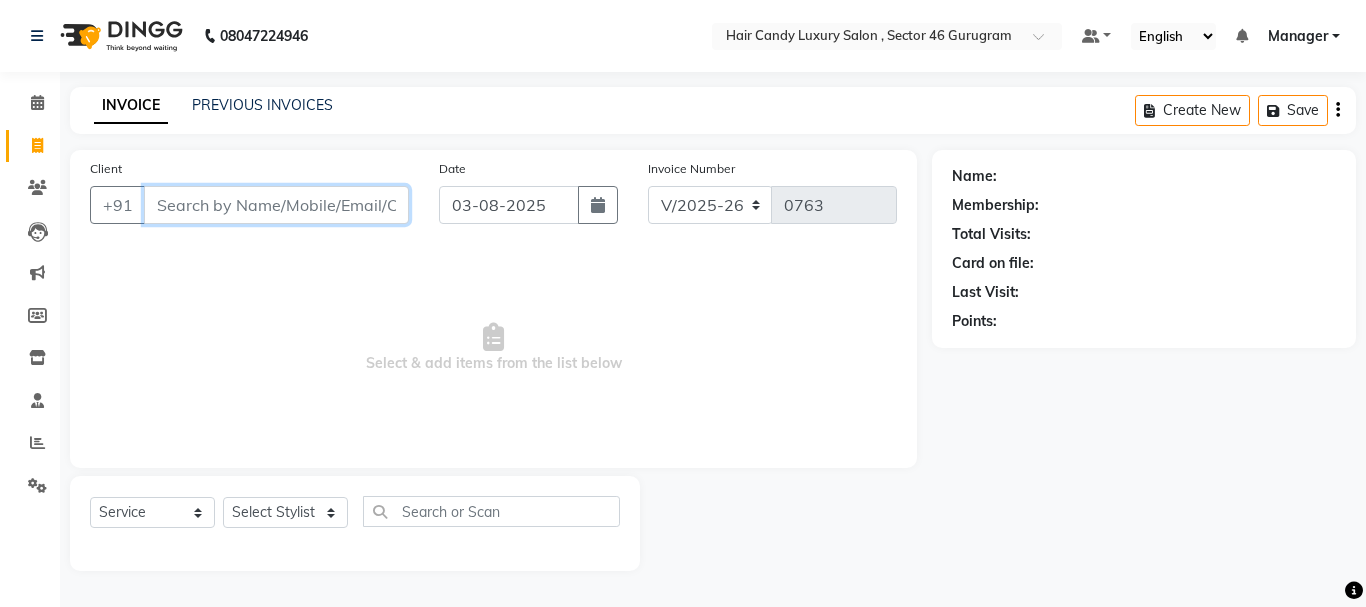 paste on ": 91[PHONE]" 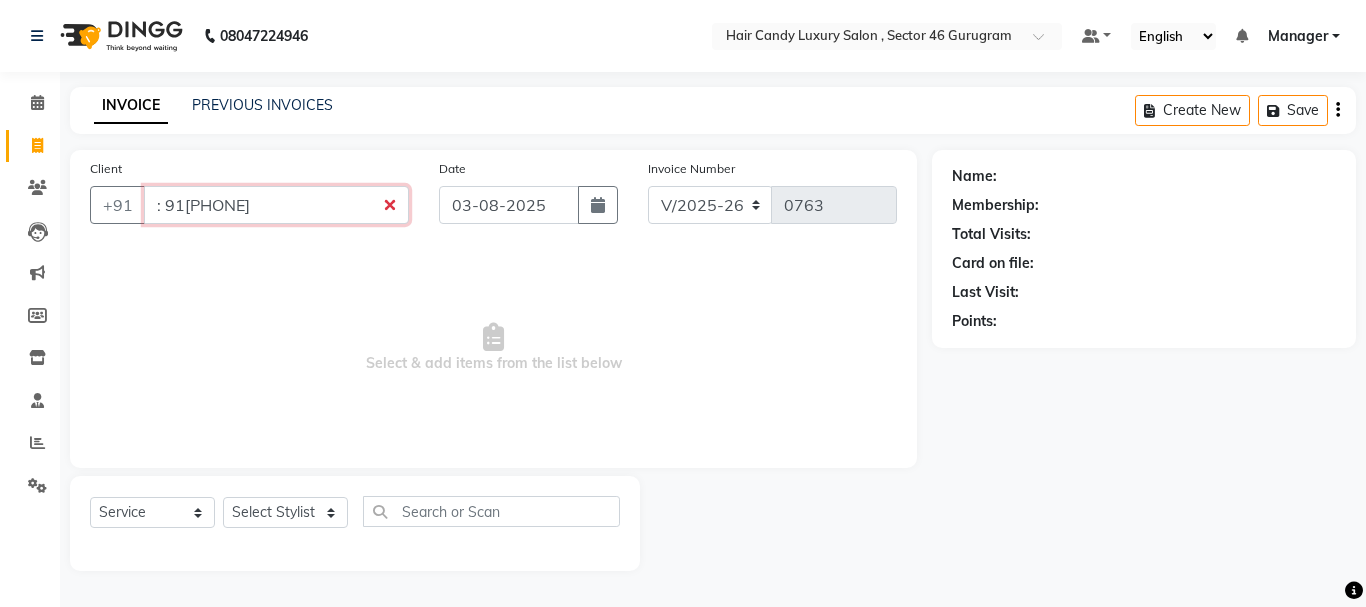 click on ": 91[PHONE]" at bounding box center (276, 205) 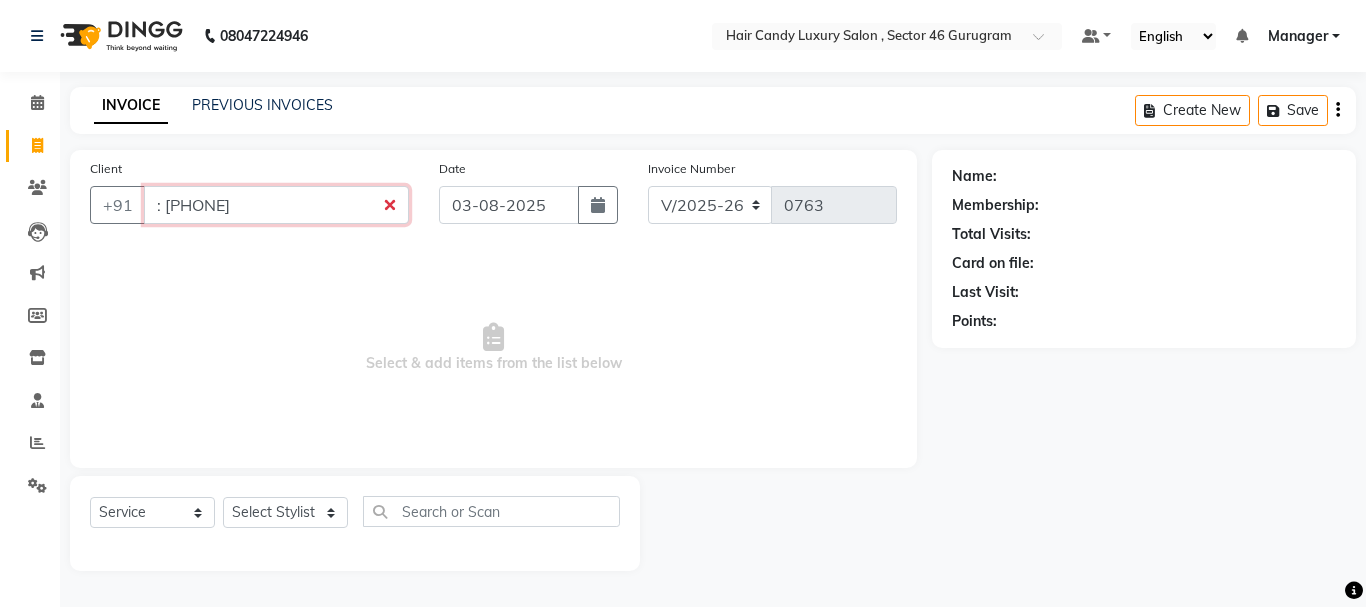 click on ": [PHONE]" at bounding box center [276, 205] 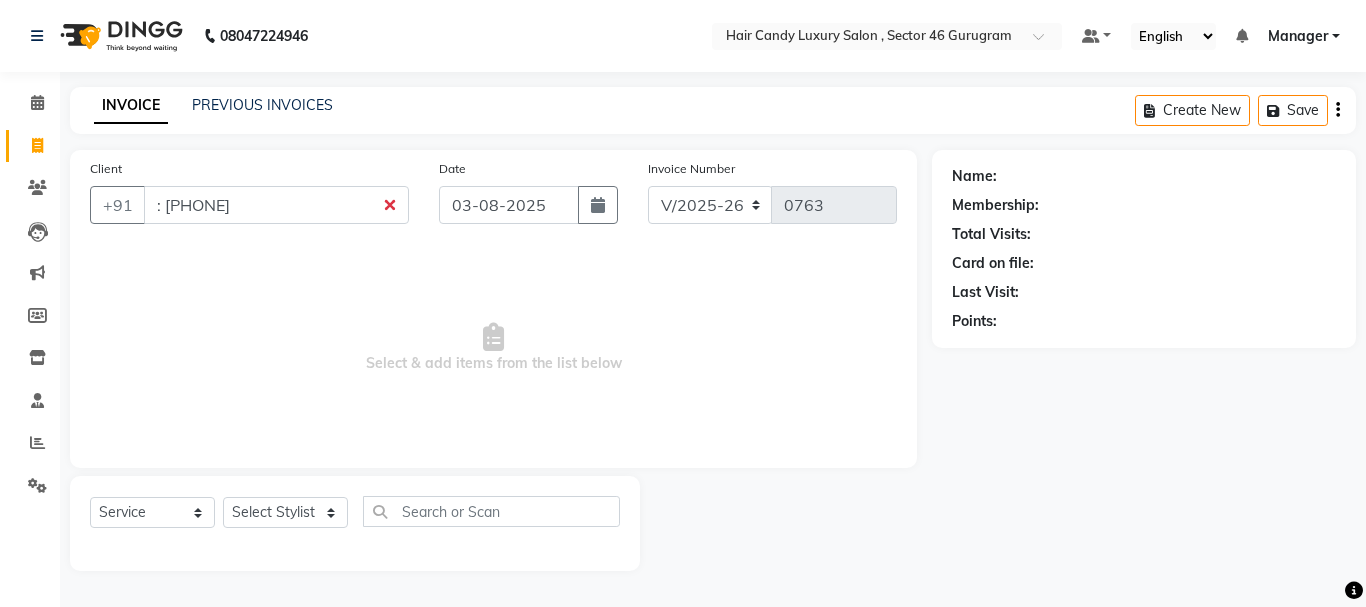 click on "Select & add items from the list below" at bounding box center (493, 348) 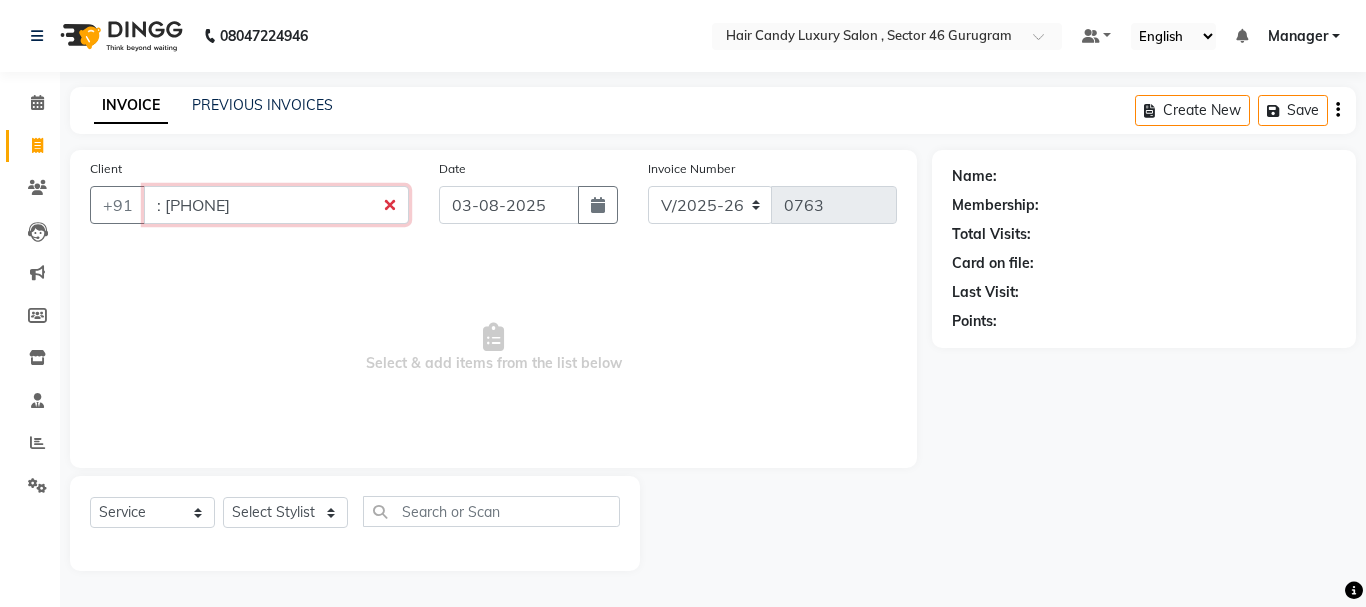 drag, startPoint x: 763, startPoint y: 557, endPoint x: 394, endPoint y: 209, distance: 507.21298 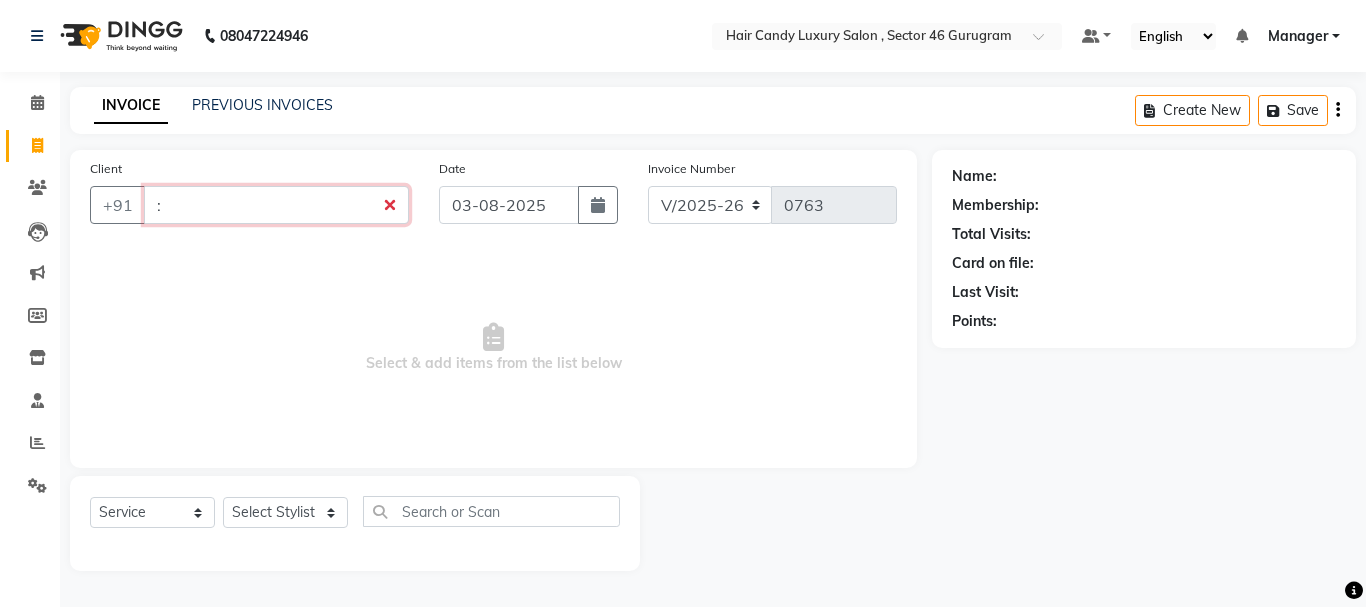 type on ":" 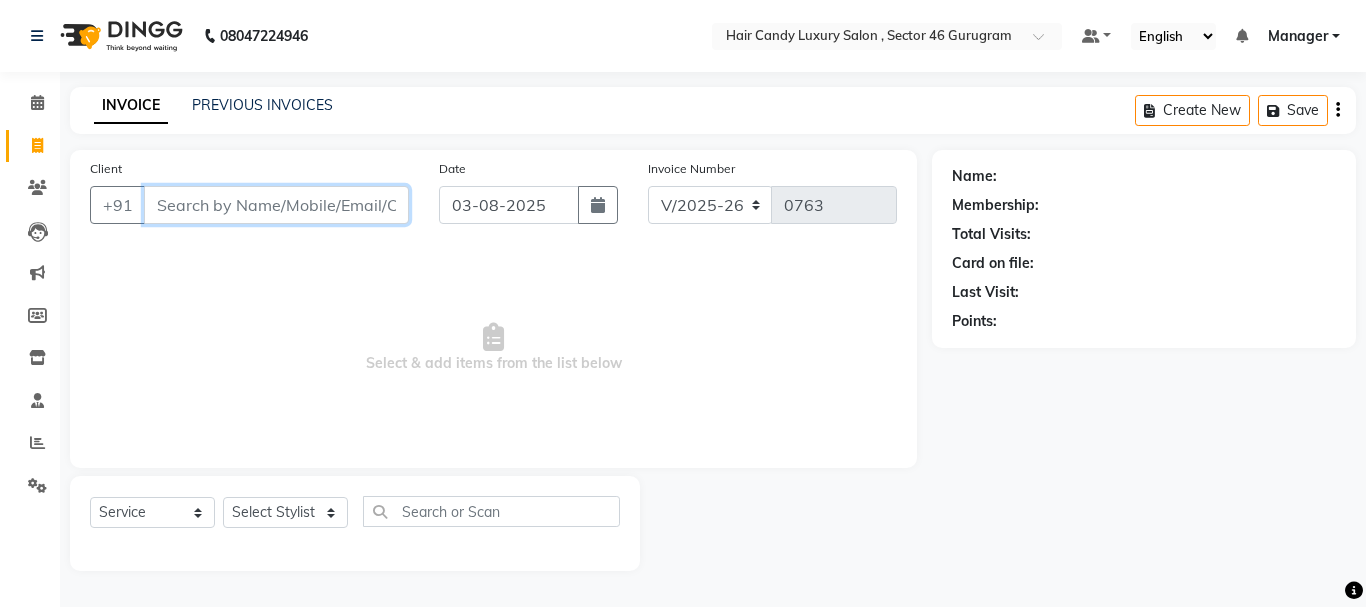 click on "Client" at bounding box center (276, 205) 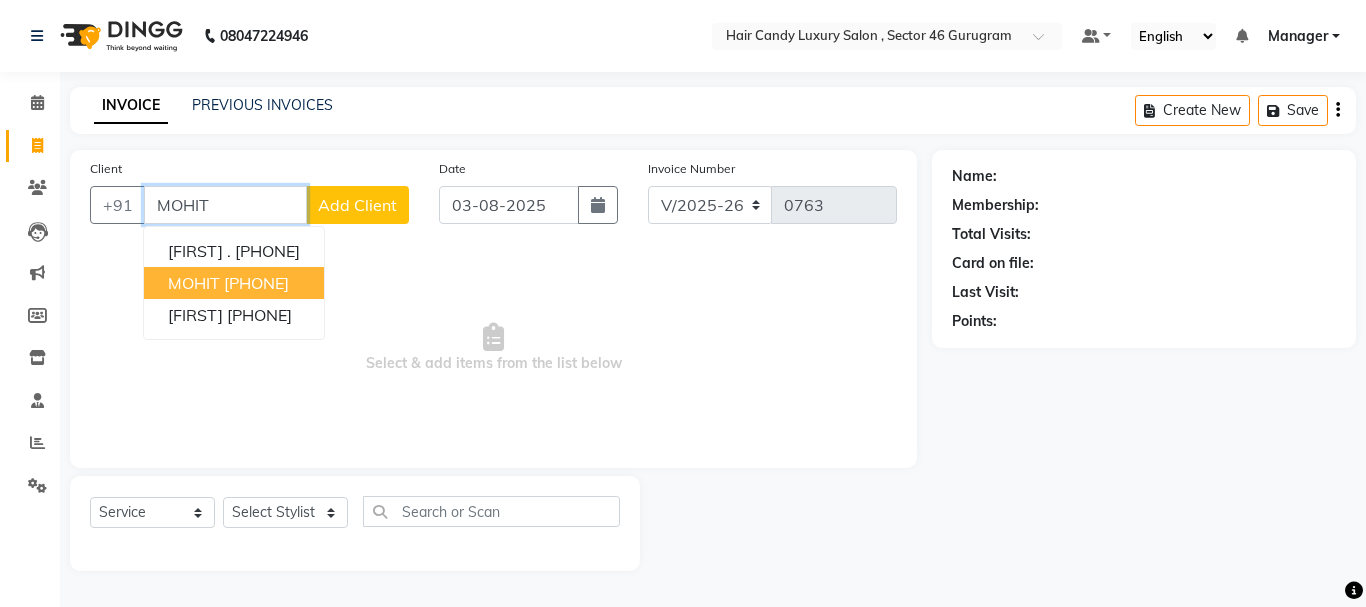 click on "[PHONE]" at bounding box center [256, 283] 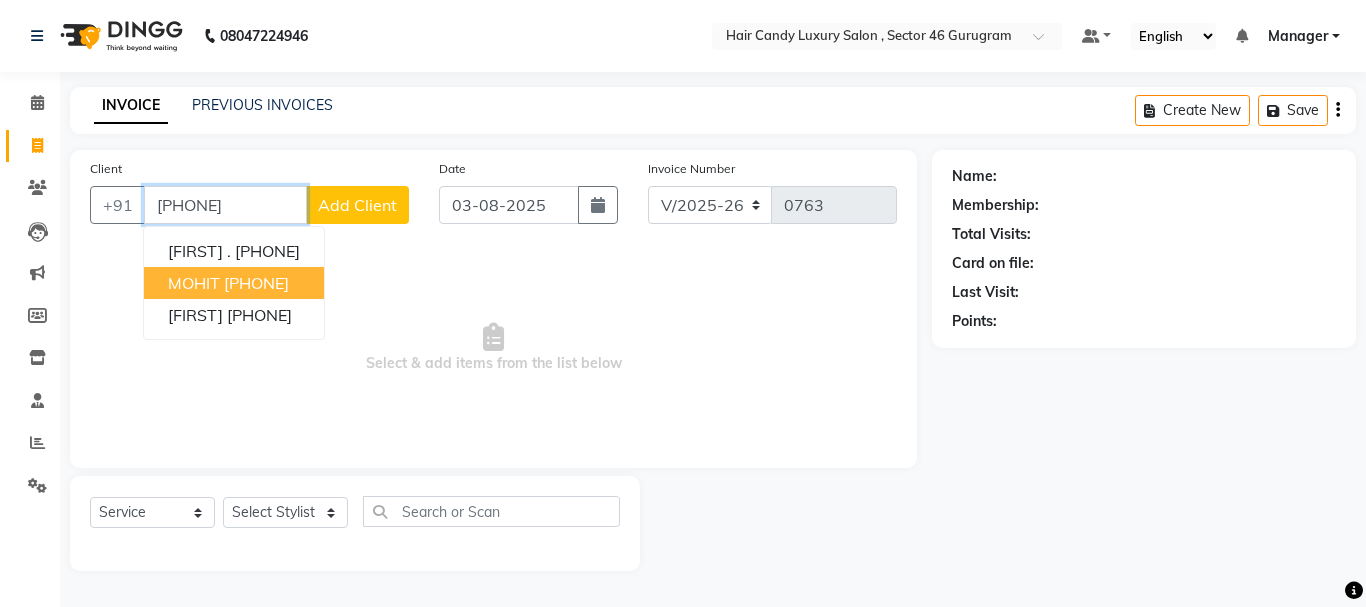 type on "[PHONE]" 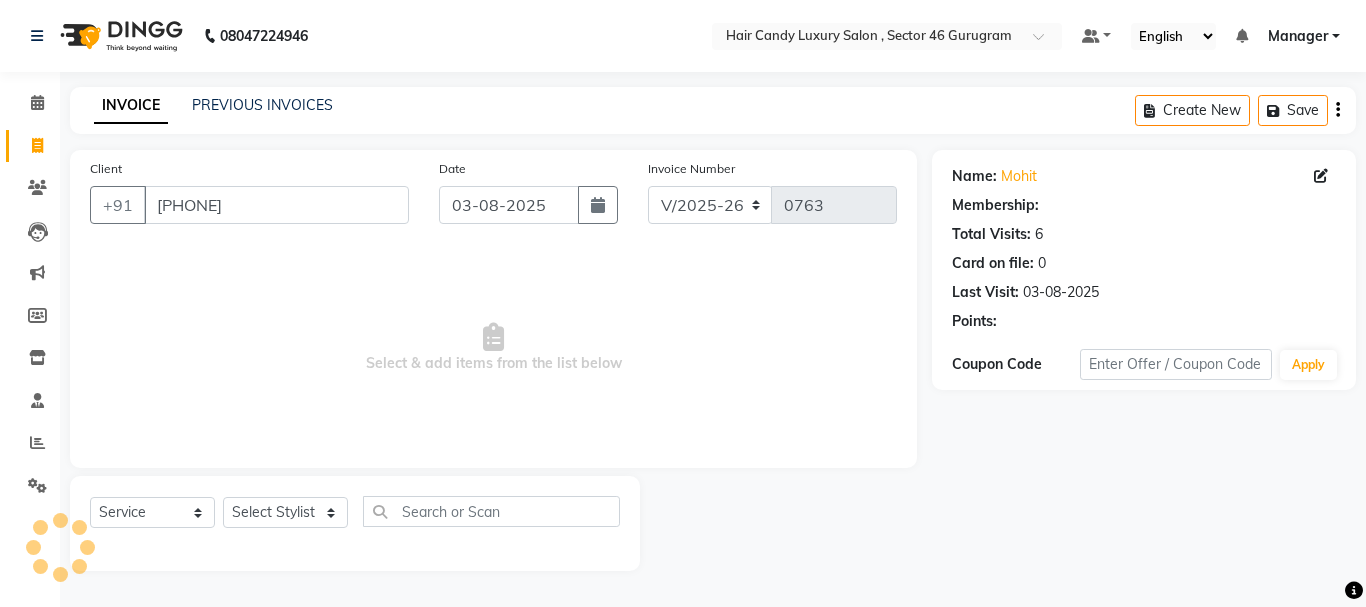 select on "1: Object" 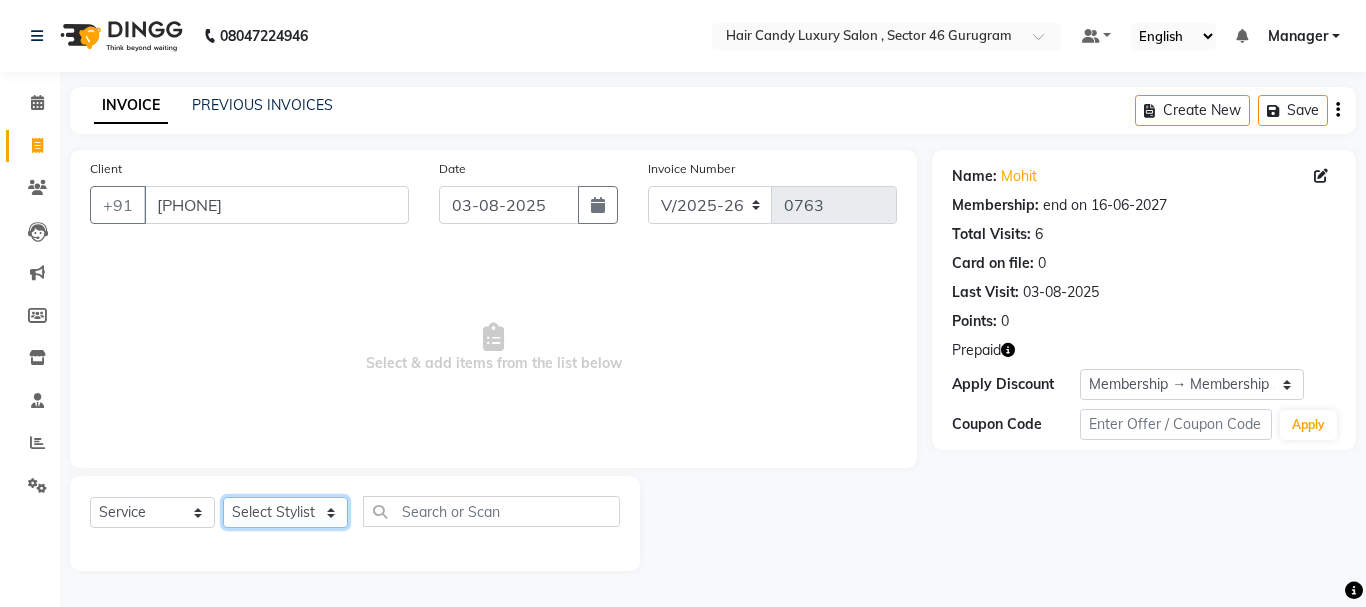 click on "Select Stylist ADITI BILAL DANISH Manager Manager  RINKI VALECHA SAVITRI SHADAB SHARUKH SHIVAM SUNNY UMESH" 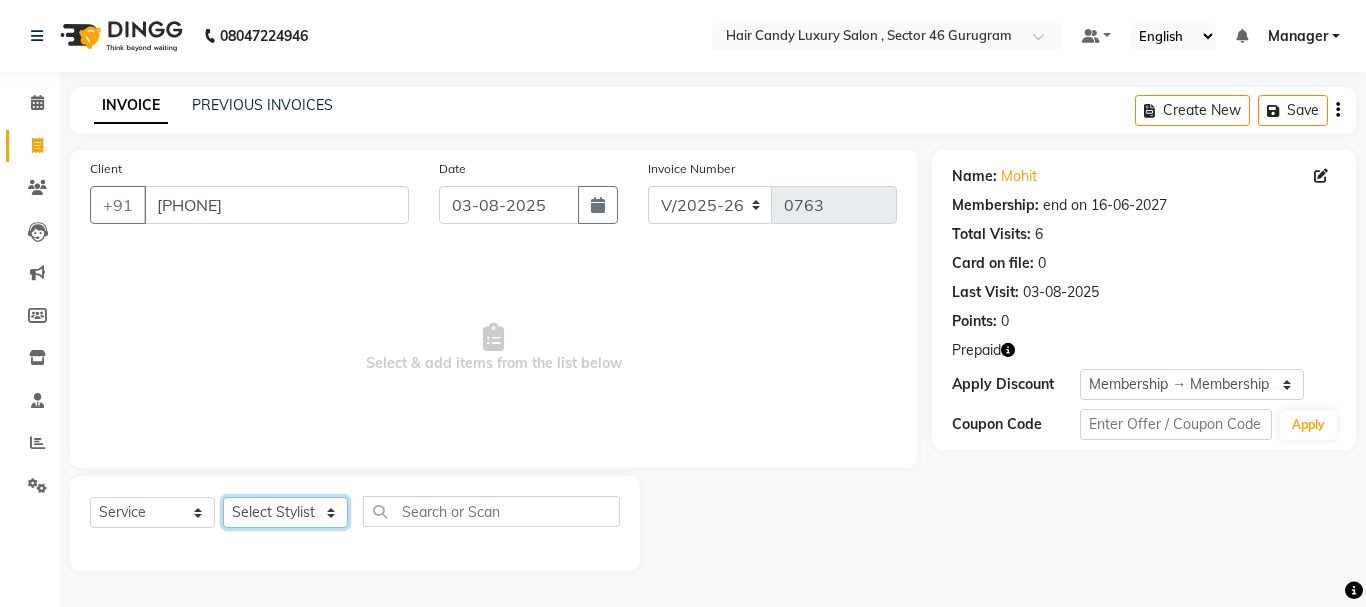select on "80575" 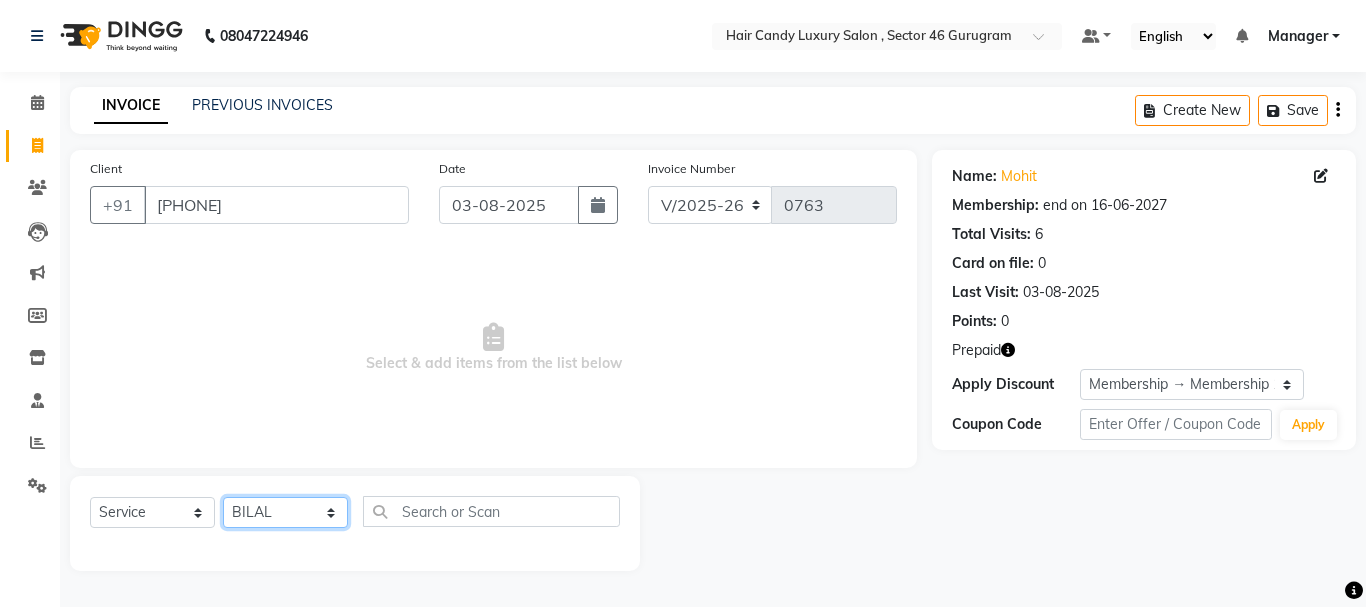 click on "Select Stylist ADITI BILAL DANISH Manager Manager  RINKI VALECHA SAVITRI SHADAB SHARUKH SHIVAM SUNNY UMESH" 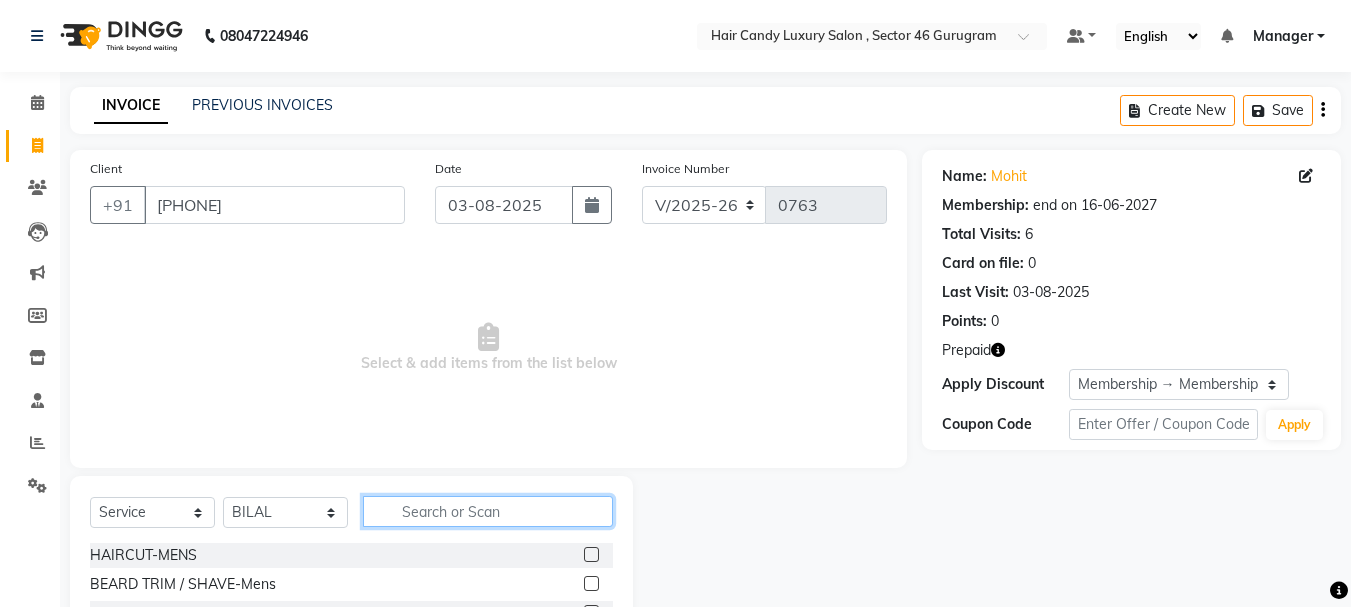 click 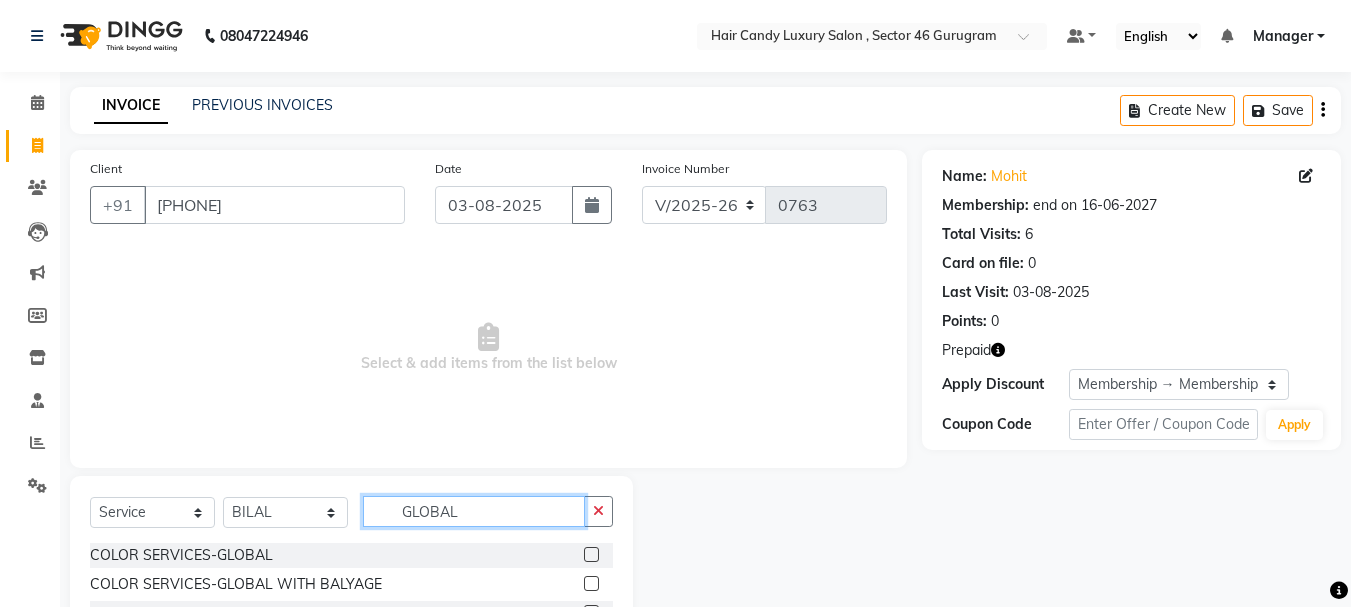 scroll, scrollTop: 81, scrollLeft: 0, axis: vertical 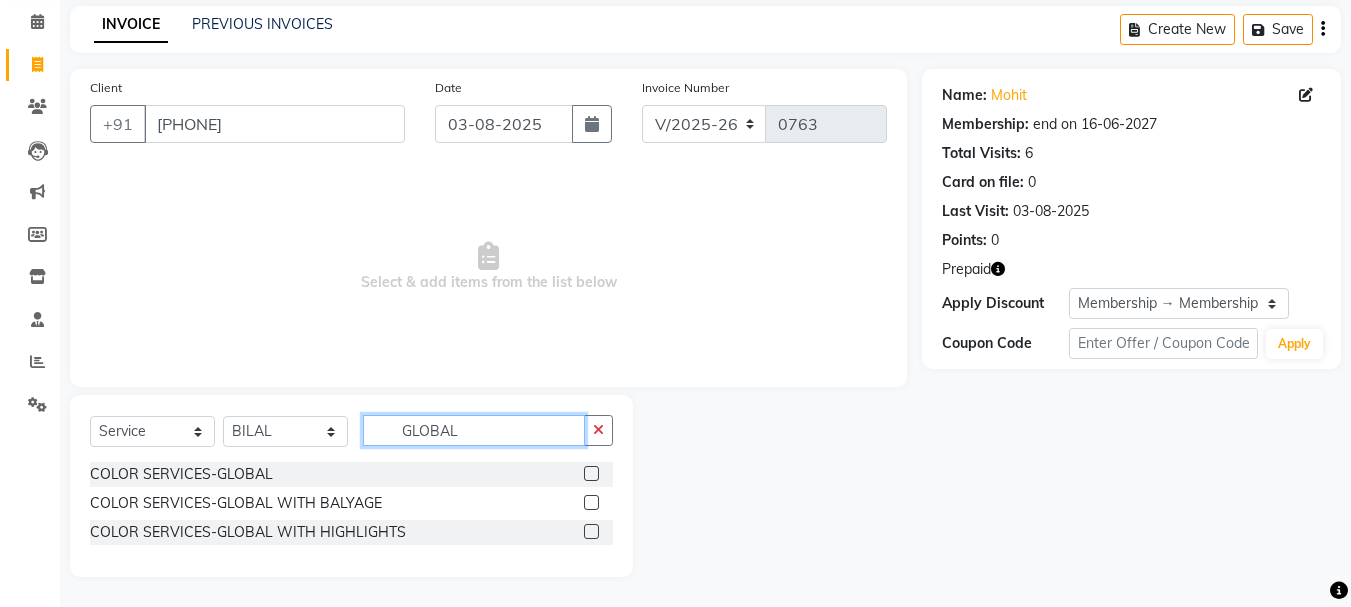 click on "GLOBAL" 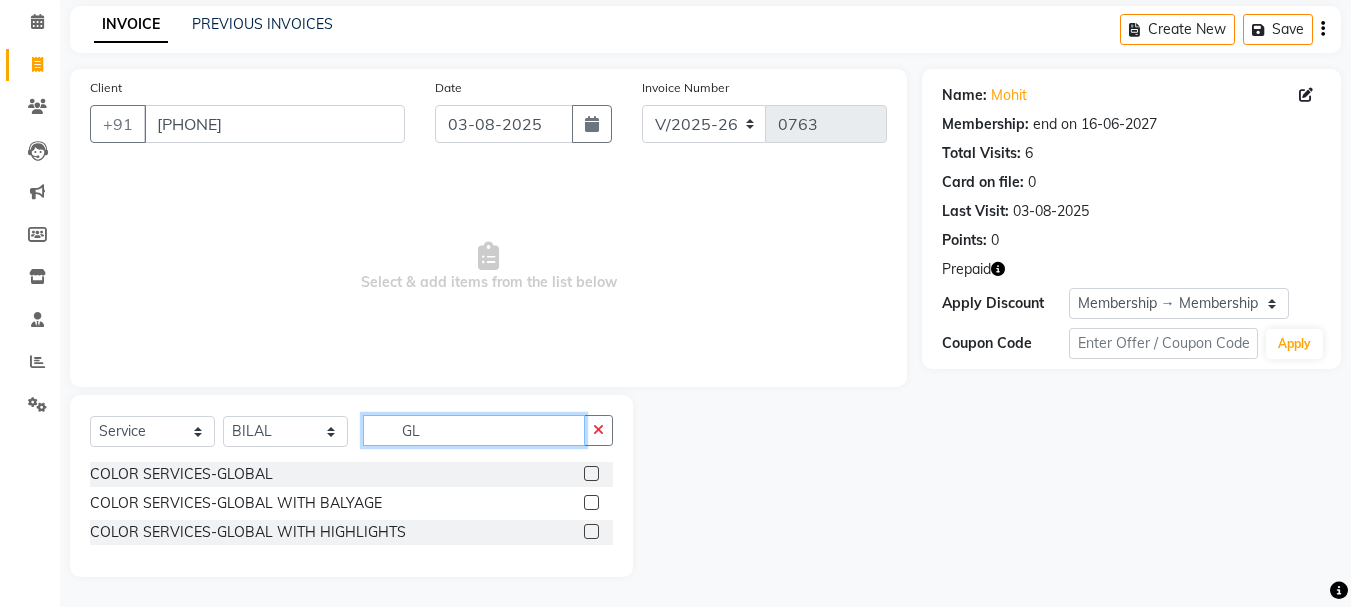 type on "G" 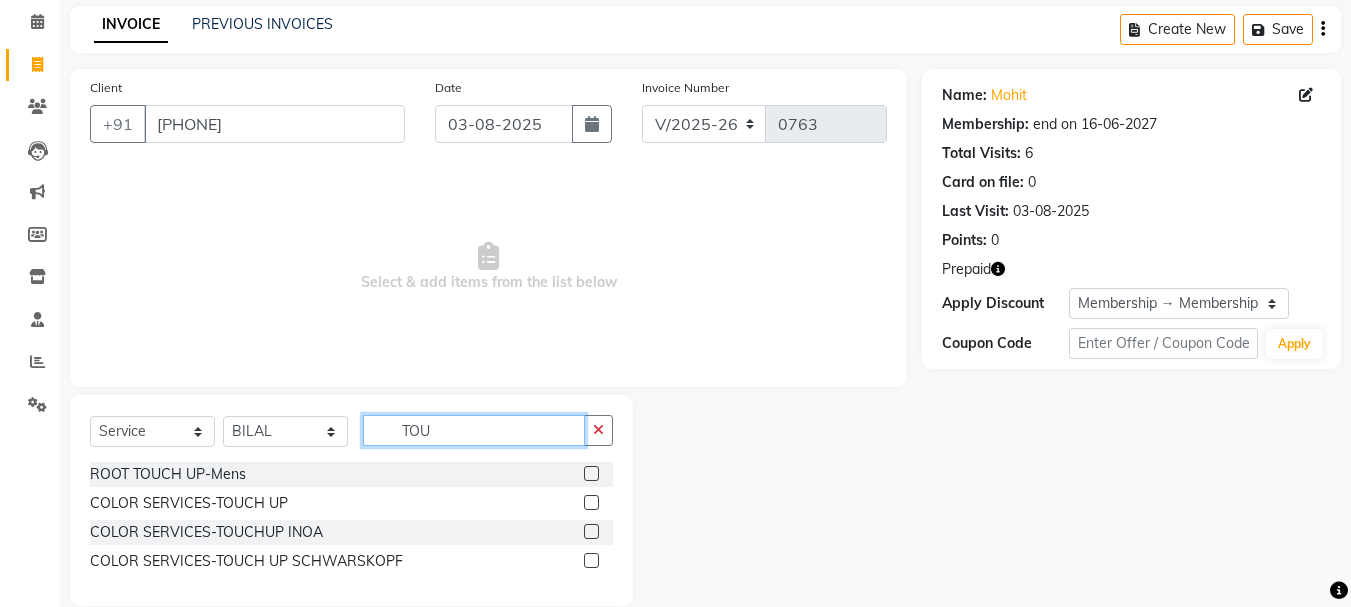 type on "TOU" 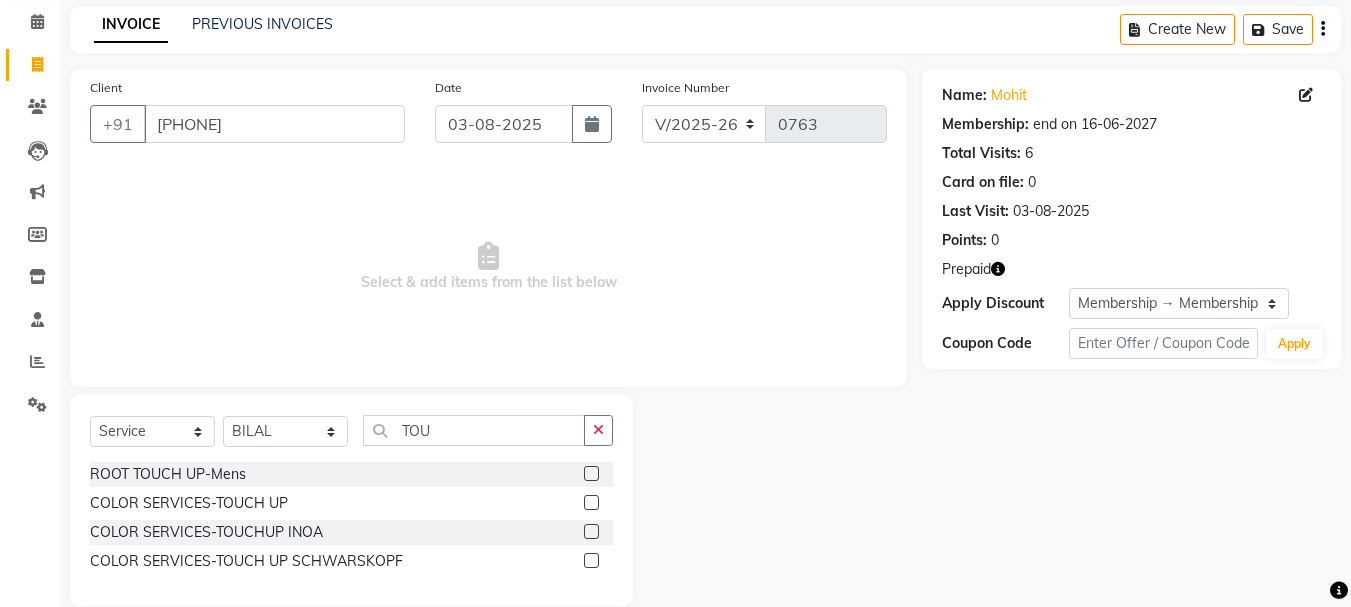 click 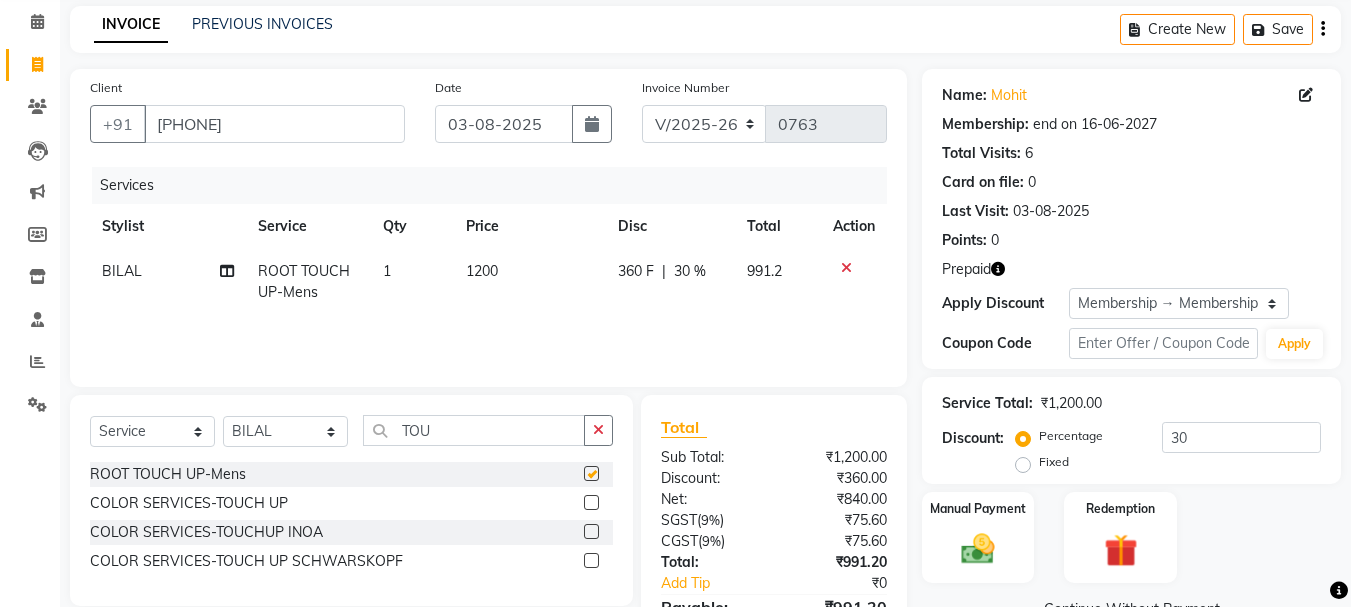 checkbox on "false" 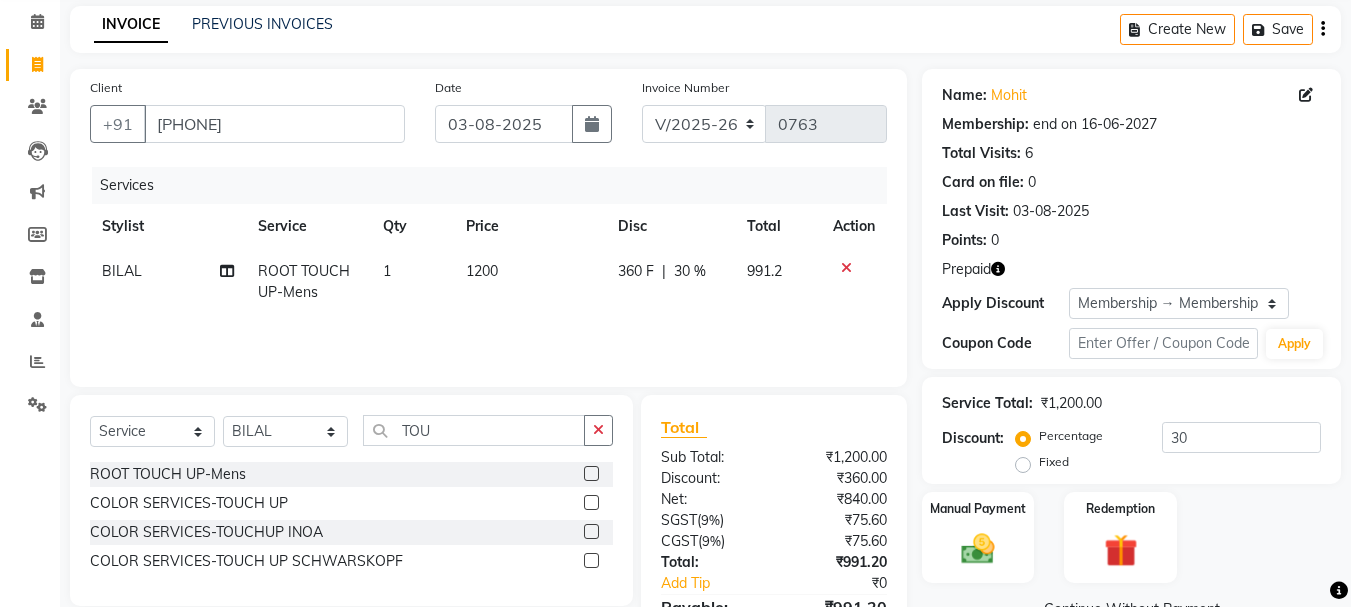 click on "1200" 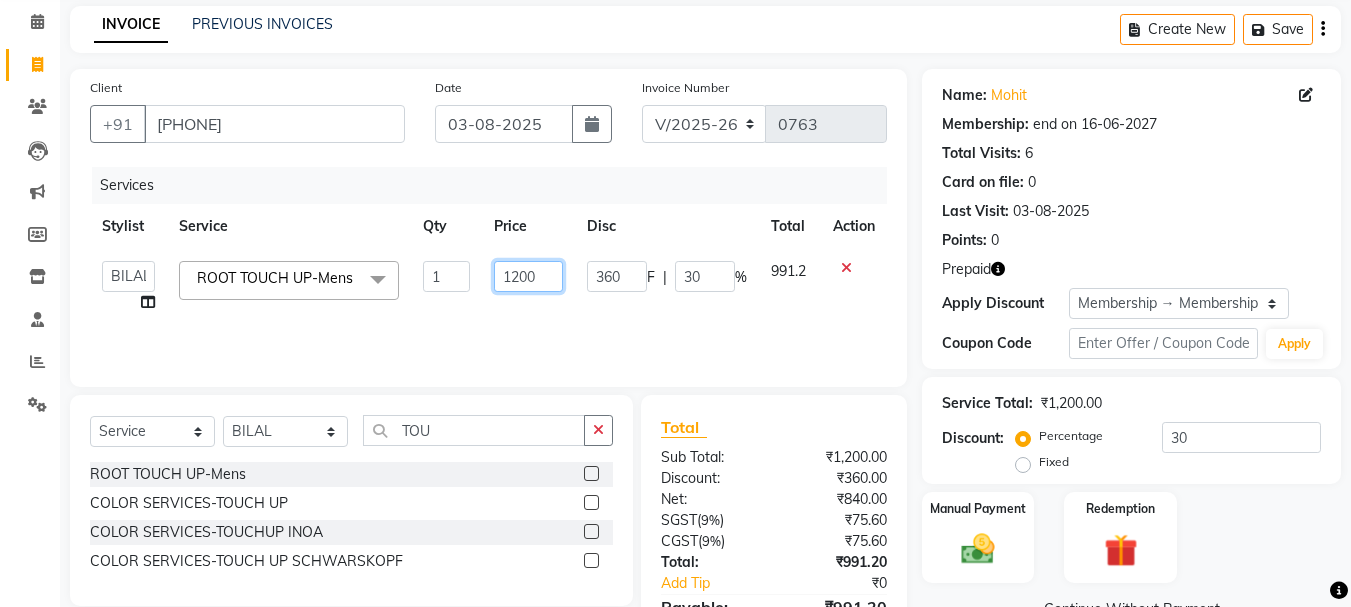 click on "1200" 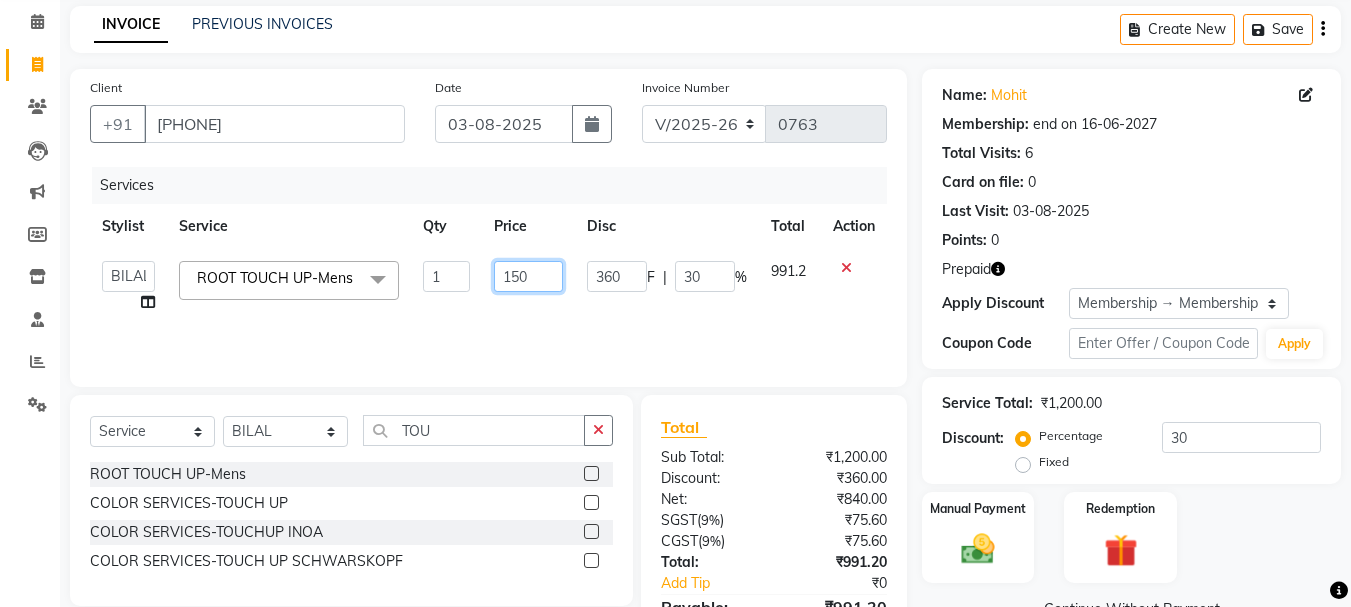 type on "1500" 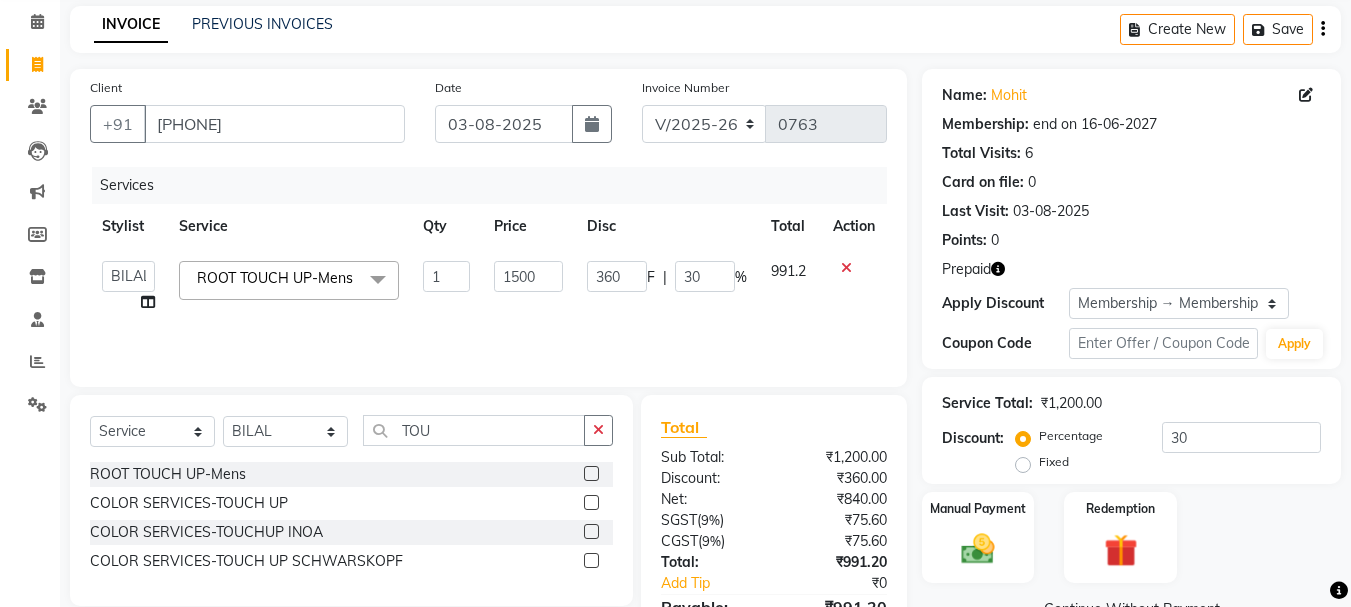 click 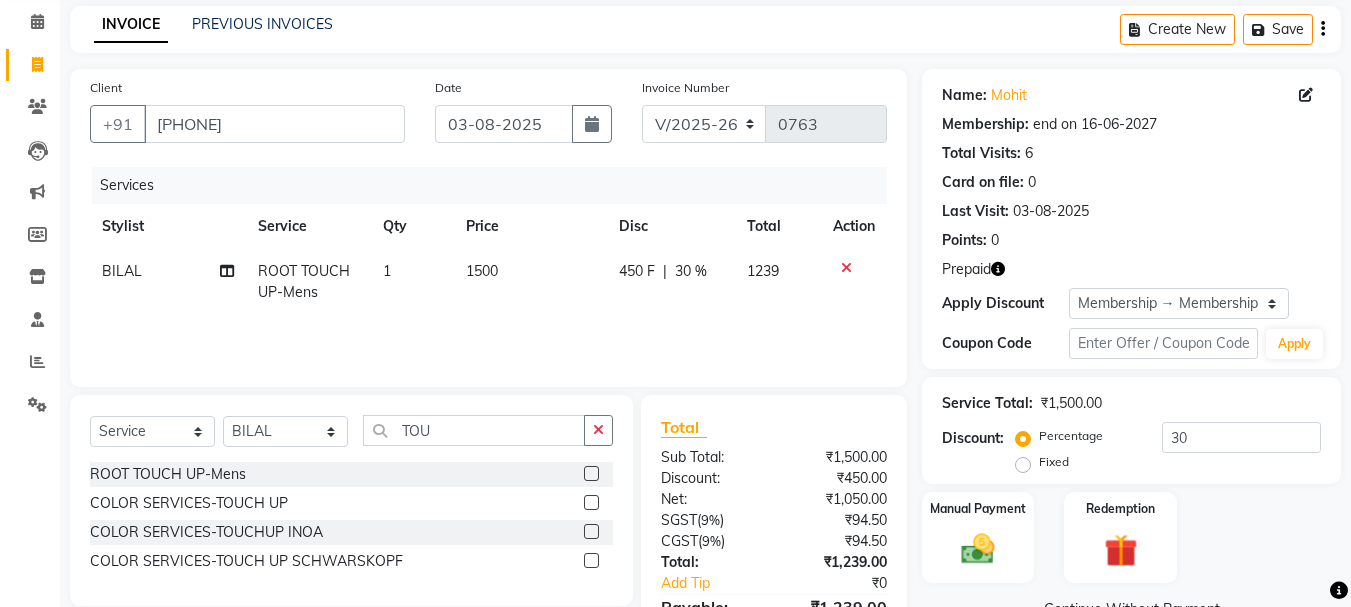 scroll, scrollTop: 193, scrollLeft: 0, axis: vertical 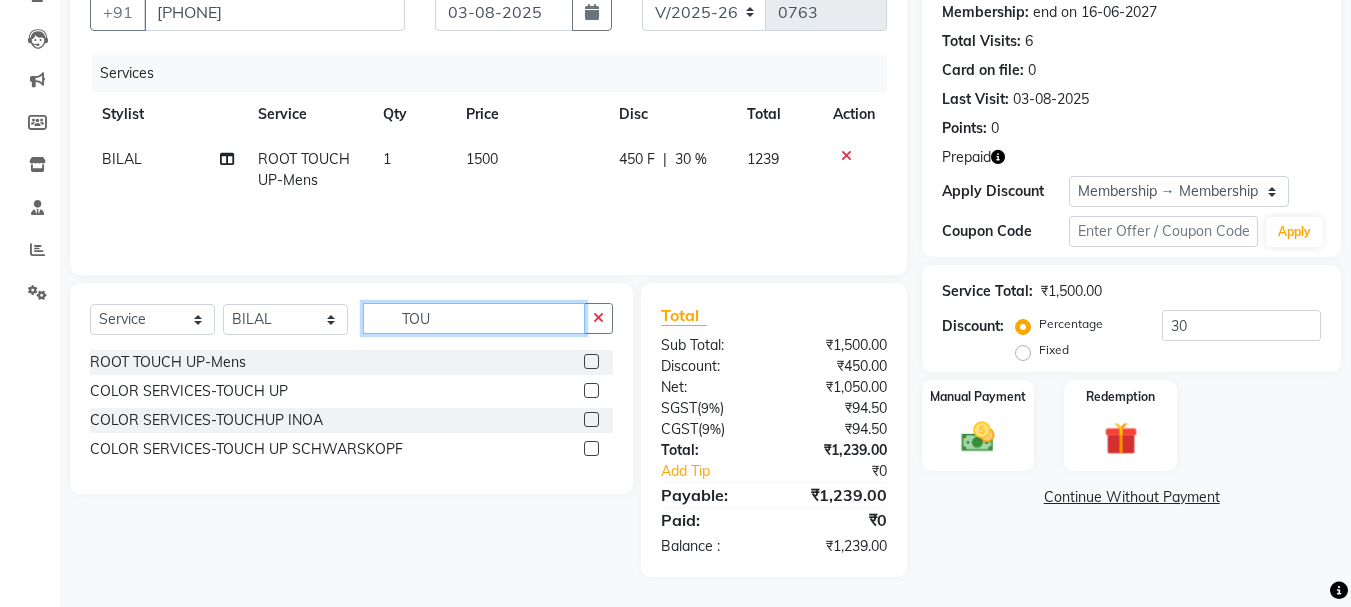 click on "TOU" 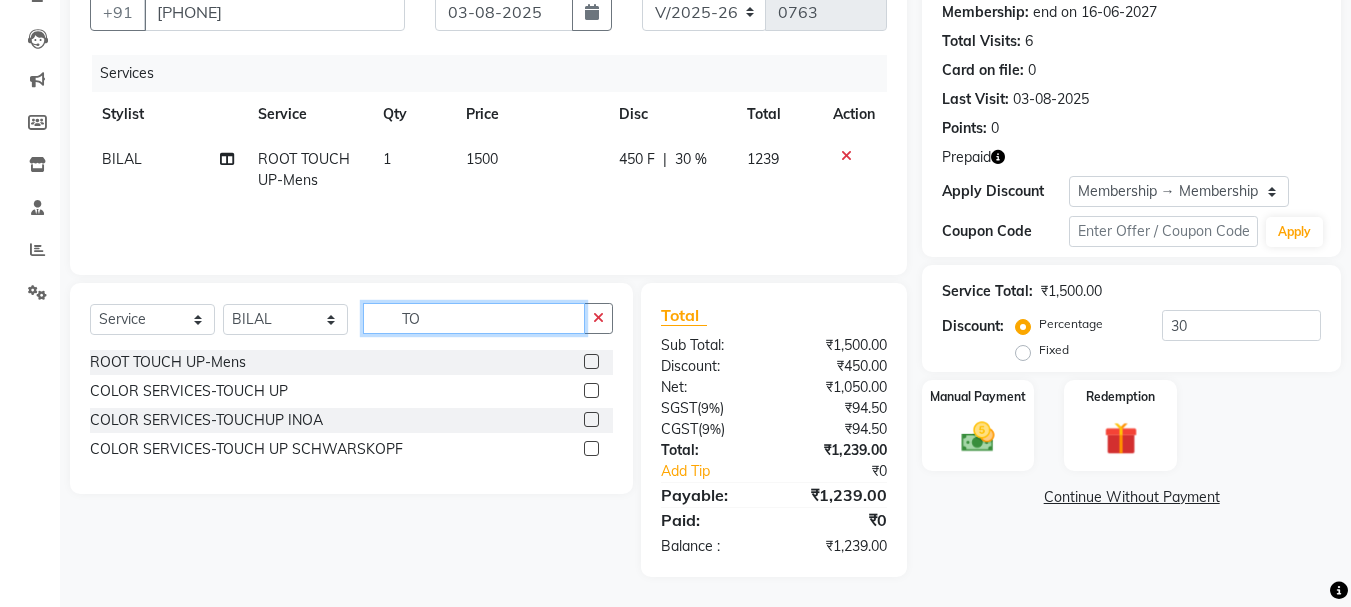 type on "T" 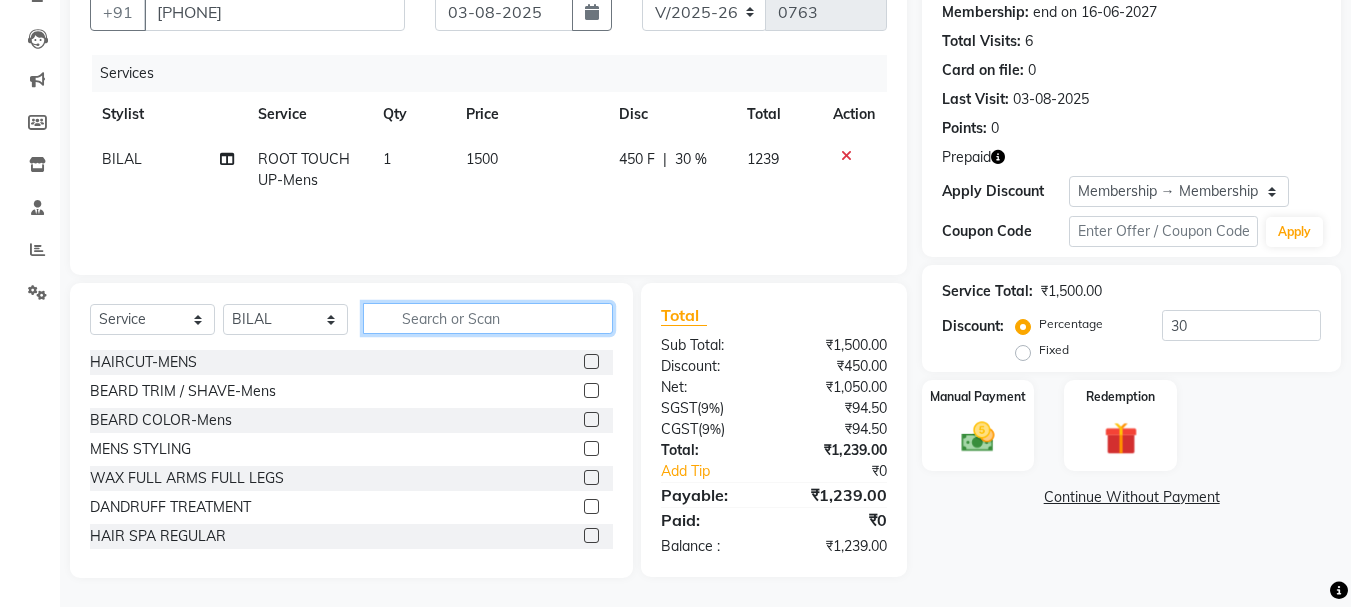 click 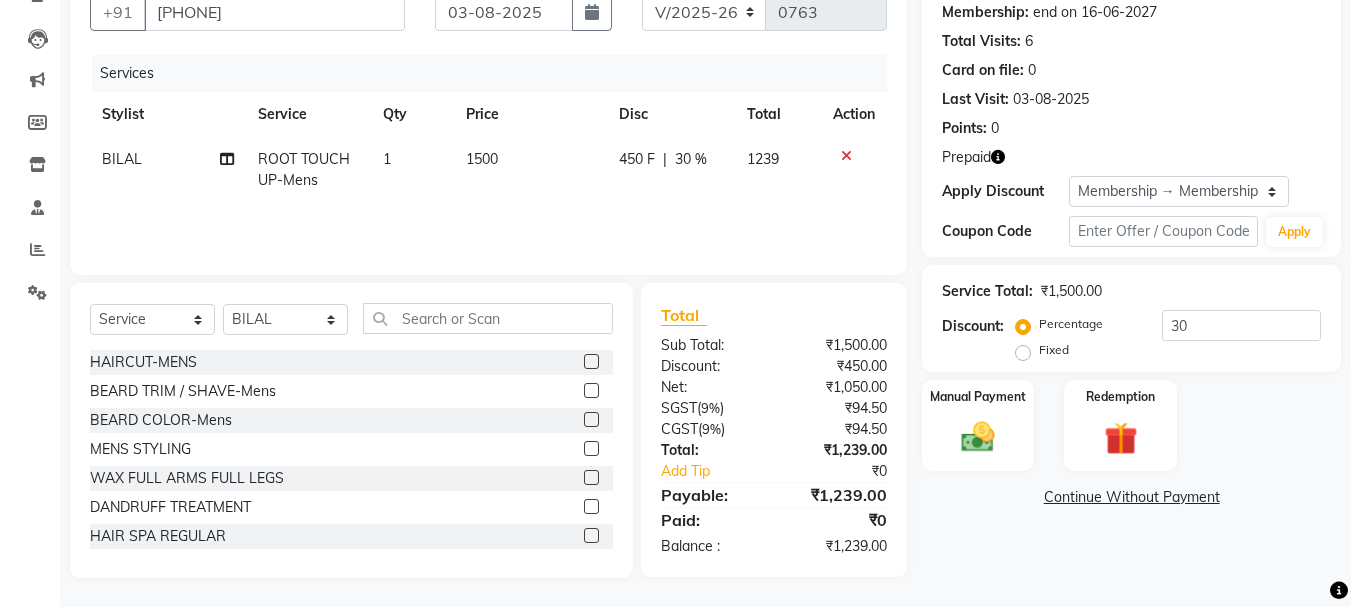click 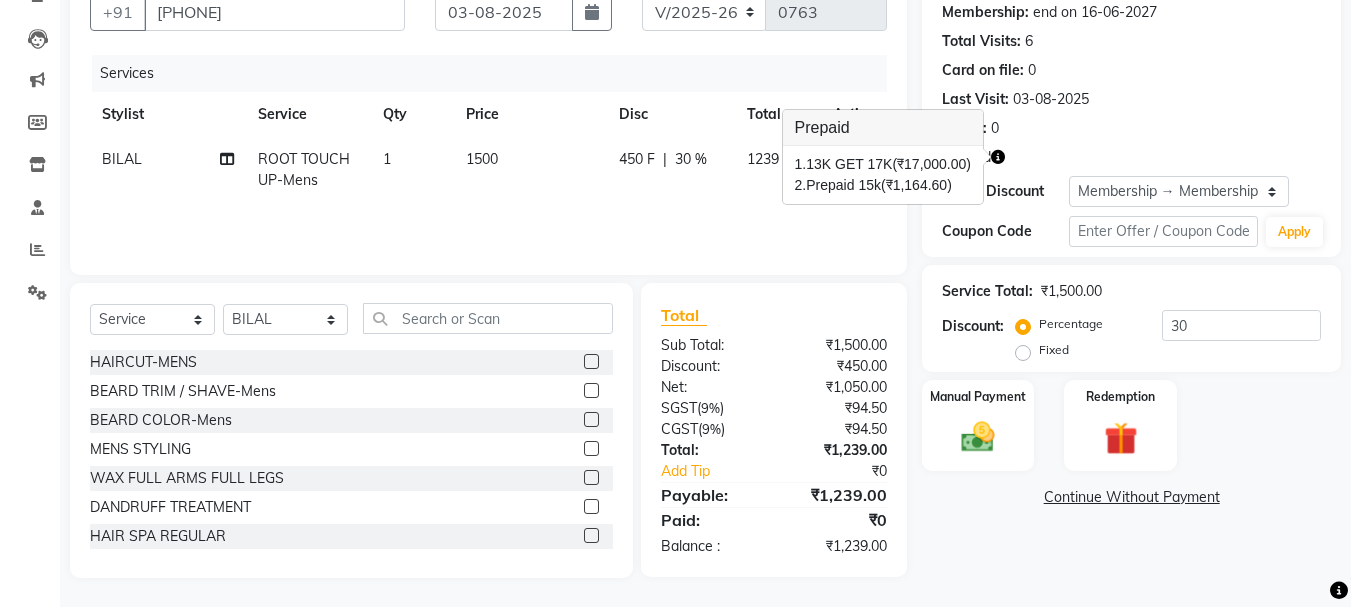 click on "Services Stylist Service Qty Price Disc Total Action BILAL ROOT TOUCH UP-Mens 1 1500 450 F | 30 % 1239" 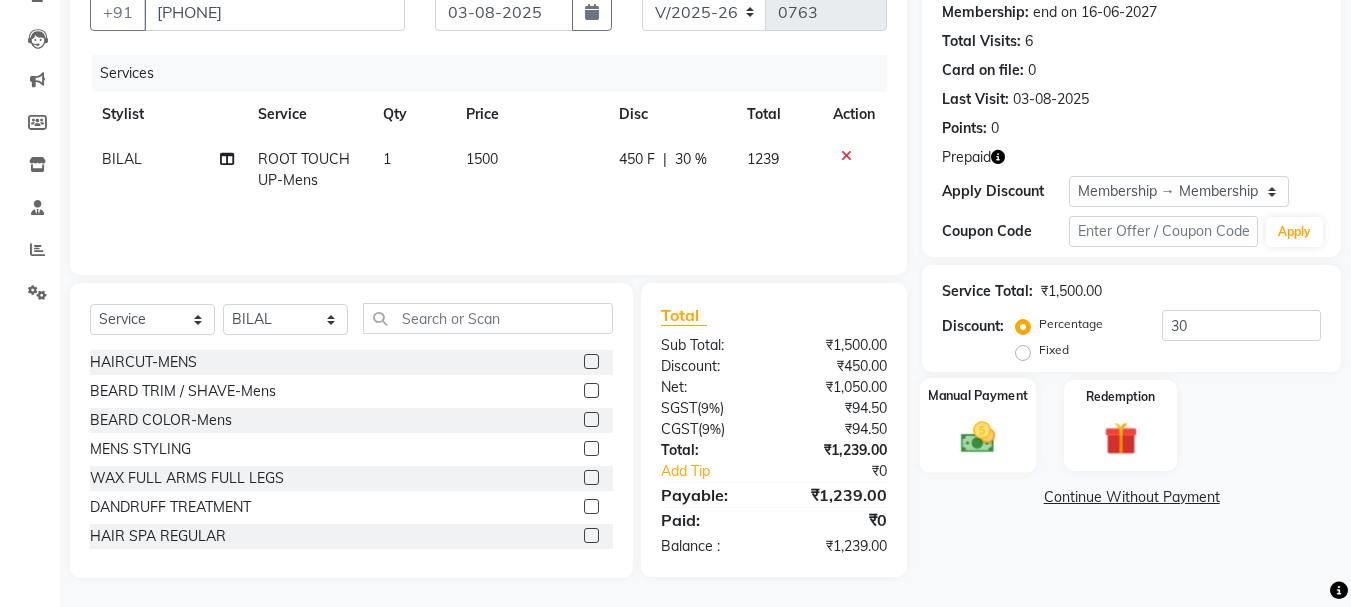 click 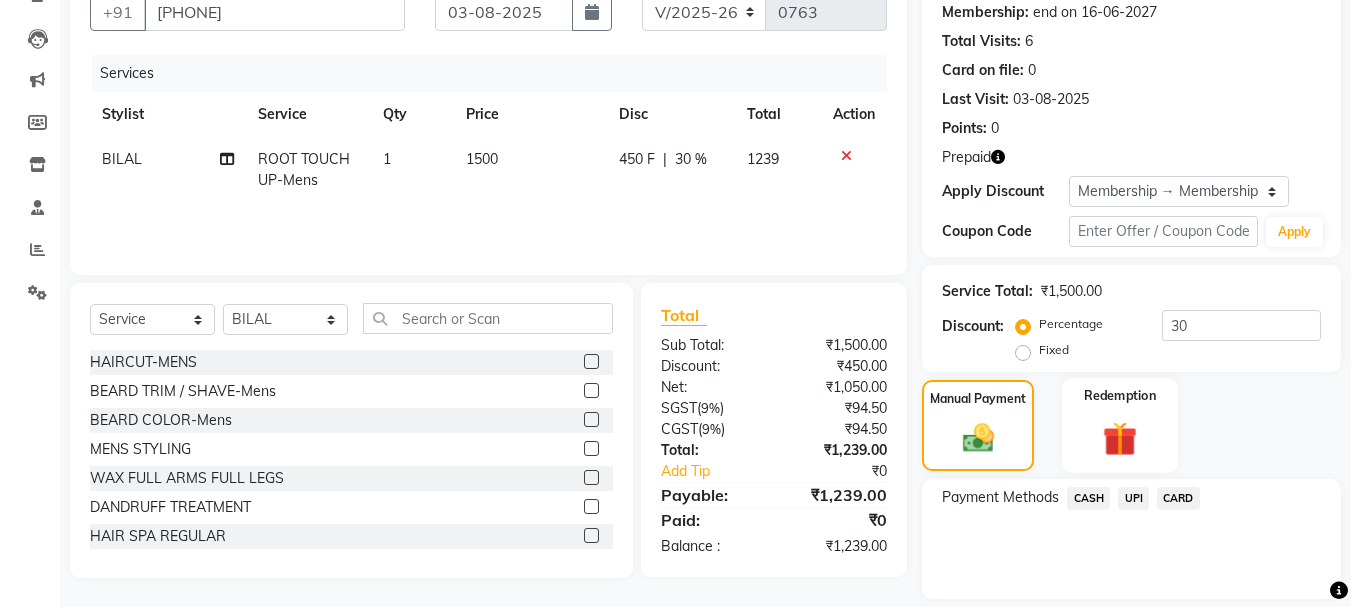 click on "Redemption" 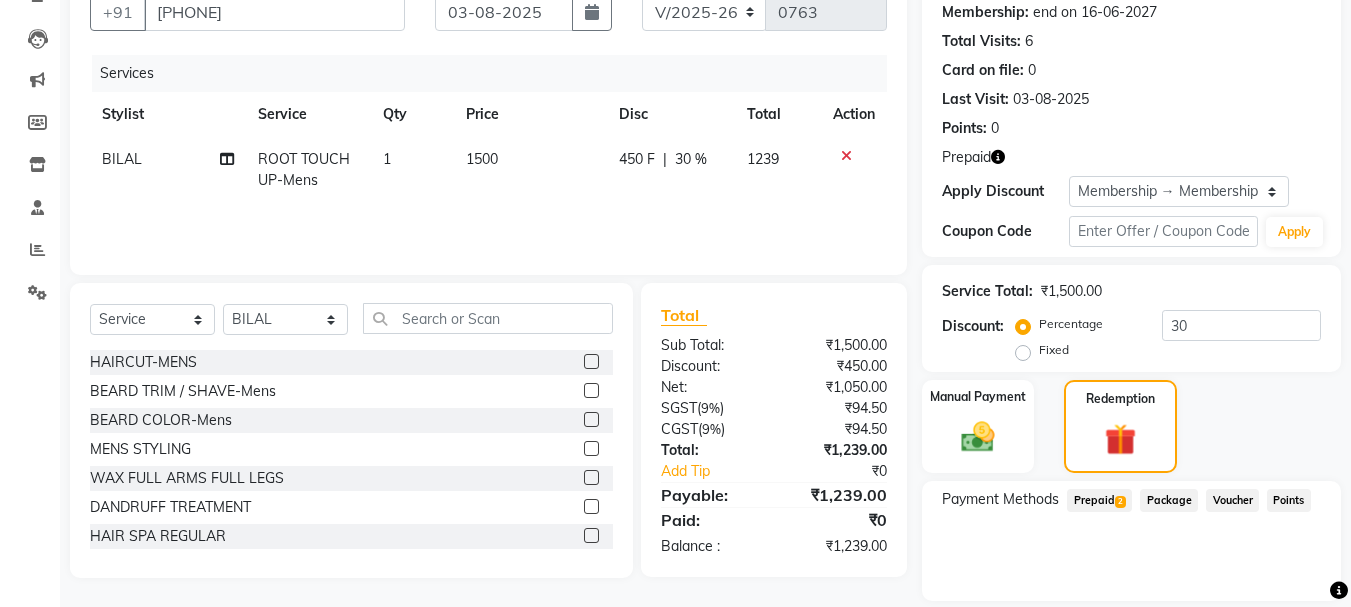 click on "Prepaid  2" 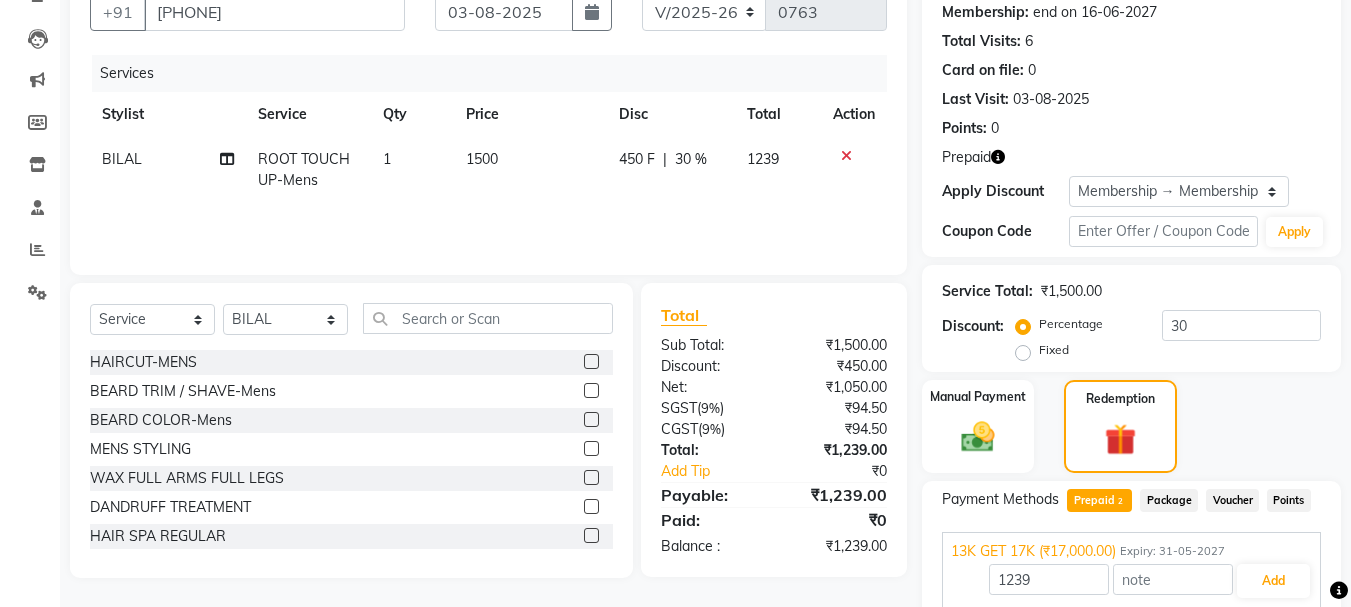 scroll, scrollTop: 321, scrollLeft: 0, axis: vertical 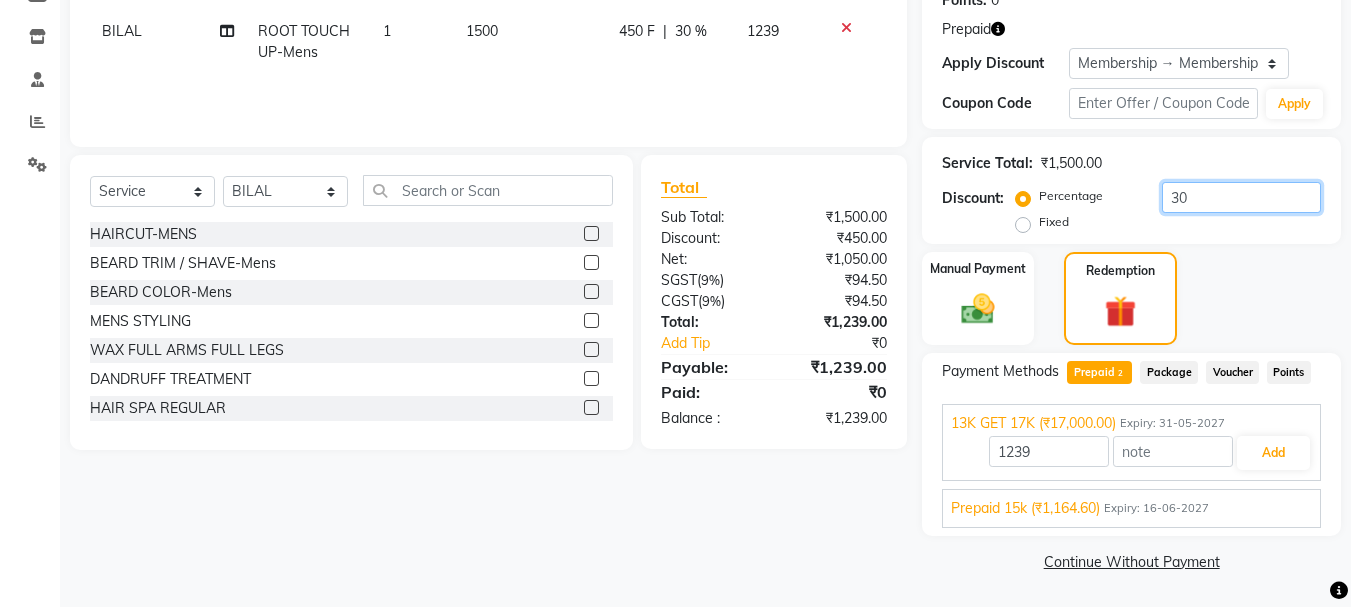click on "30" 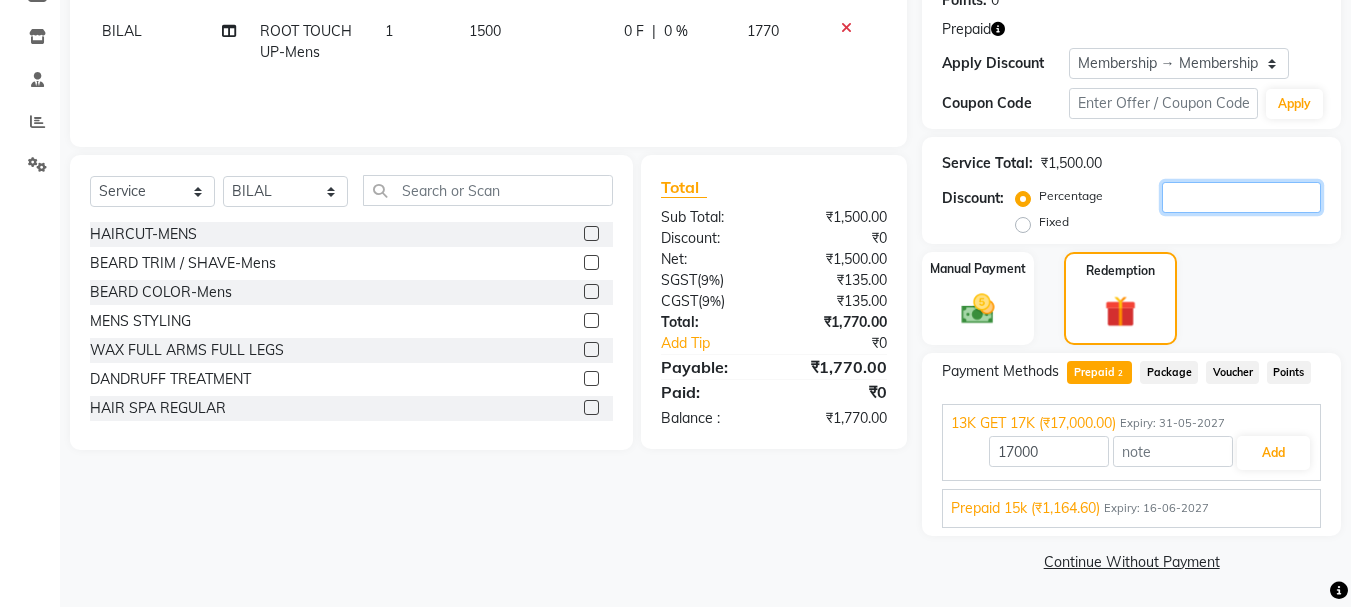 type 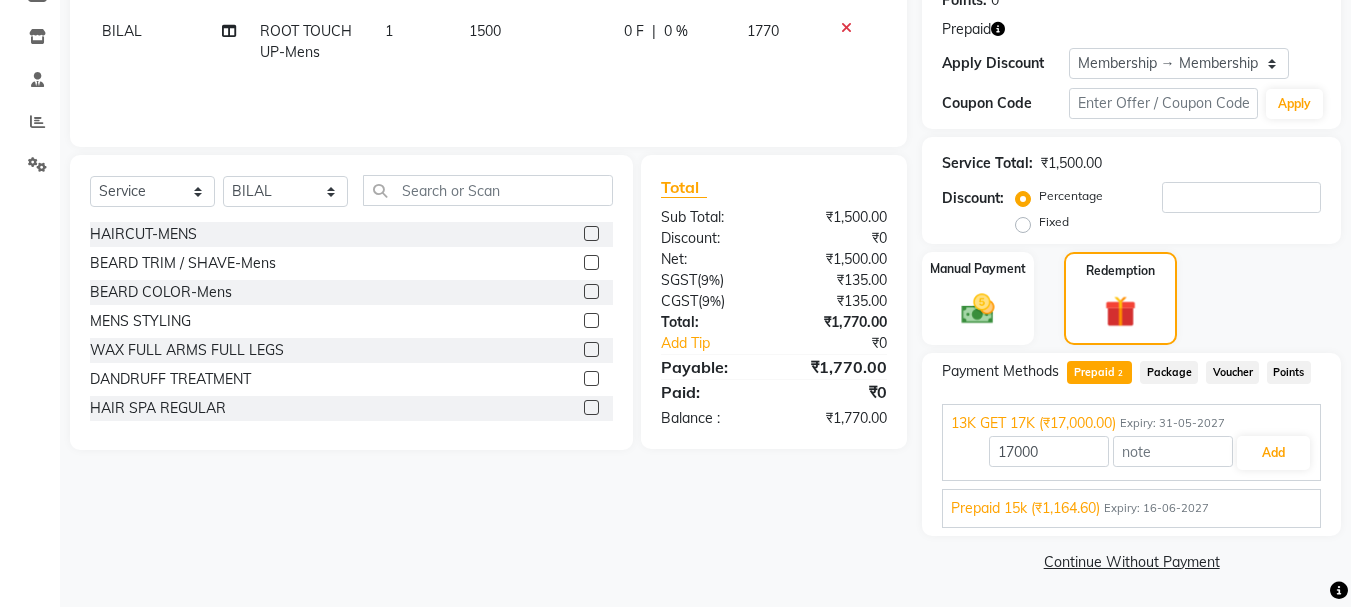 click on "Manual Payment Redemption" 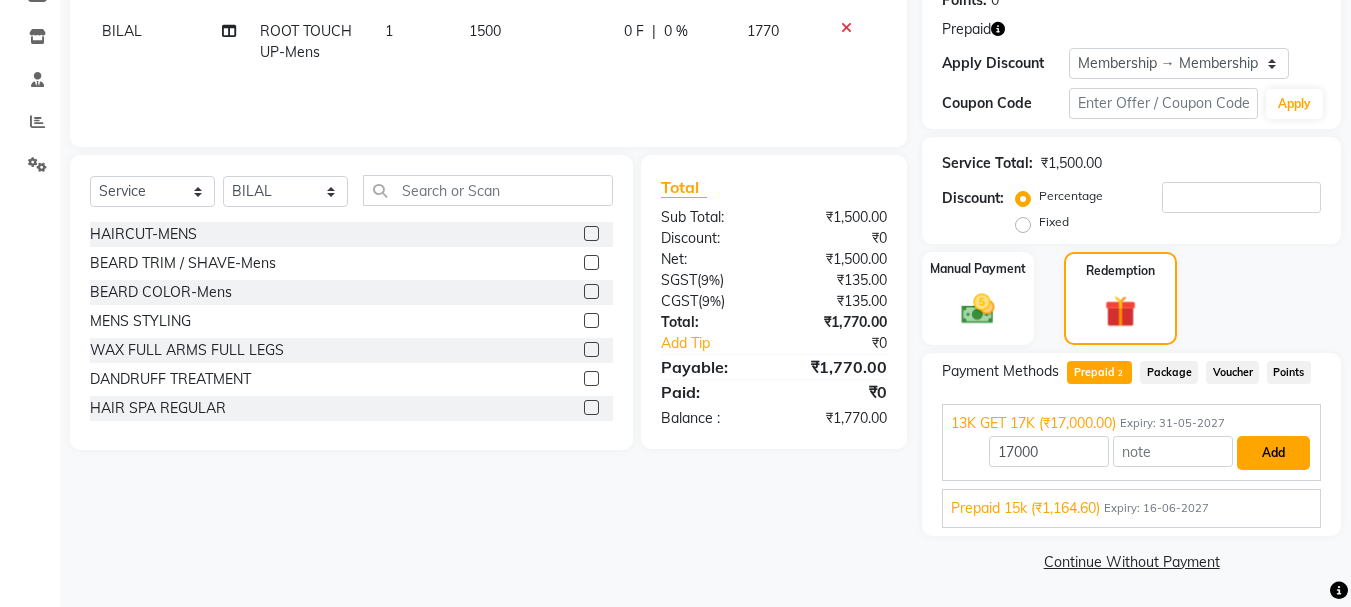 click on "Add" at bounding box center [1273, 453] 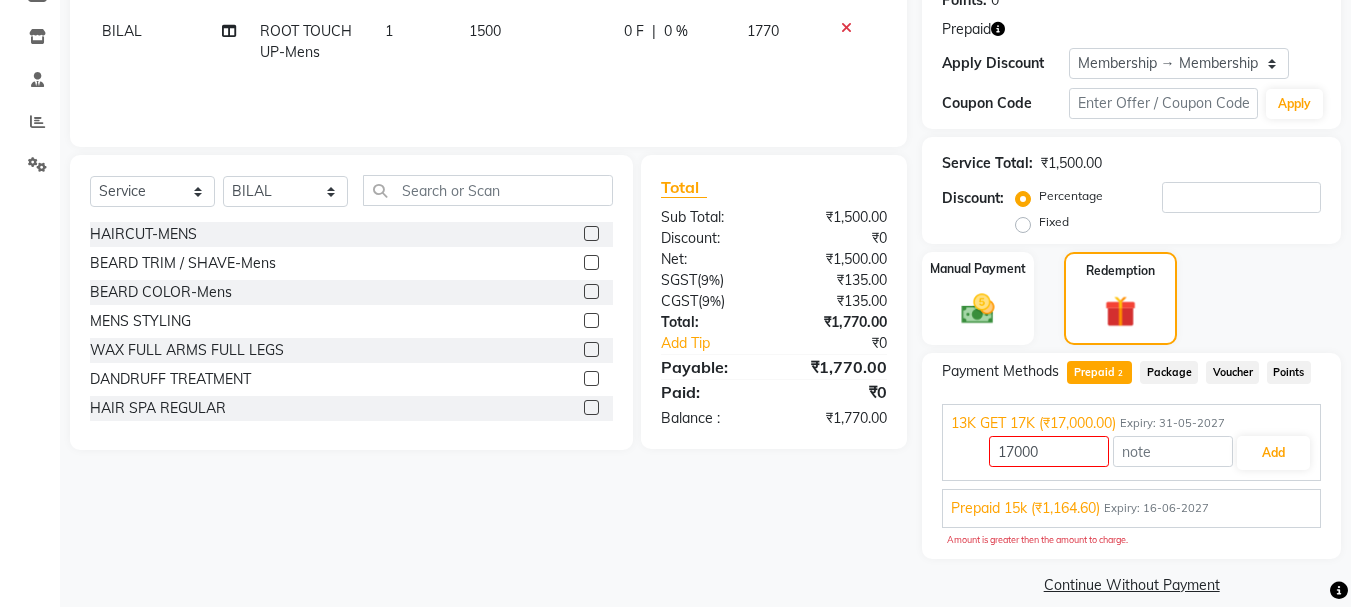 click on "Client +91 [PHONE] Date 03-08-2025 Invoice Number V/2025 V/2025-26 0763 Services Stylist Service Qty Price Disc Total Action BILAL ROOT TOUCH UP-Mens 1 1500 0 F | 0 % 1770 Select  Service  Product  Membership  Package Voucher Prepaid Gift Card  Select Stylist ADITI BILAL DANISH Manager Manager  RINKI VALECHA SAVITRI SHADAB SHARUKH SHIVAM SUNNY UMESH HAIRCUT-MENS  BEARD TRIM / SHAVE-Mens  BEARD COLOR-Mens  MENS STYLING  WAX FULL ARMS FULL LEGS  DANDRUFF TREATMENT  HAIR SPA REGULAR  HAIRCUT / BEARD  O3+ CLEANUP  BRAZILIAN UPPERLIP/NOSE/FORHEAD   SIDELOCKS WAX  HAIR WASH LOREAL-Mens  NASHI/MILKSHAKE WASH-Mens  KERASTASE/ TREATMENT WASH-Mens  HEAD MASSAGE-Mens  ROOT TOUCH UP-Mens  AMONIA FREE COLOR-Mens  HIGHLIGHTS-Mens  KERATIN-Mens  HAIR SMOOTHENING-Mens  HAIR REBONDING-womens  HAIRCUT-womens  HAIRCUT - CHILD-womens  HAIR WASH LOREAL-womens  PREMIUM WASH-womens  HAIR CARE-BLOW DRY  HAIR CARE-HAIR STRAIGHTENING  HAIR CARE-IRON CURLS/TONG/CRIMPING  HAIR CARE-HAIR STYLING / HAIRDOS  HAIR CARE-HEAD MASSAGE  ₹0" 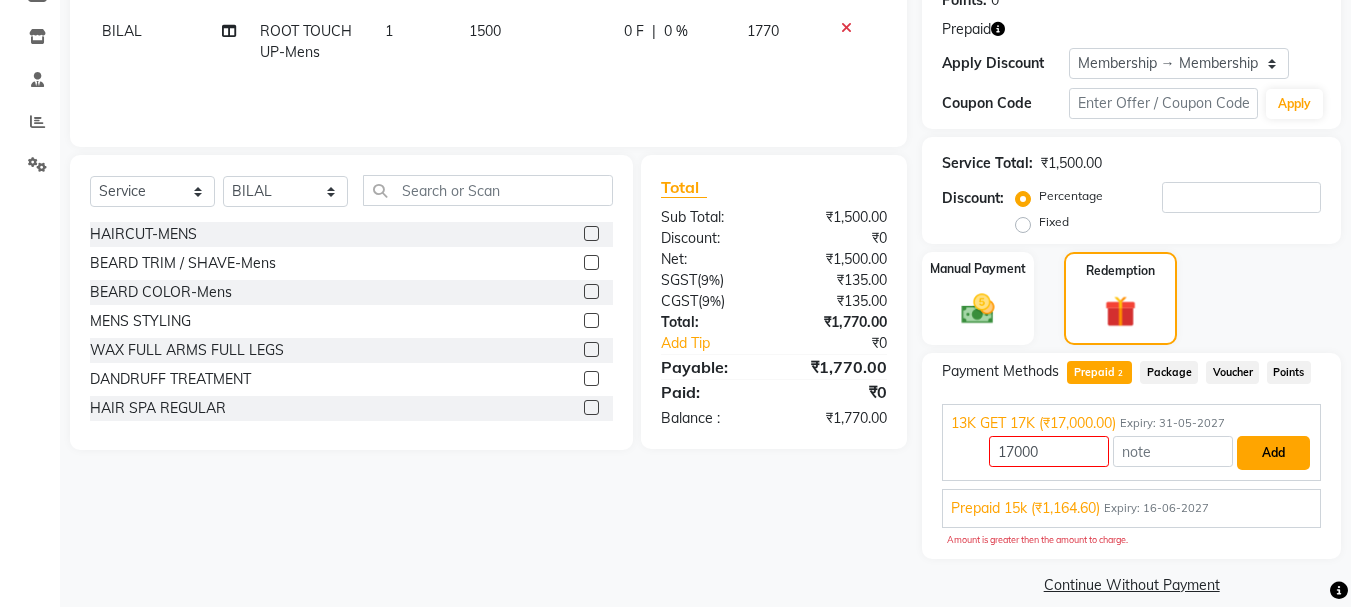 click on "Add" at bounding box center [1273, 453] 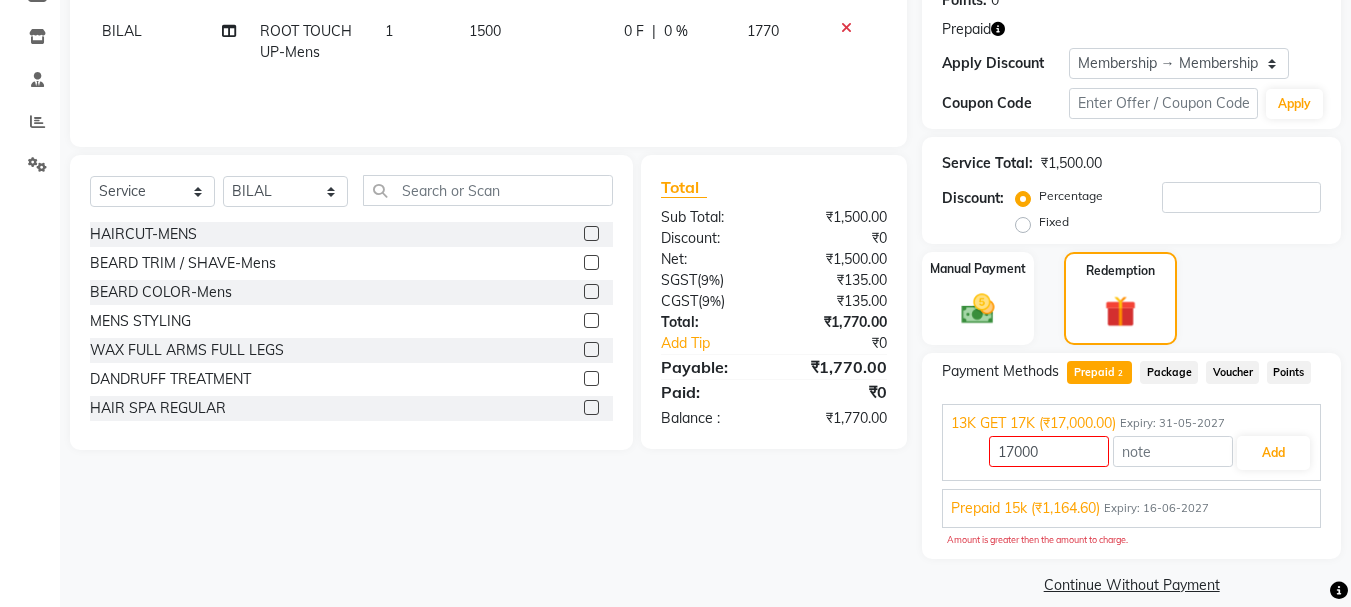 click on "Client +91 [PHONE] Date 03-08-2025 Invoice Number V/2025 V/2025-26 0763 Services Stylist Service Qty Price Disc Total Action BILAL ROOT TOUCH UP-Mens 1 1500 0 F | 0 % 1770 Select  Service  Product  Membership  Package Voucher Prepaid Gift Card  Select Stylist ADITI BILAL DANISH Manager Manager  RINKI VALECHA SAVITRI SHADAB SHARUKH SHIVAM SUNNY UMESH HAIRCUT-MENS  BEARD TRIM / SHAVE-Mens  BEARD COLOR-Mens  MENS STYLING  WAX FULL ARMS FULL LEGS  DANDRUFF TREATMENT  HAIR SPA REGULAR  HAIRCUT / BEARD  O3+ CLEANUP  BRAZILIAN UPPERLIP/NOSE/FORHEAD   SIDELOCKS WAX  HAIR WASH LOREAL-Mens  NASHI/MILKSHAKE WASH-Mens  KERASTASE/ TREATMENT WASH-Mens  HEAD MASSAGE-Mens  ROOT TOUCH UP-Mens  AMONIA FREE COLOR-Mens  HIGHLIGHTS-Mens  KERATIN-Mens  HAIR SMOOTHENING-Mens  HAIR REBONDING-womens  HAIRCUT-womens  HAIRCUT - CHILD-womens  HAIR WASH LOREAL-womens  PREMIUM WASH-womens  HAIR CARE-BLOW DRY  HAIR CARE-HAIR STRAIGHTENING  HAIR CARE-IRON CURLS/TONG/CRIMPING  HAIR CARE-HAIR STYLING / HAIRDOS  HAIR CARE-HEAD MASSAGE  ₹0" 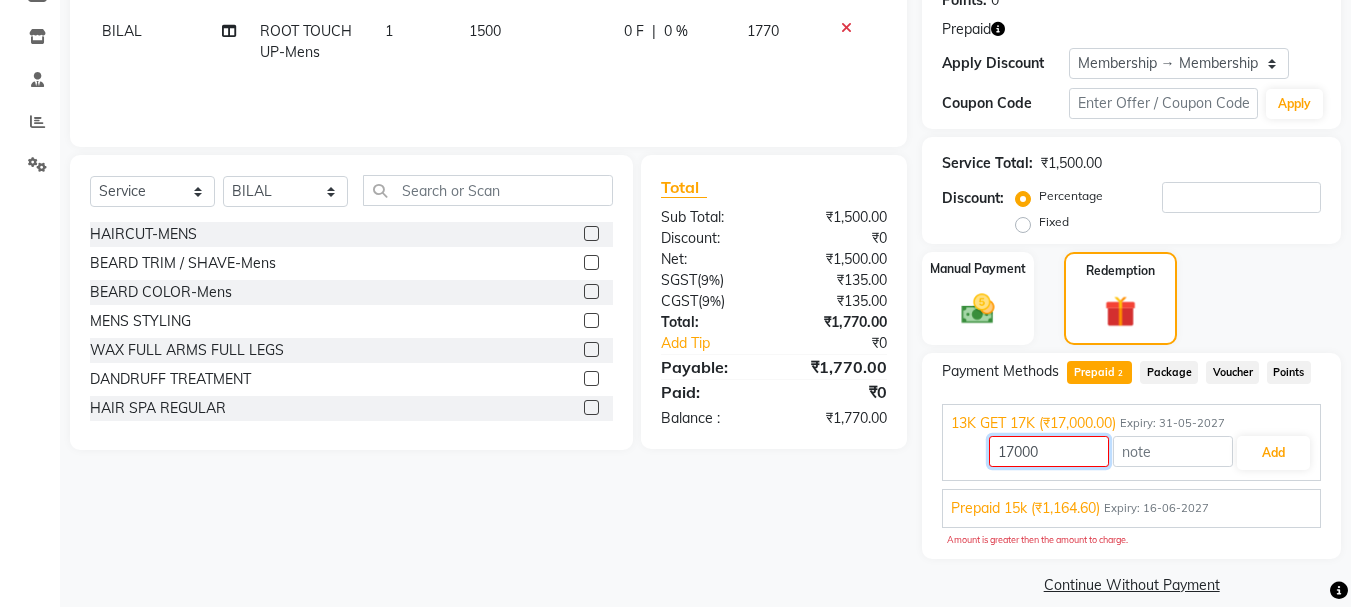 click on "17000" at bounding box center (1049, 451) 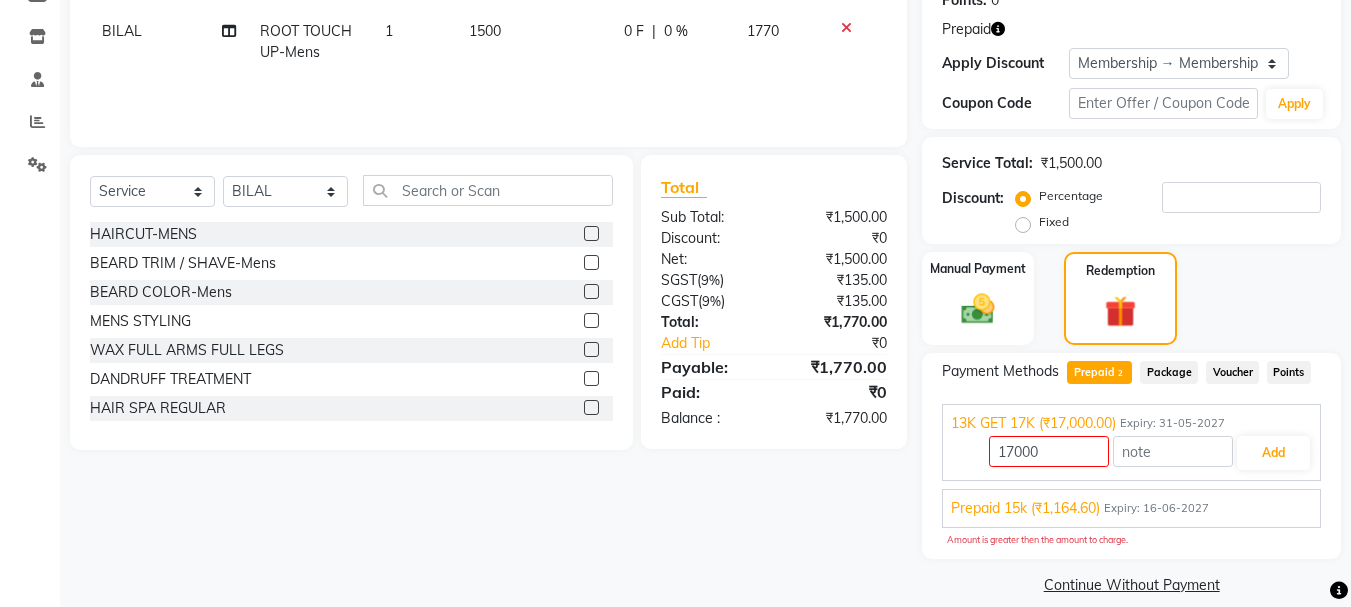 click on "Client +91 [PHONE] Date 03-08-2025 Invoice Number V/2025 V/2025-26 0763 Services Stylist Service Qty Price Disc Total Action BILAL ROOT TOUCH UP-Mens 1 1500 0 F | 0 % 1770 Select  Service  Product  Membership  Package Voucher Prepaid Gift Card  Select Stylist ADITI BILAL DANISH Manager Manager  RINKI VALECHA SAVITRI SHADAB SHARUKH SHIVAM SUNNY UMESH HAIRCUT-MENS  BEARD TRIM / SHAVE-Mens  BEARD COLOR-Mens  MENS STYLING  WAX FULL ARMS FULL LEGS  DANDRUFF TREATMENT  HAIR SPA REGULAR  HAIRCUT / BEARD  O3+ CLEANUP  BRAZILIAN UPPERLIP/NOSE/FORHEAD   SIDELOCKS WAX  HAIR WASH LOREAL-Mens  NASHI/MILKSHAKE WASH-Mens  KERASTASE/ TREATMENT WASH-Mens  HEAD MASSAGE-Mens  ROOT TOUCH UP-Mens  AMONIA FREE COLOR-Mens  HIGHLIGHTS-Mens  KERATIN-Mens  HAIR SMOOTHENING-Mens  HAIR REBONDING-womens  HAIRCUT-womens  HAIRCUT - CHILD-womens  HAIR WASH LOREAL-womens  PREMIUM WASH-womens  HAIR CARE-BLOW DRY  HAIR CARE-HAIR STRAIGHTENING  HAIR CARE-IRON CURLS/TONG/CRIMPING  HAIR CARE-HAIR STYLING / HAIRDOS  HAIR CARE-HEAD MASSAGE  ₹0" 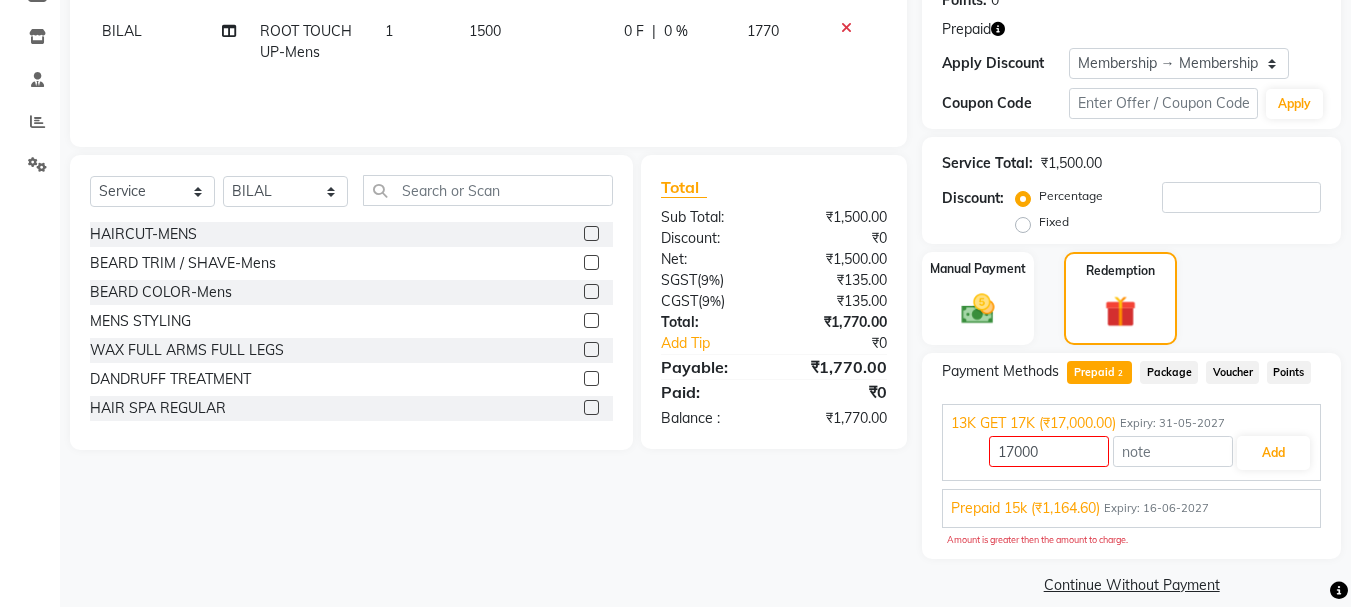 click on "Manual Payment Redemption" 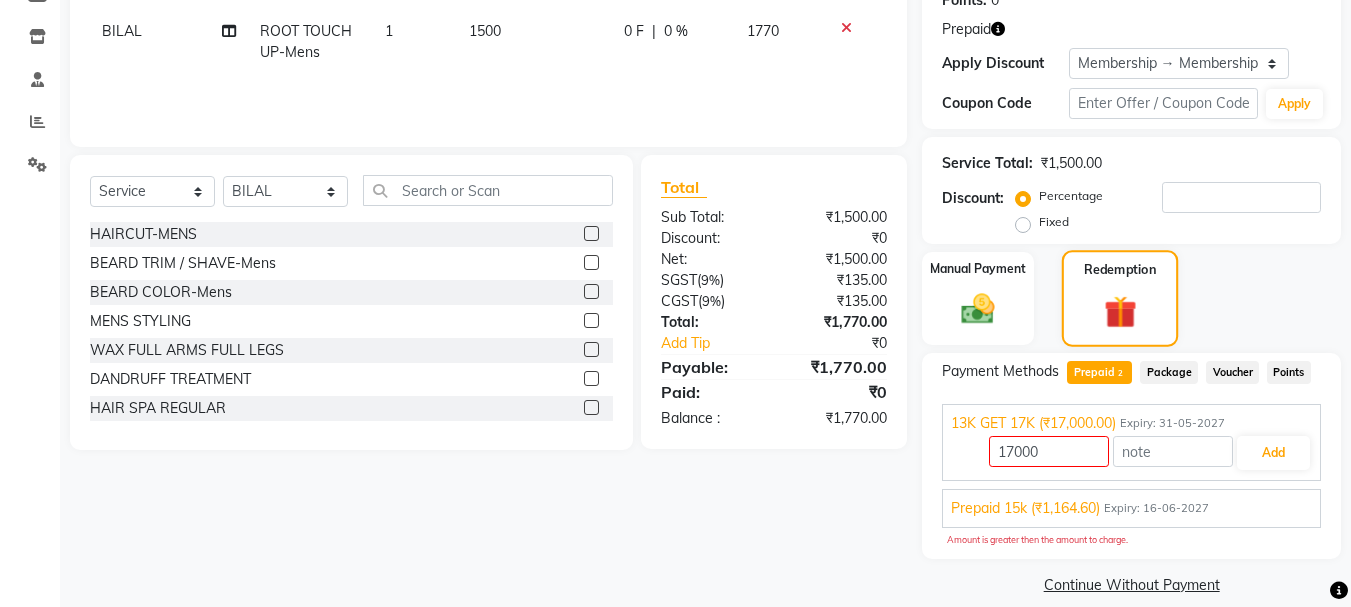 click on "Redemption" 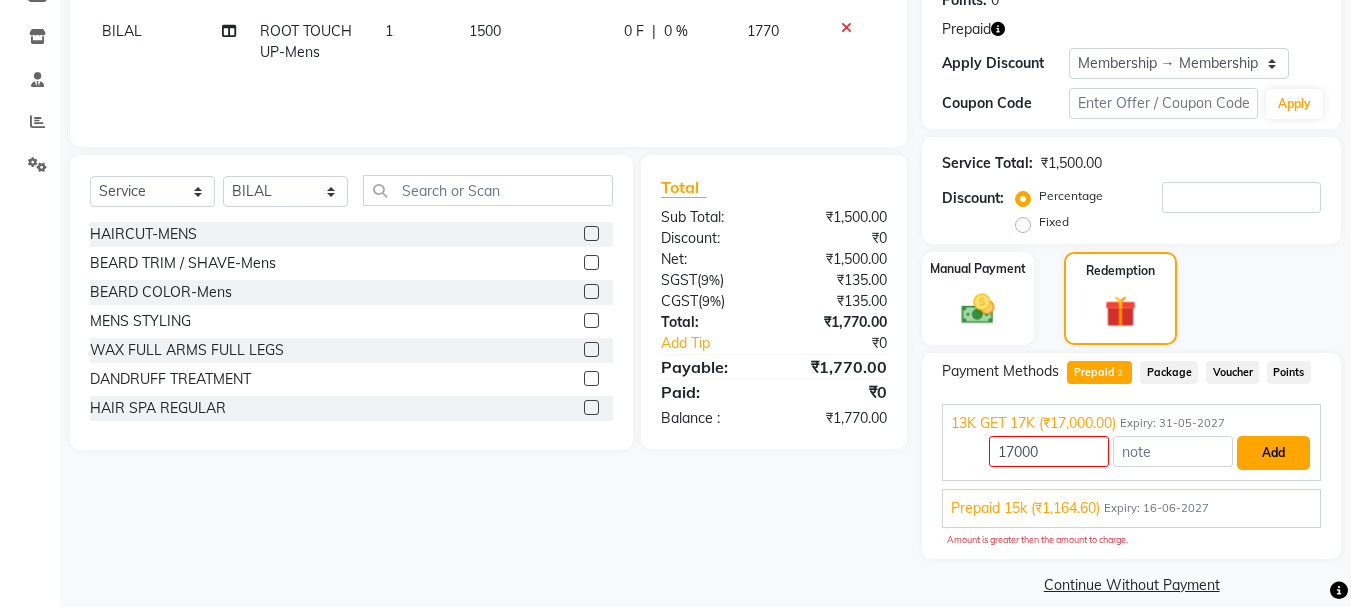click on "Add" at bounding box center (1273, 453) 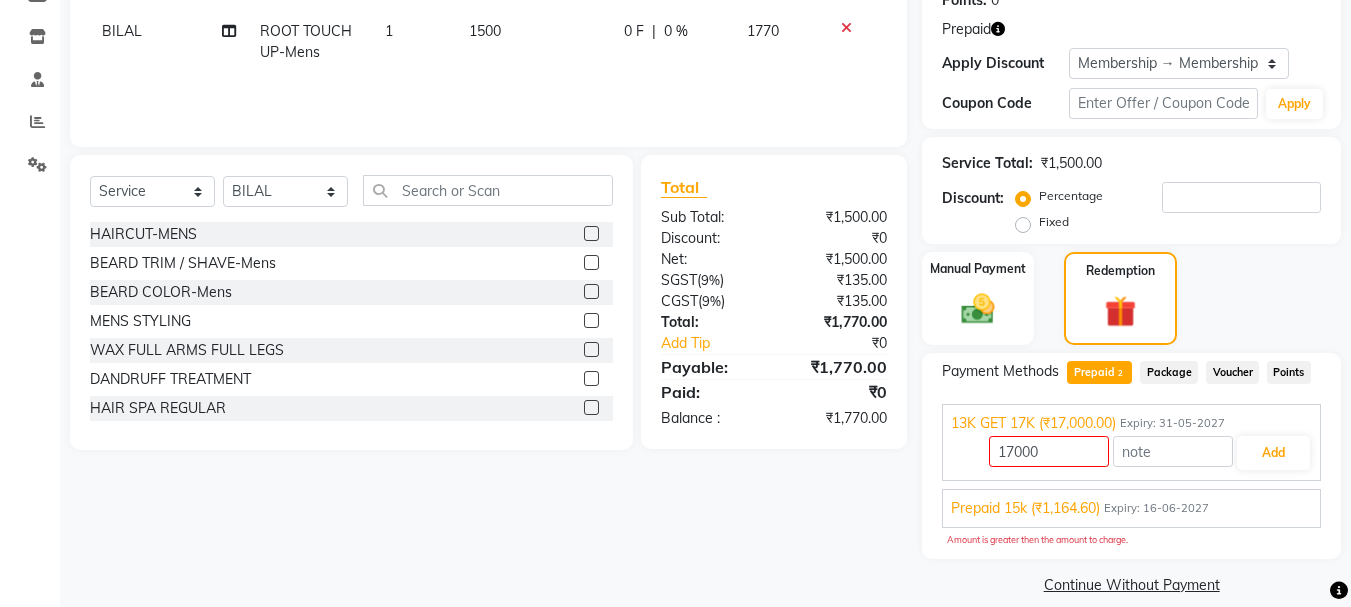 click on "Prepaid 15k (₹1,164.60) Expiry: 16-06-2027" at bounding box center (1131, 508) 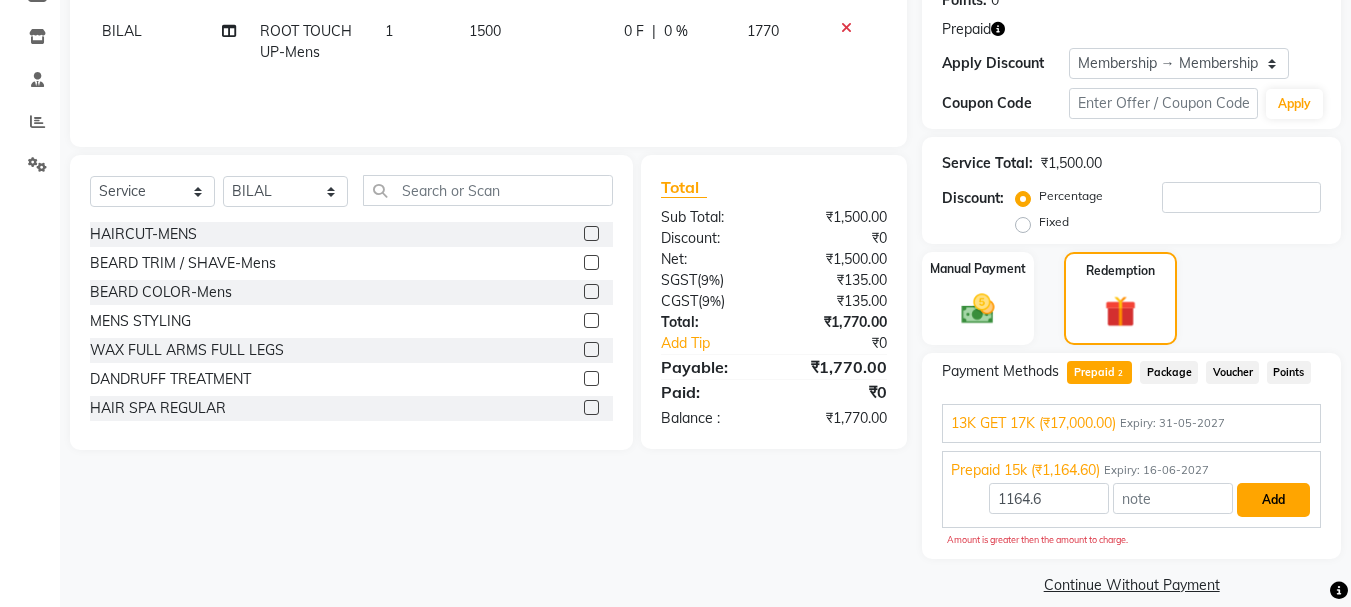 click on "Add" at bounding box center [1273, 500] 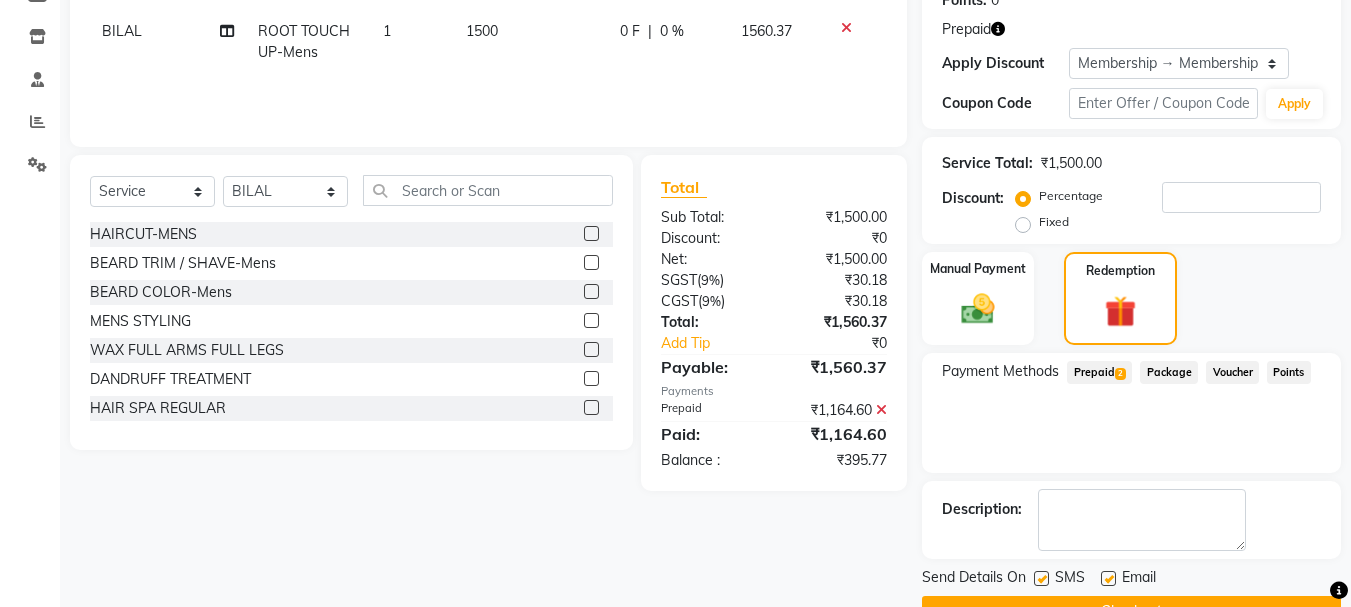 click 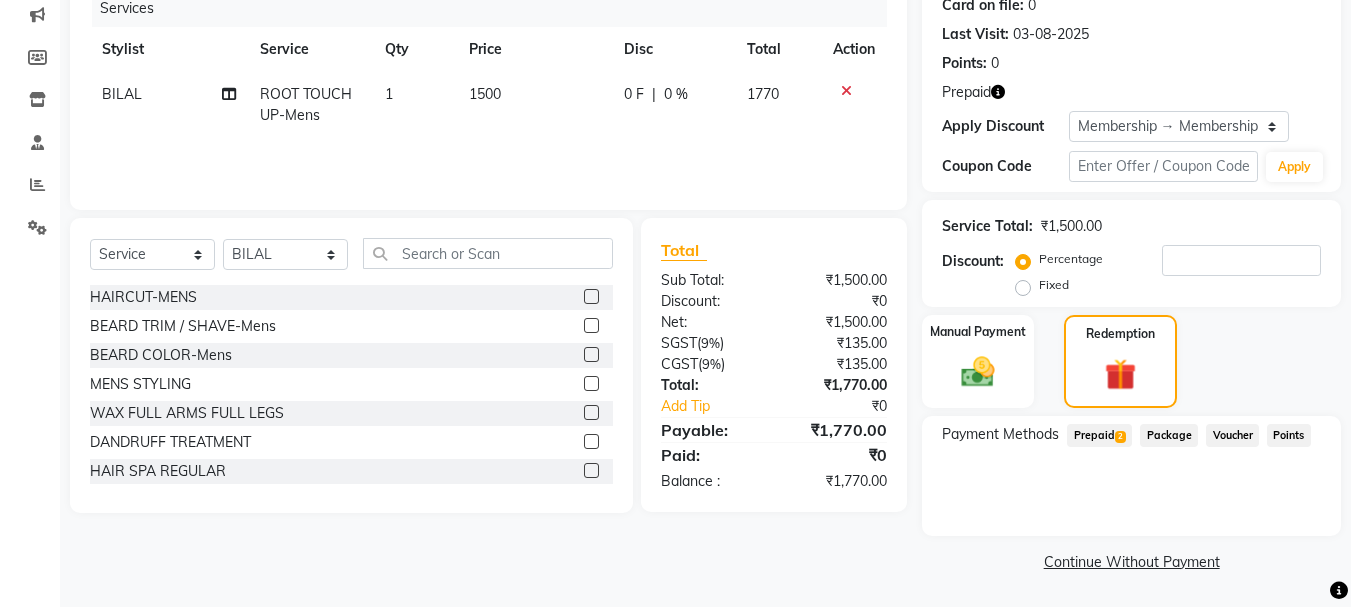scroll, scrollTop: 258, scrollLeft: 0, axis: vertical 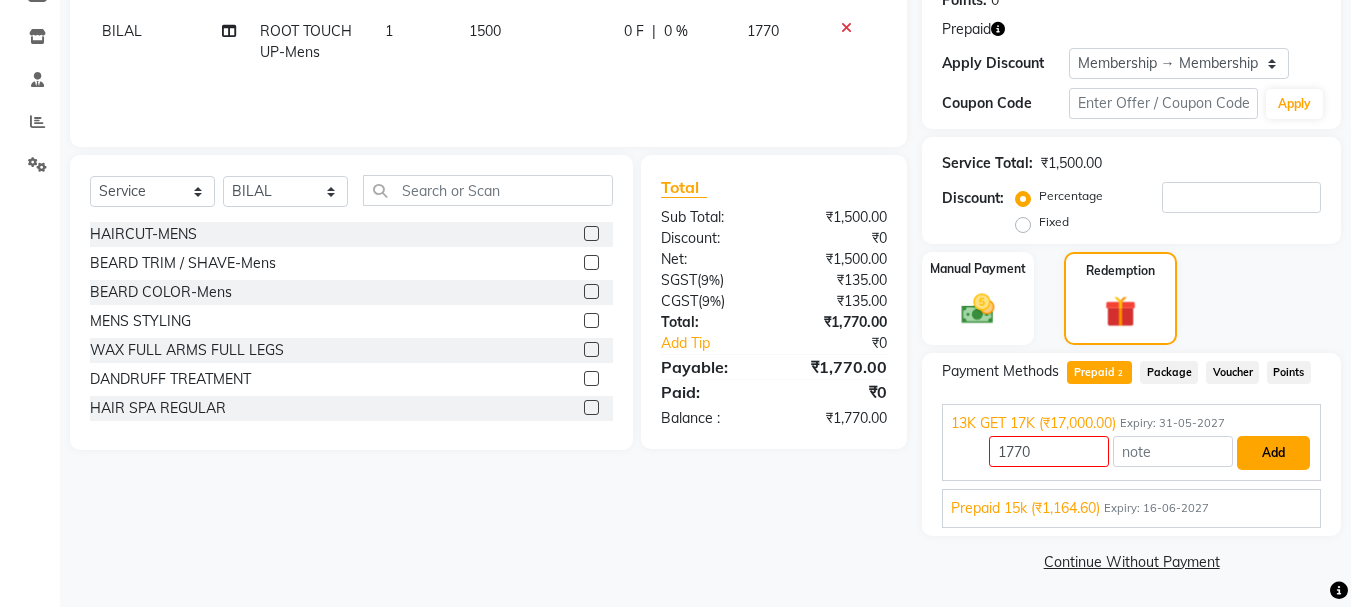 click on "Add" at bounding box center [1273, 453] 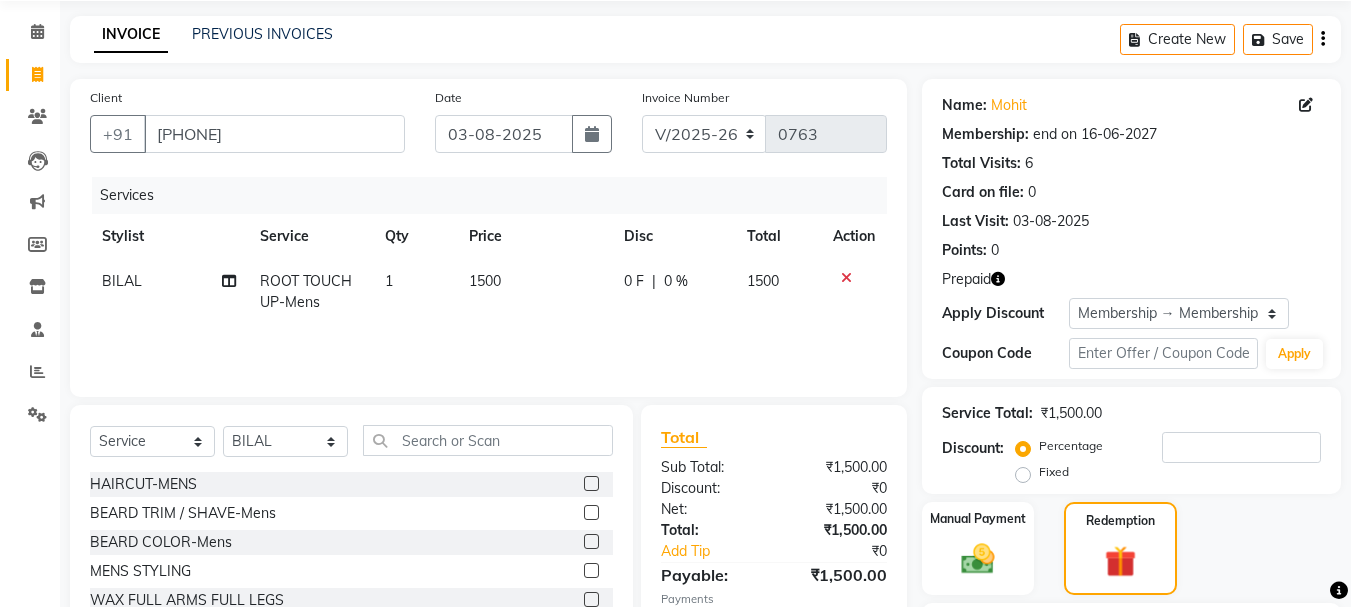 scroll, scrollTop: 371, scrollLeft: 0, axis: vertical 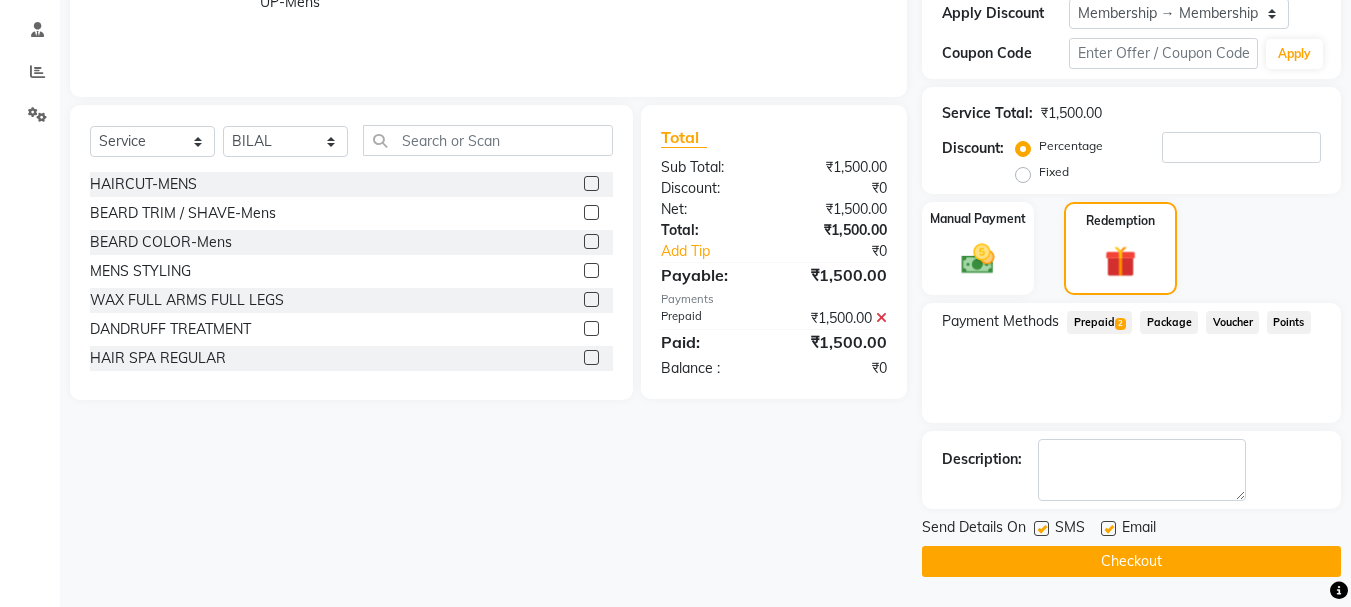 click on "Checkout" 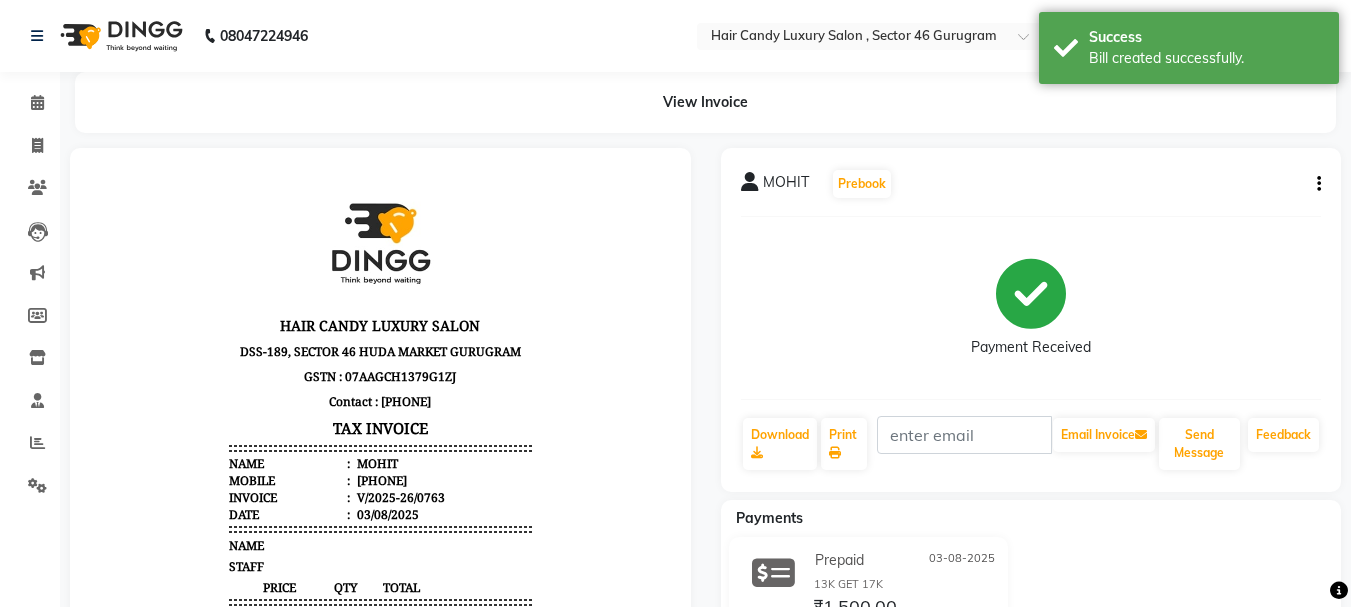 scroll, scrollTop: 0, scrollLeft: 0, axis: both 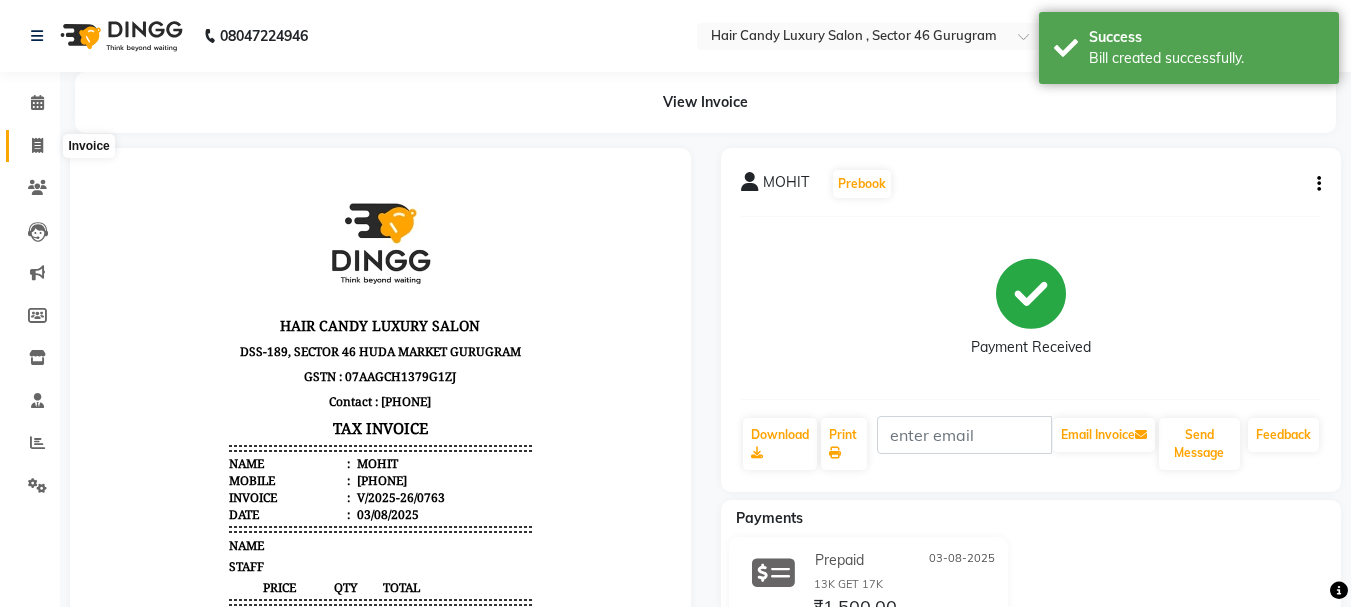 click 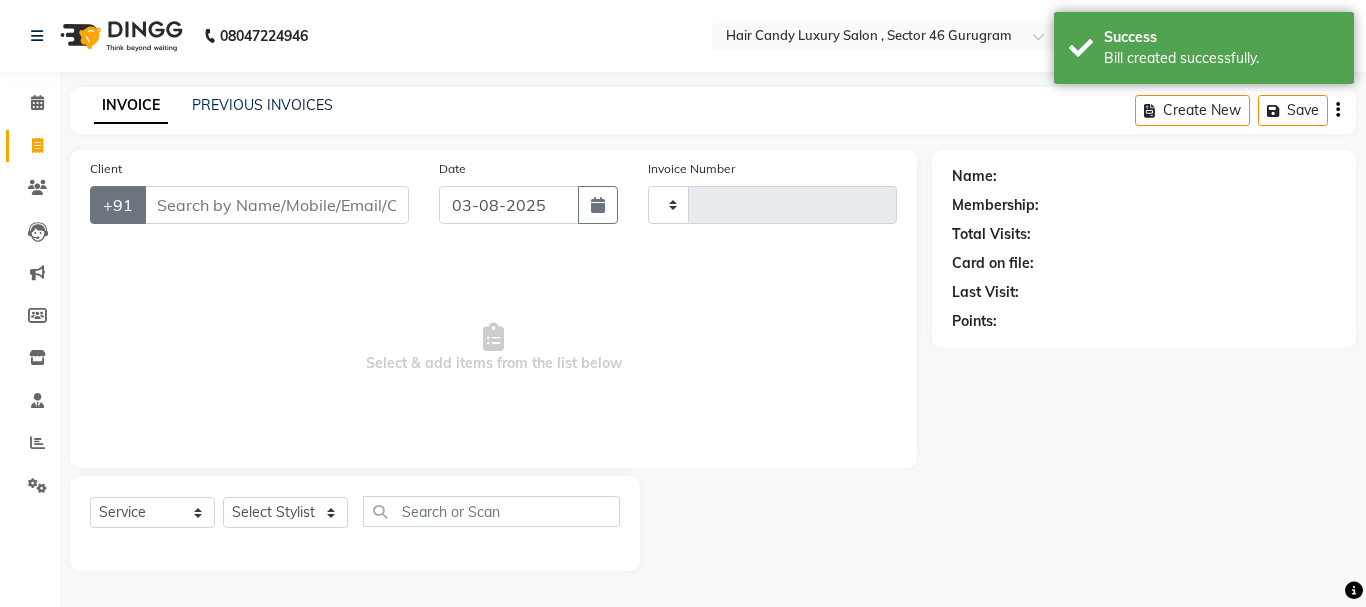 type on "0764" 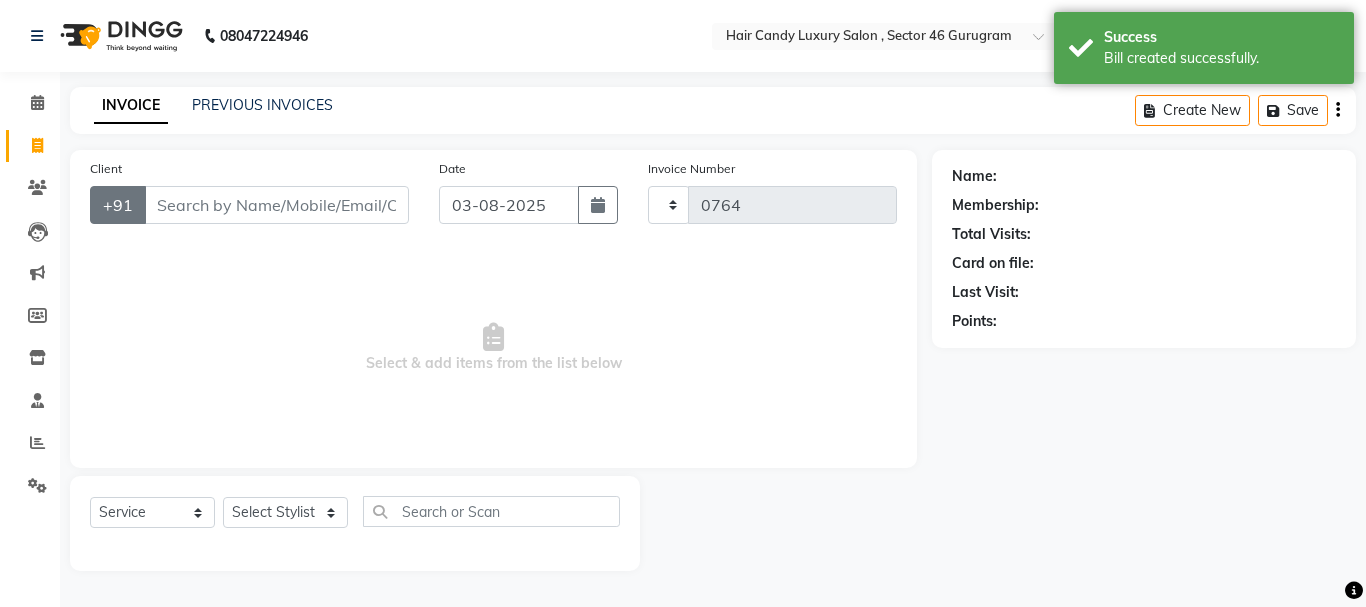select on "8304" 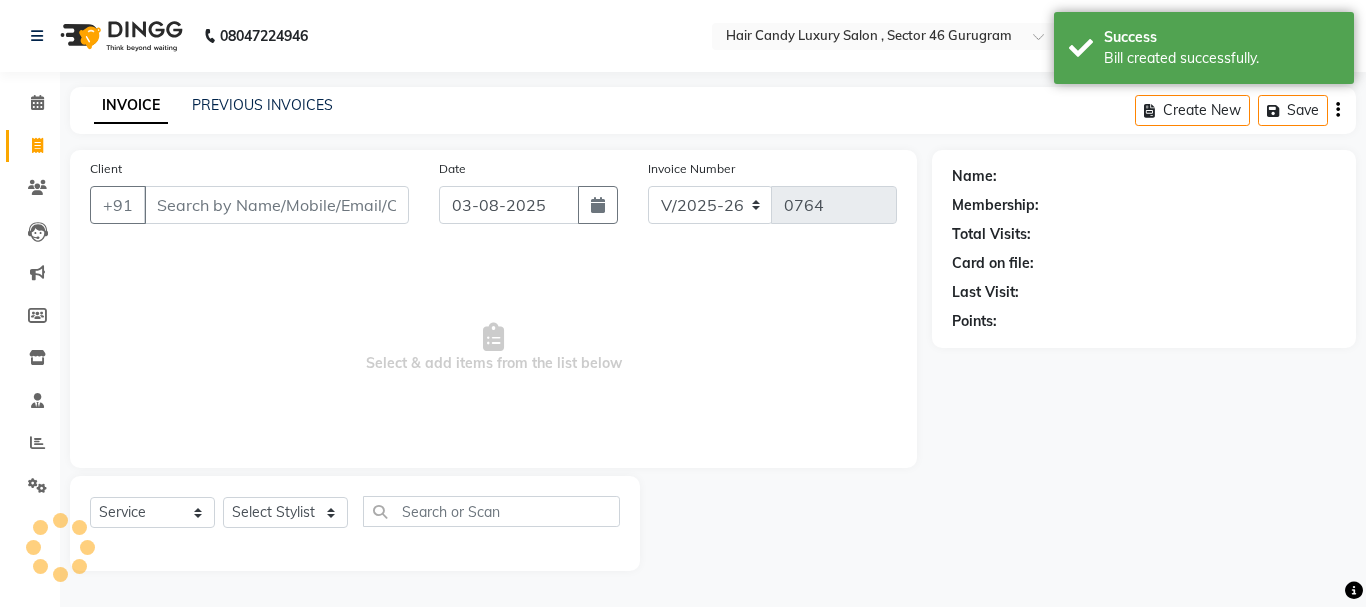 click on "Client" at bounding box center [276, 205] 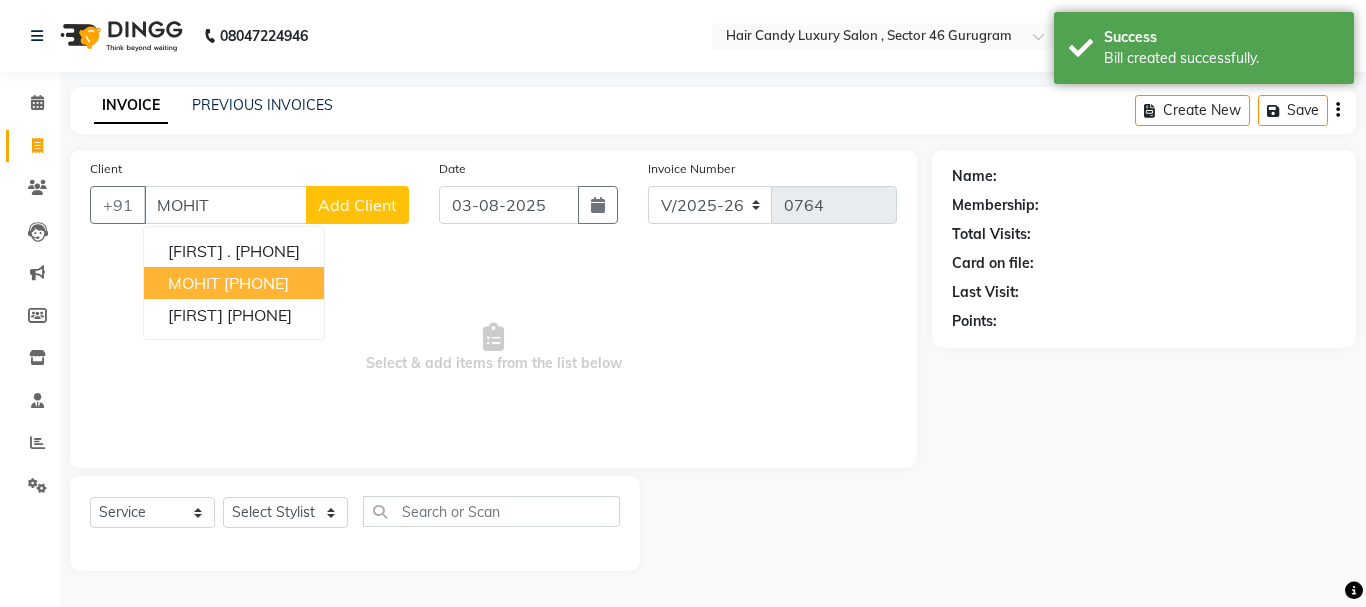 click on "[PHONE]" at bounding box center [256, 283] 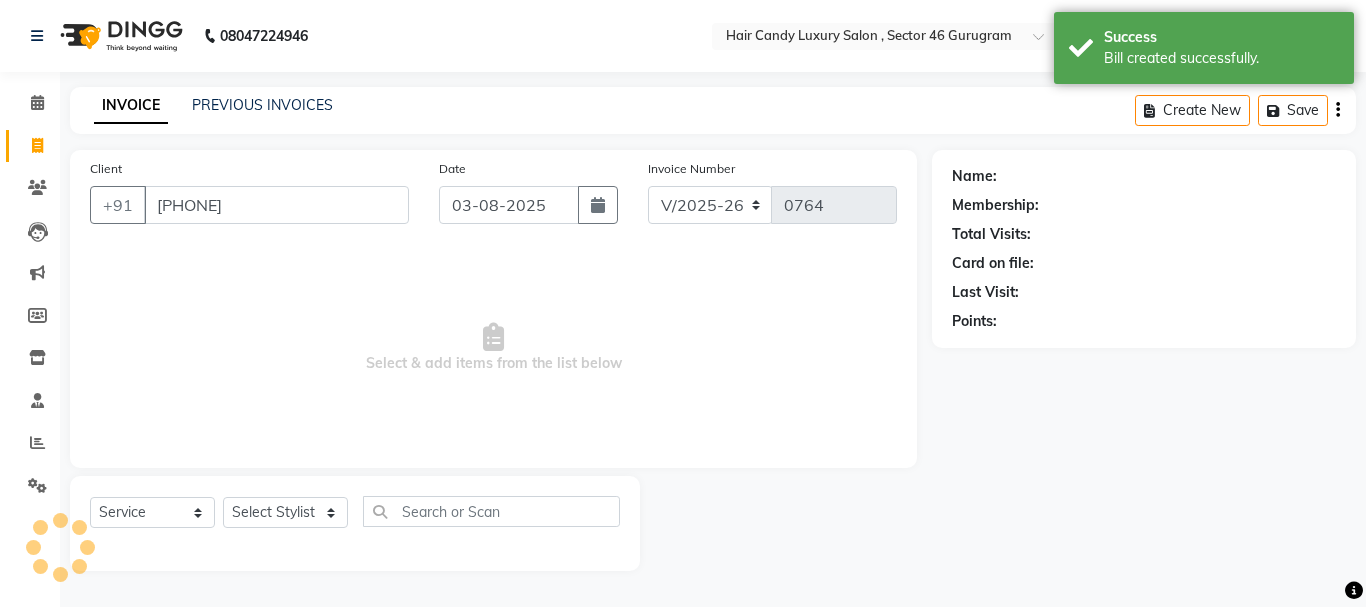 type on "[PHONE]" 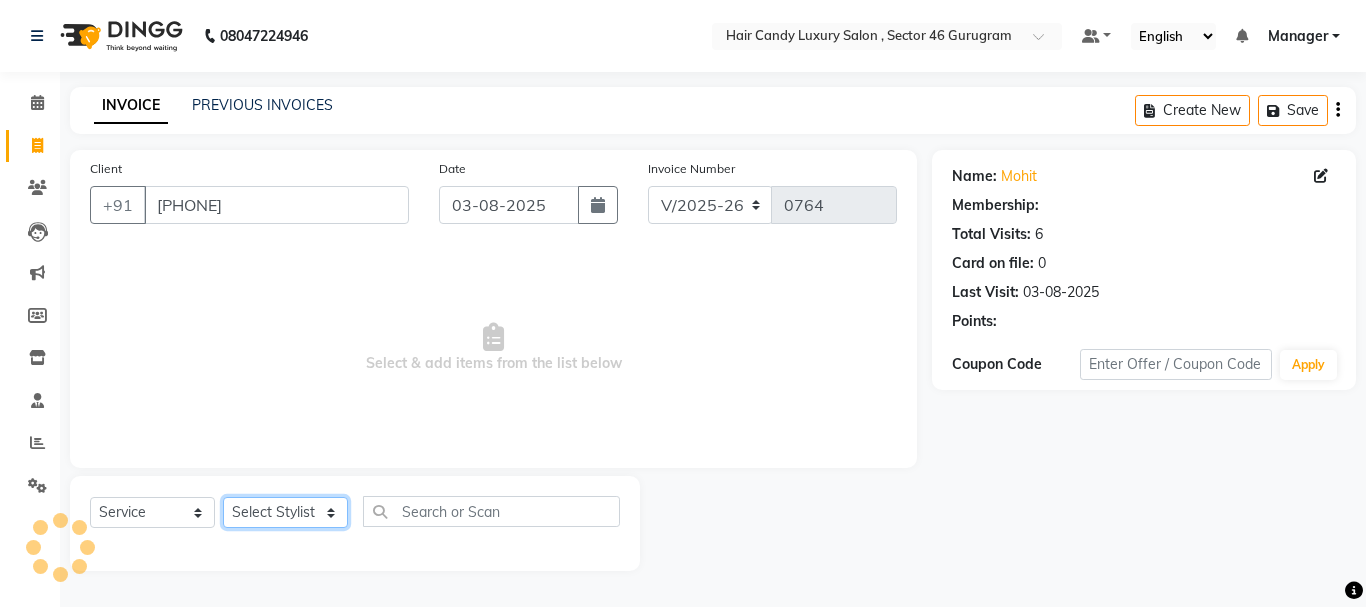 click on "Select Stylist ADITI BILAL DANISH Manager Manager  RINKI VALECHA SAVITRI SHADAB SHARUKH SHIVAM SUNNY UMESH" 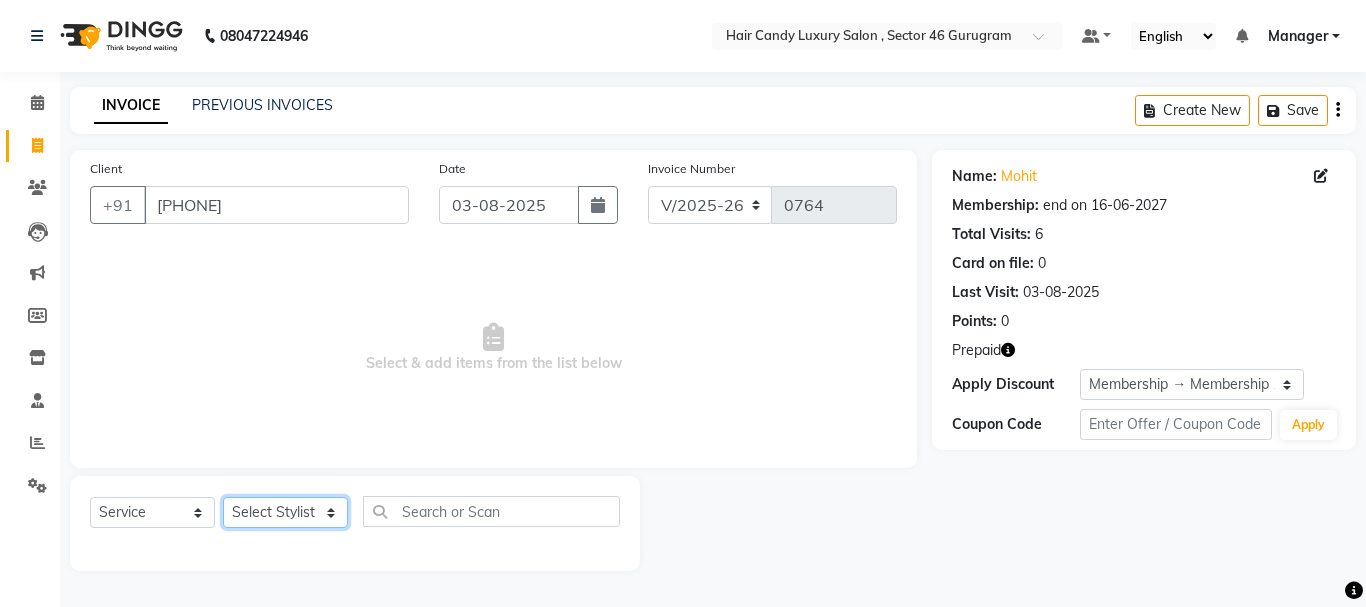 select on "80575" 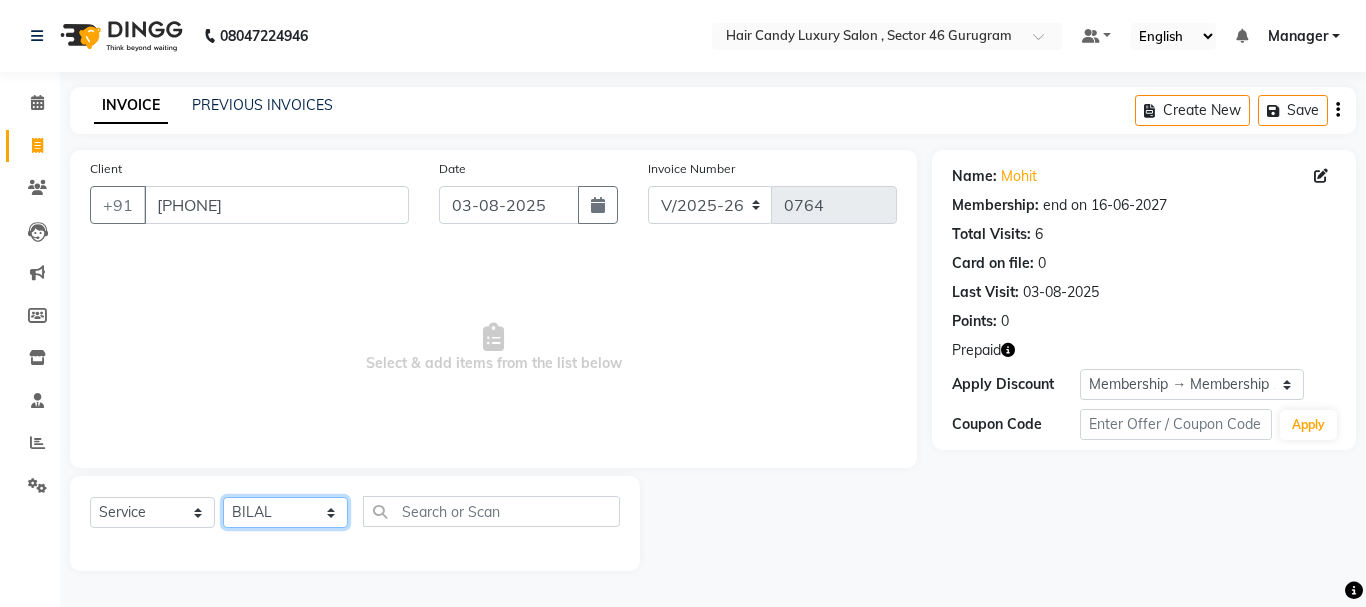 click on "Select Stylist ADITI BILAL DANISH Manager Manager  RINKI VALECHA SAVITRI SHADAB SHARUKH SHIVAM SUNNY UMESH" 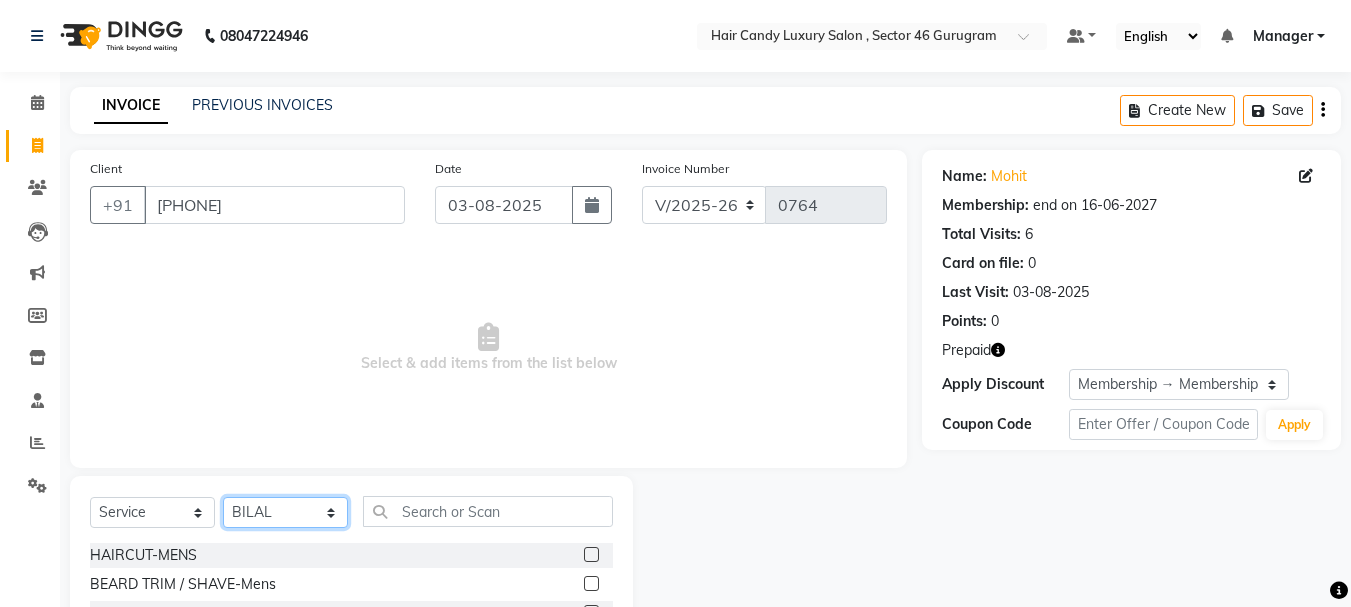 scroll, scrollTop: 100, scrollLeft: 0, axis: vertical 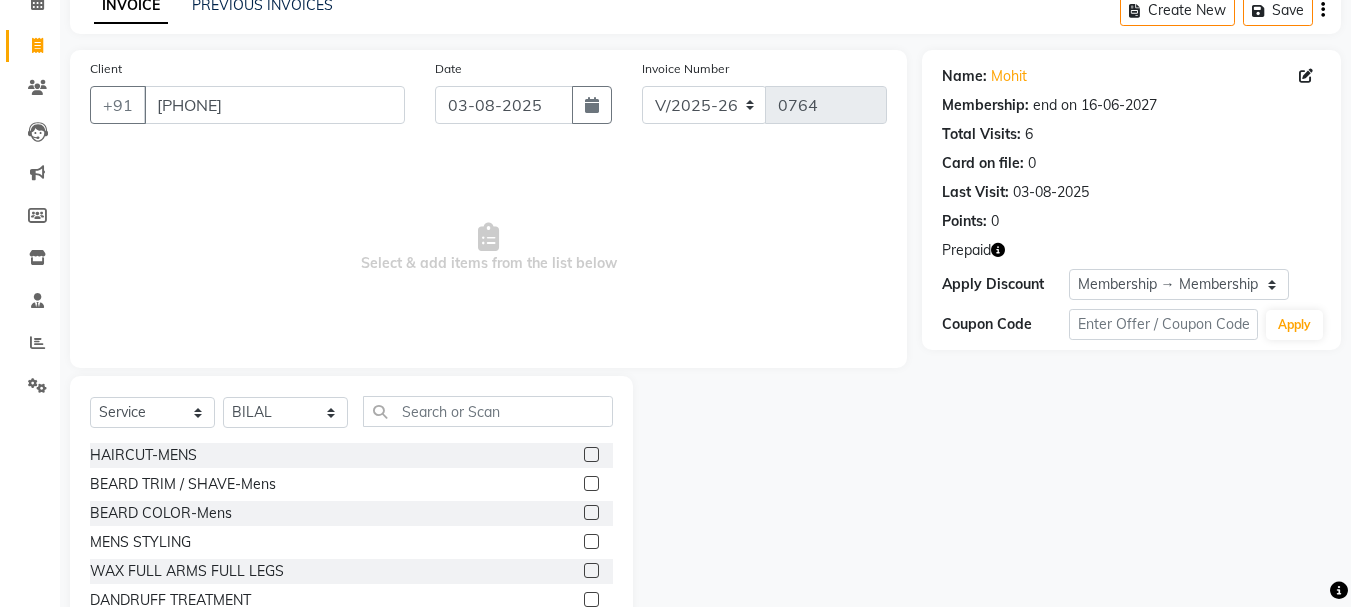 click 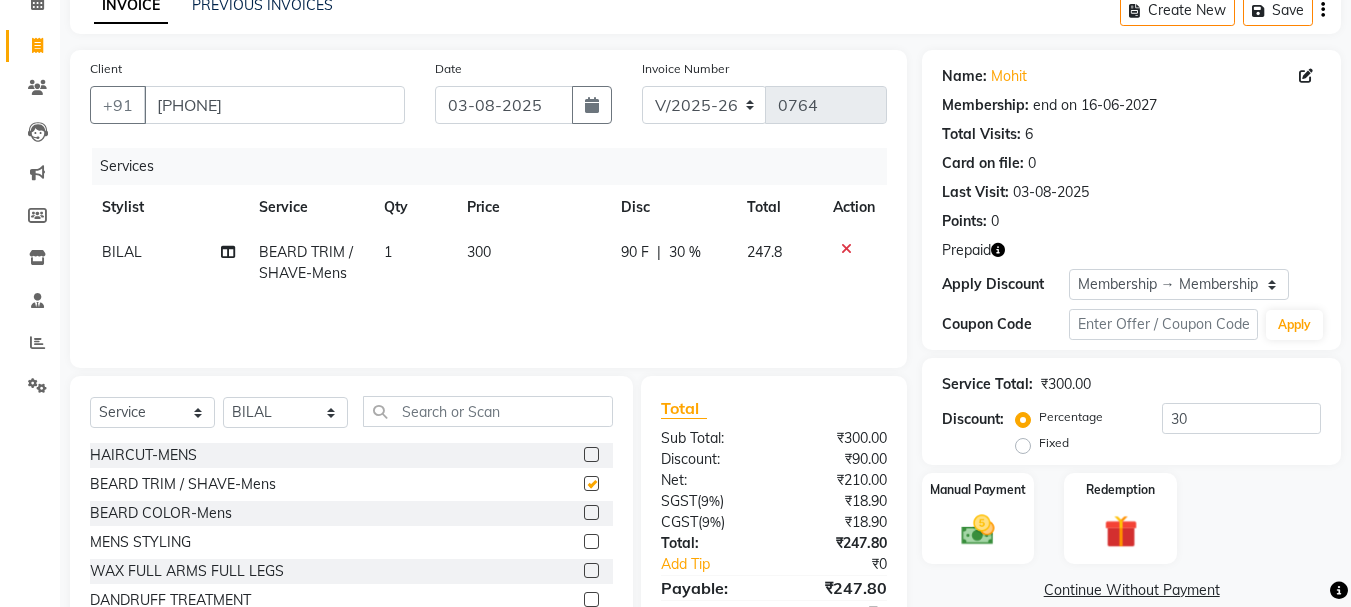 checkbox on "false" 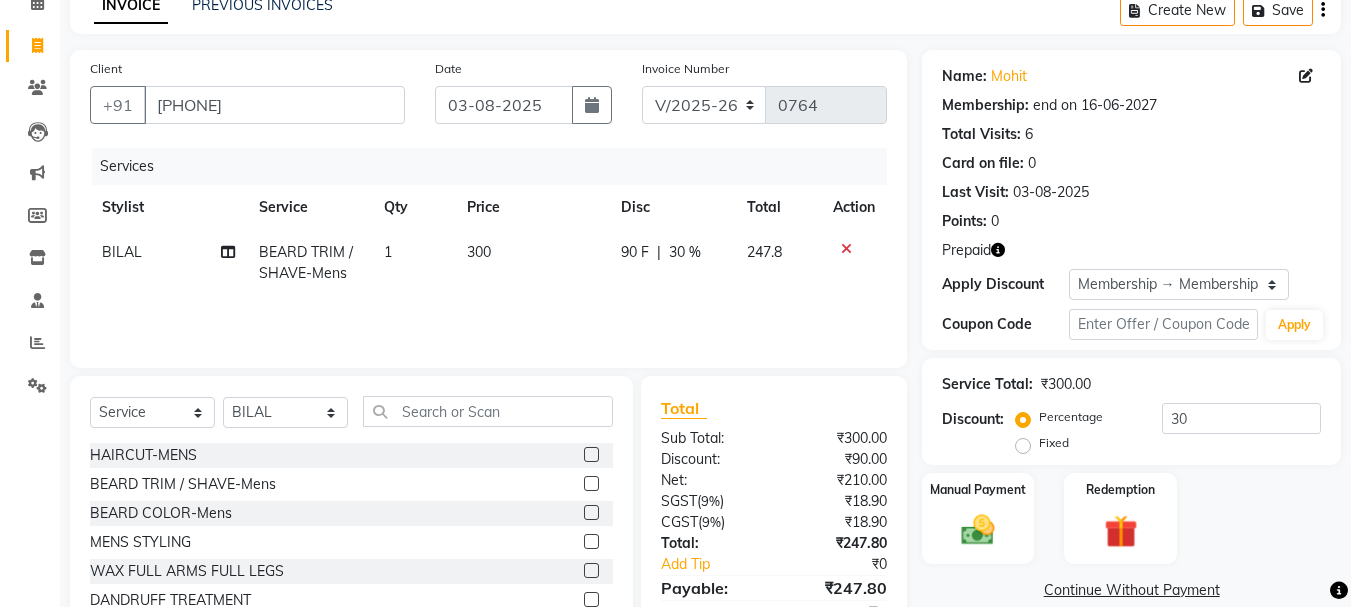 click 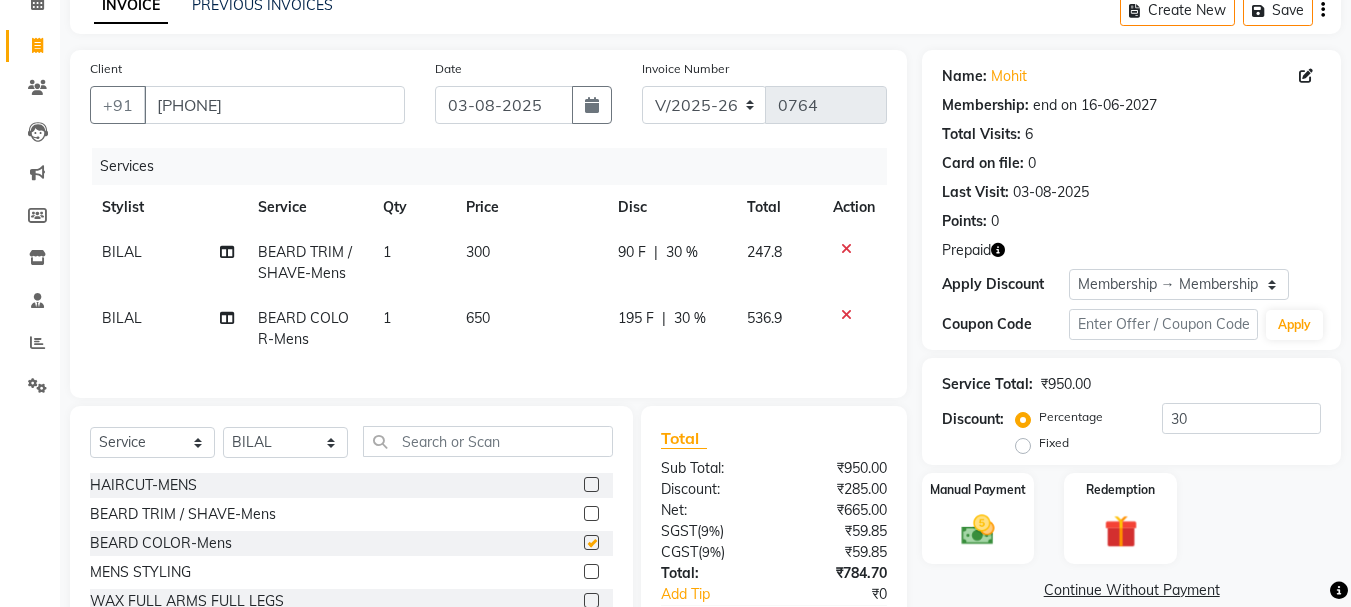 checkbox on "false" 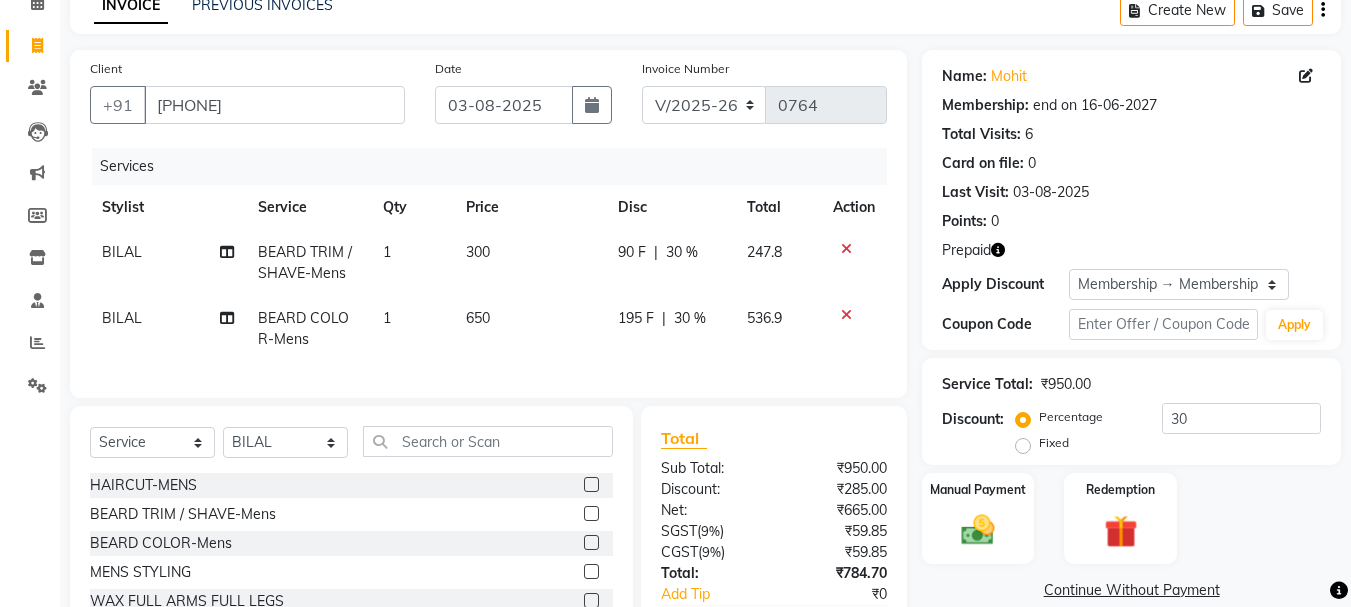 click on "650" 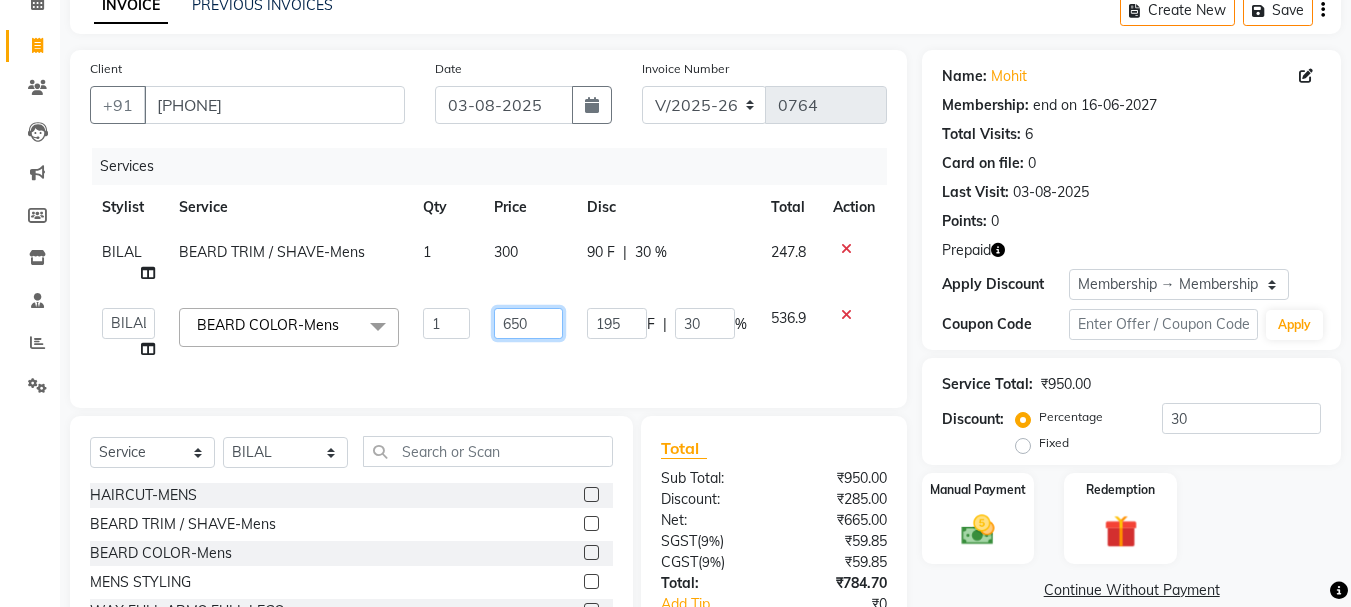 click on "650" 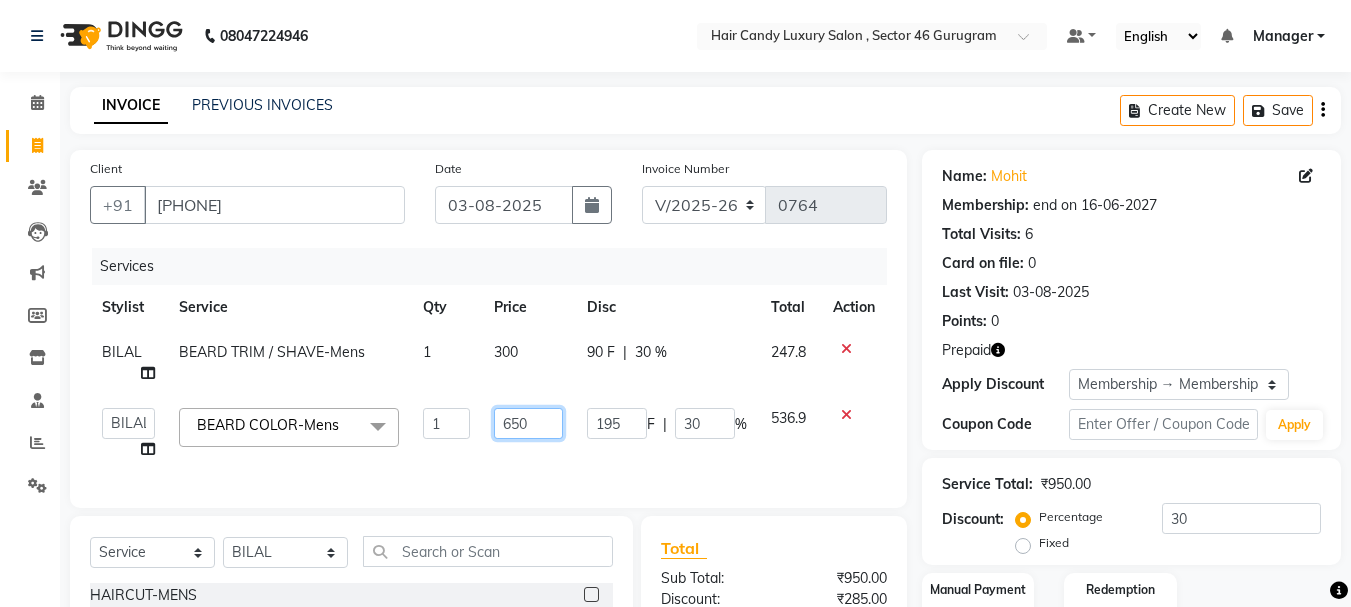 scroll, scrollTop: 249, scrollLeft: 0, axis: vertical 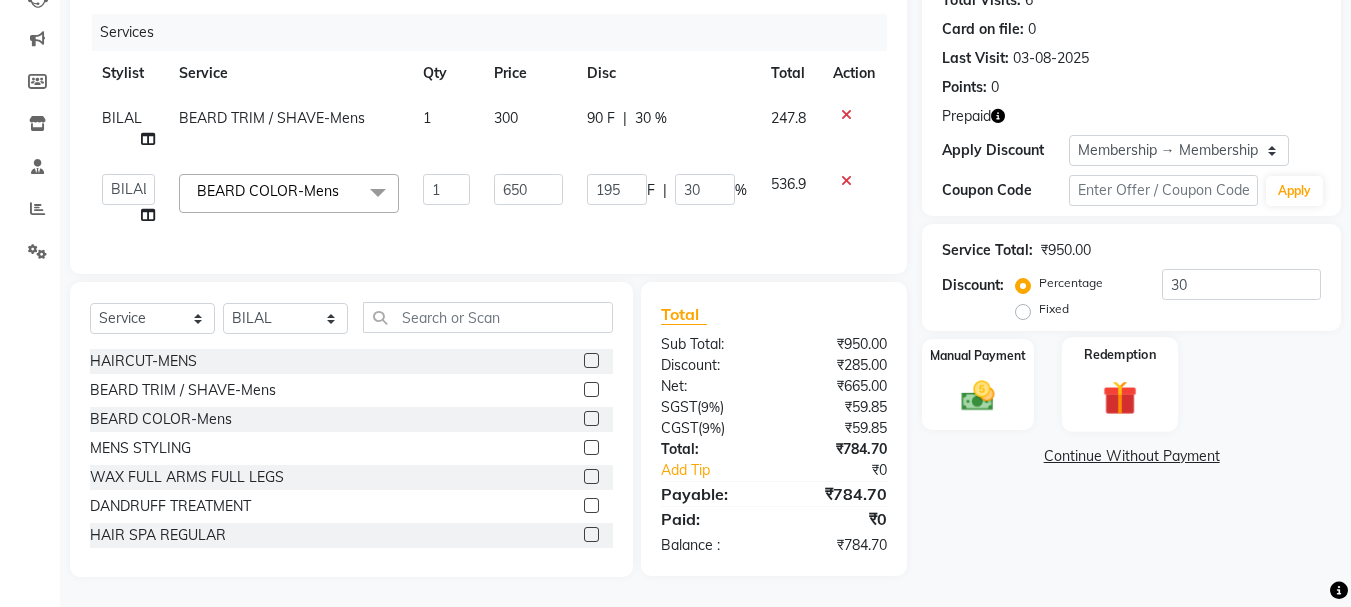 click 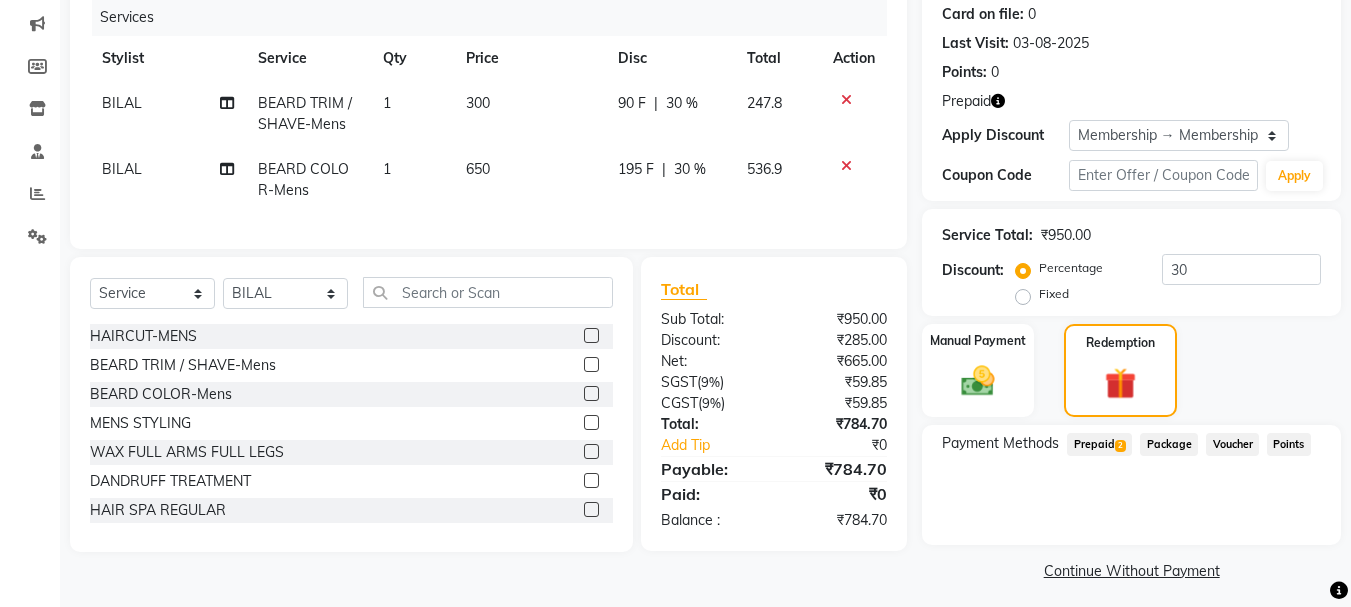 click on "Prepaid  2" 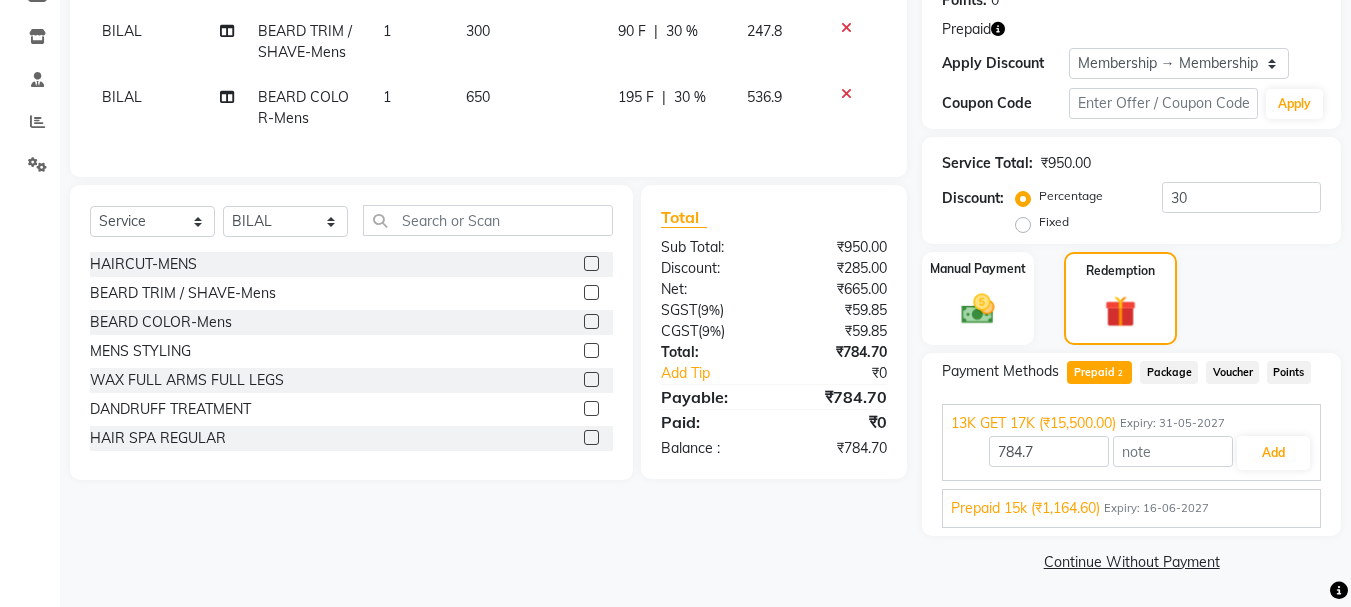 scroll, scrollTop: 21, scrollLeft: 0, axis: vertical 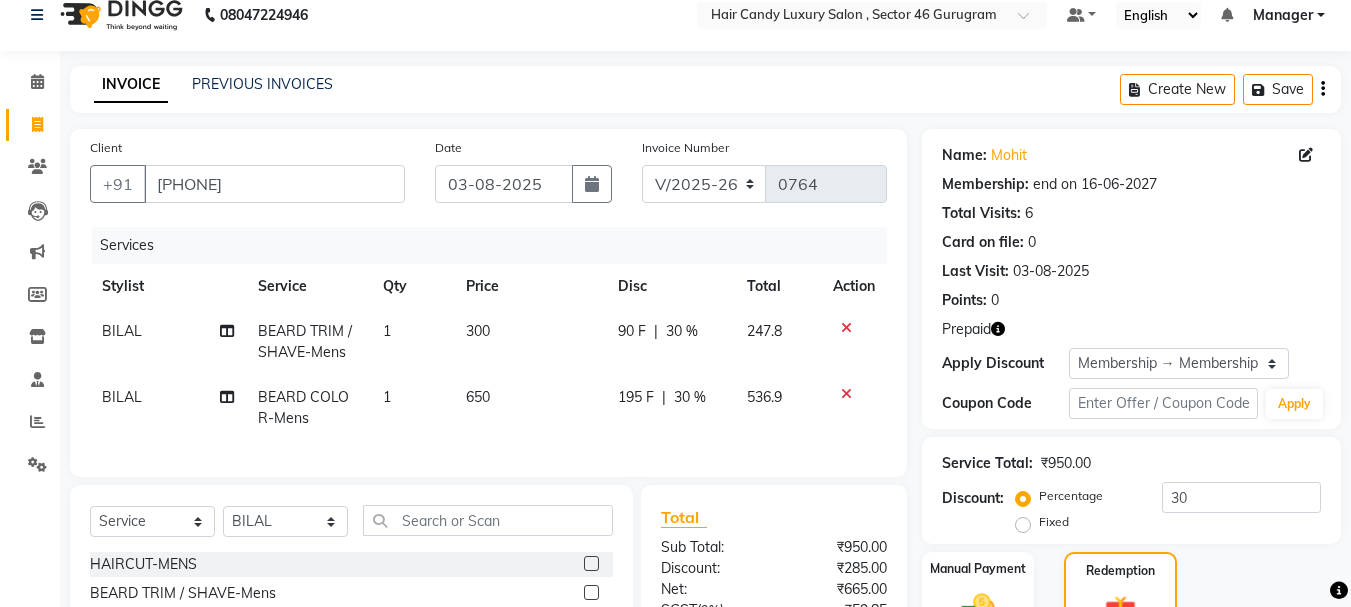 click on "300" 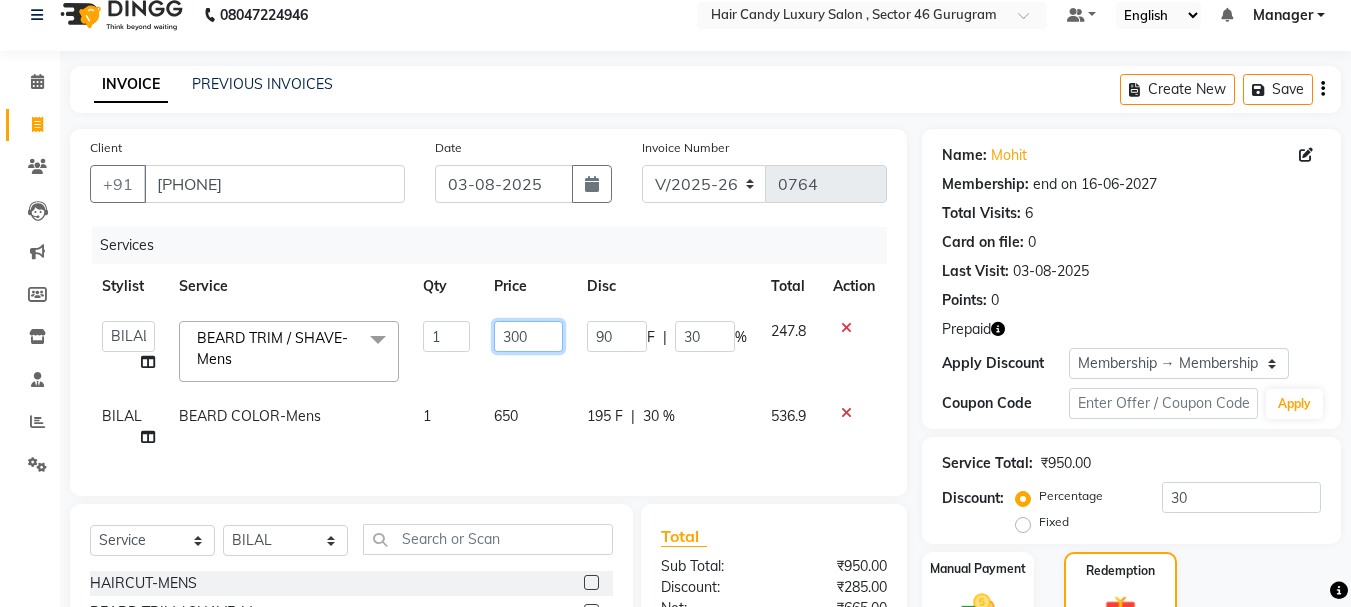 click on "300" 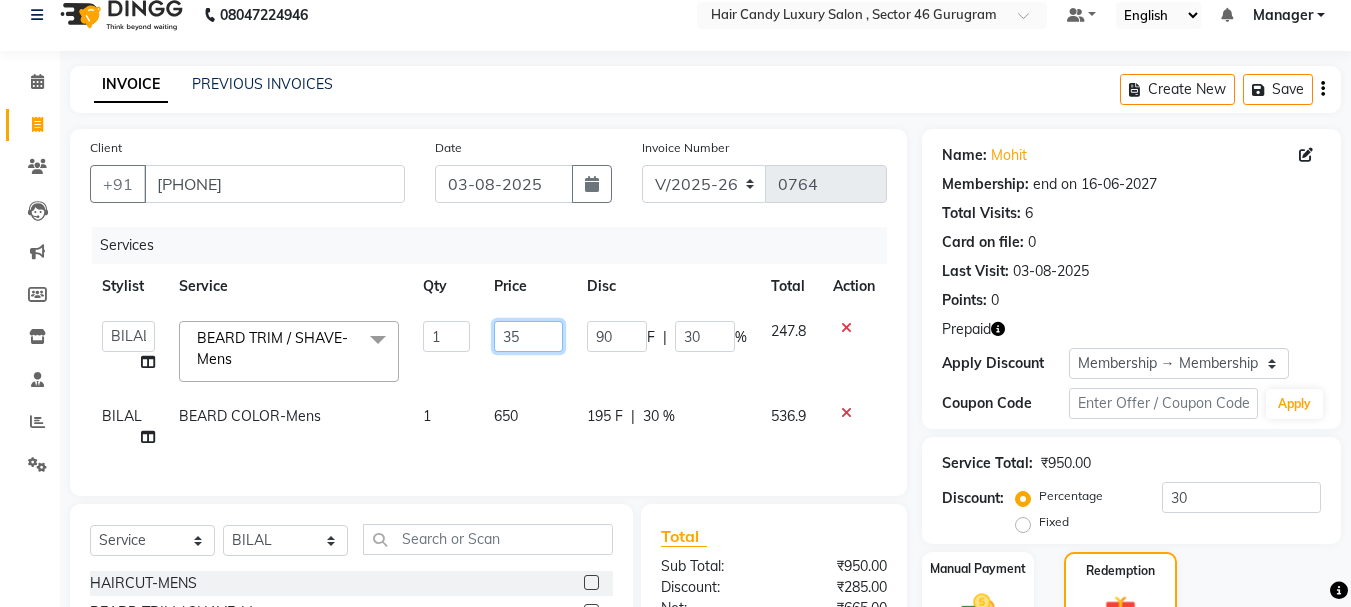 type on "354" 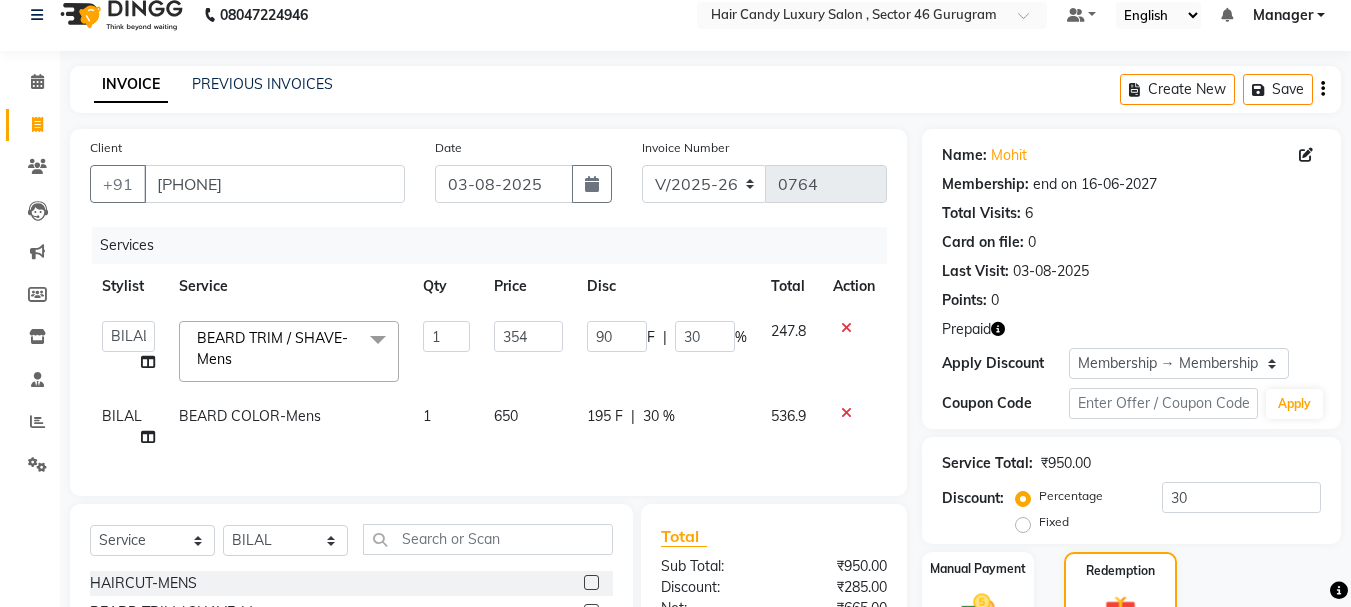 type on "15500" 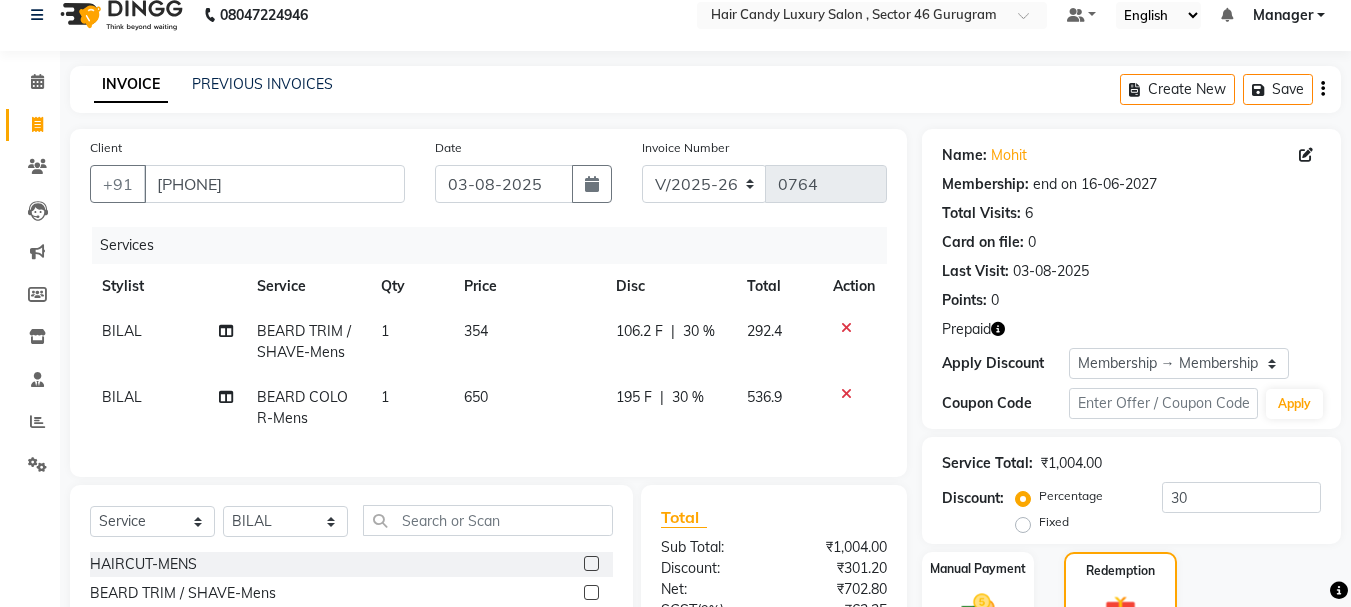 click on "650" 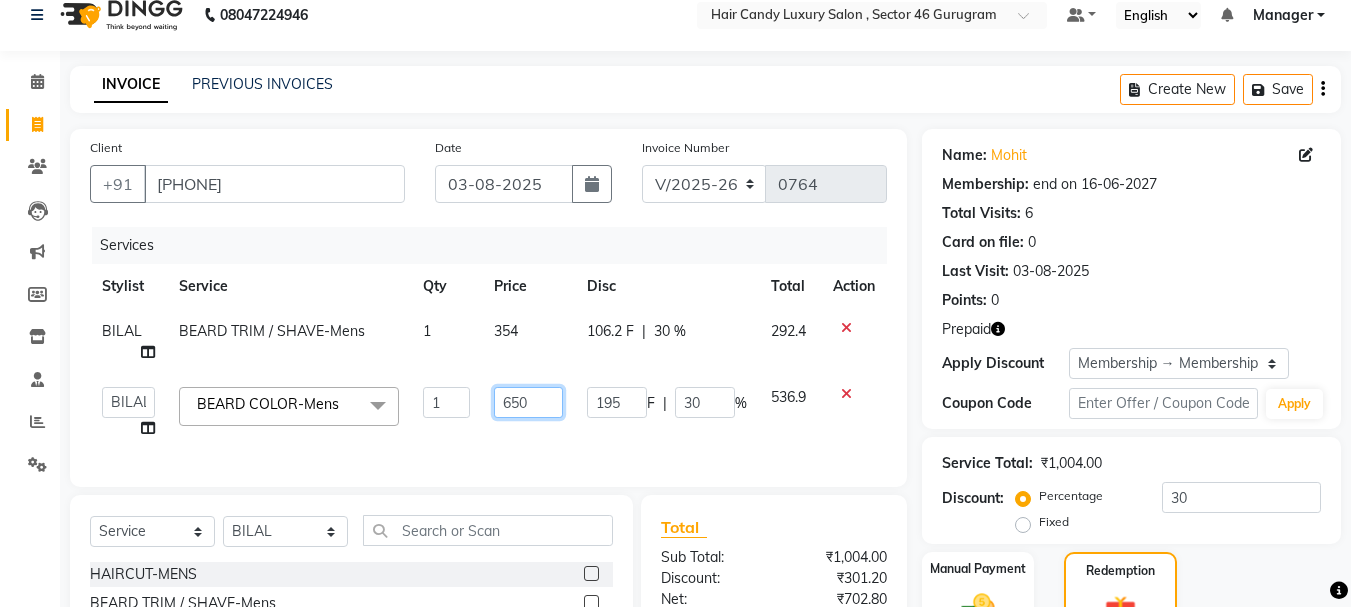 click on "650" 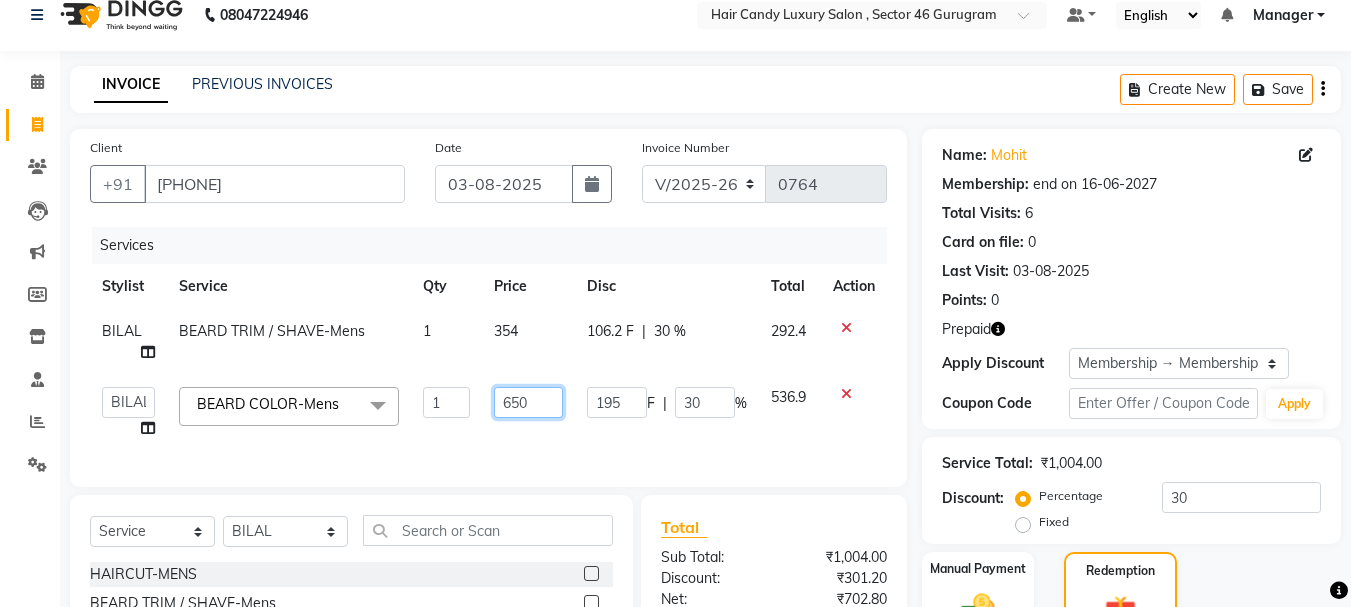 click on "650" 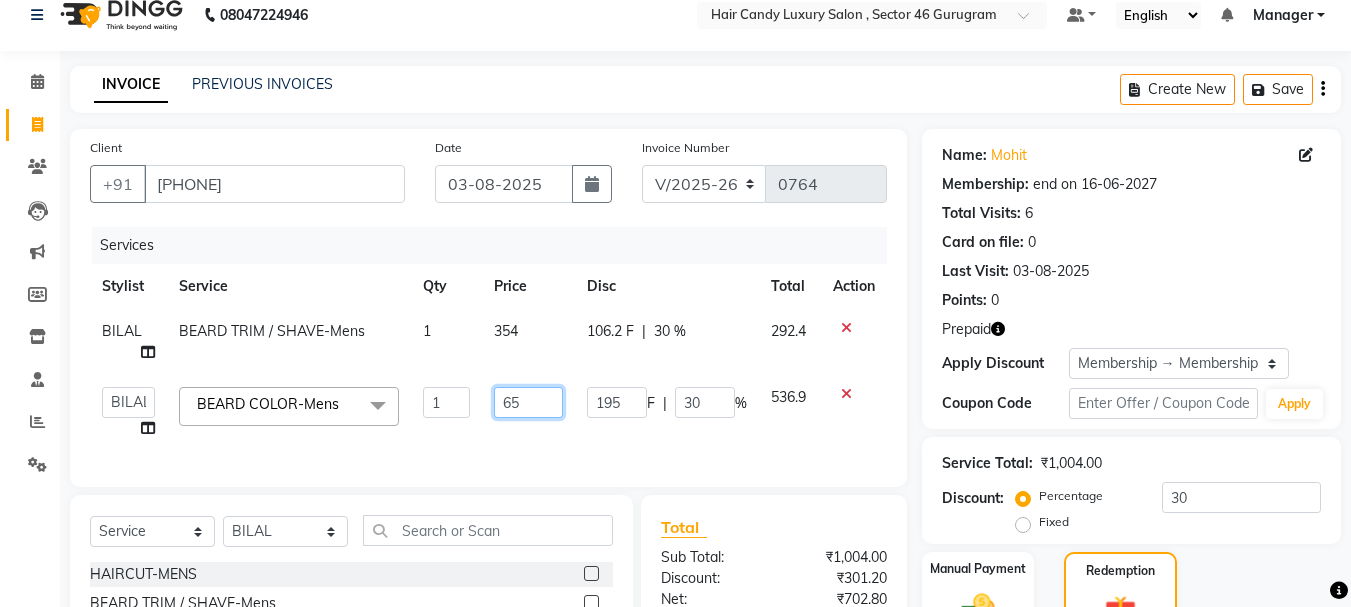 type on "6" 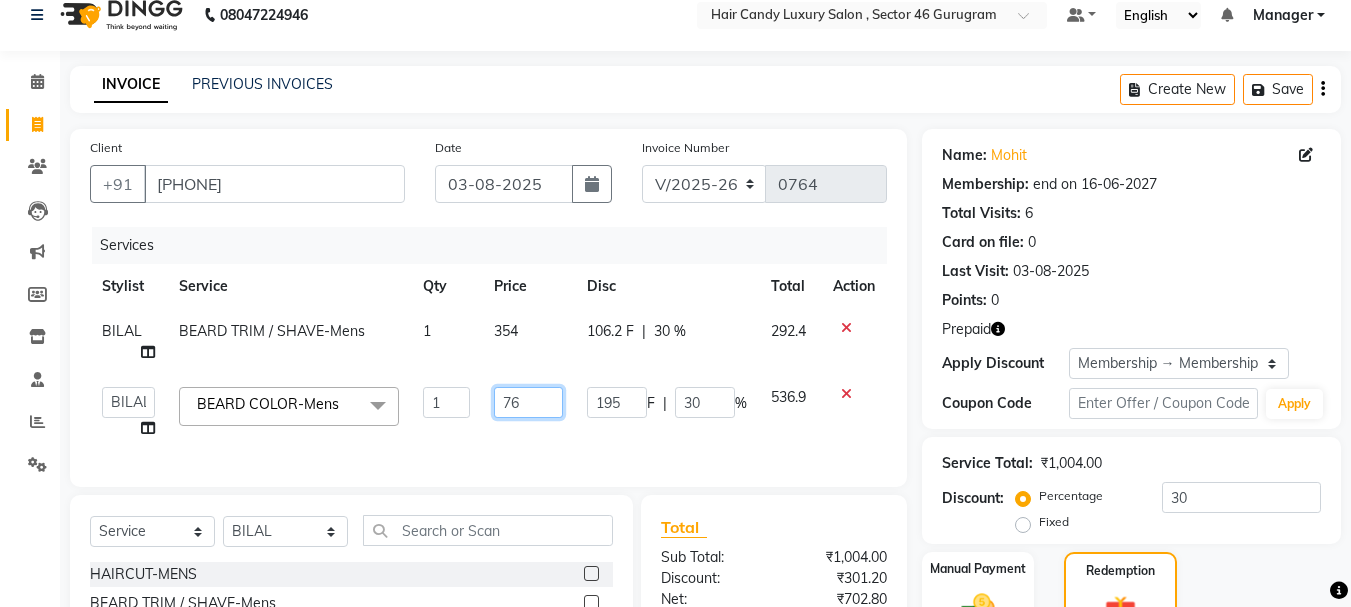 type on "767" 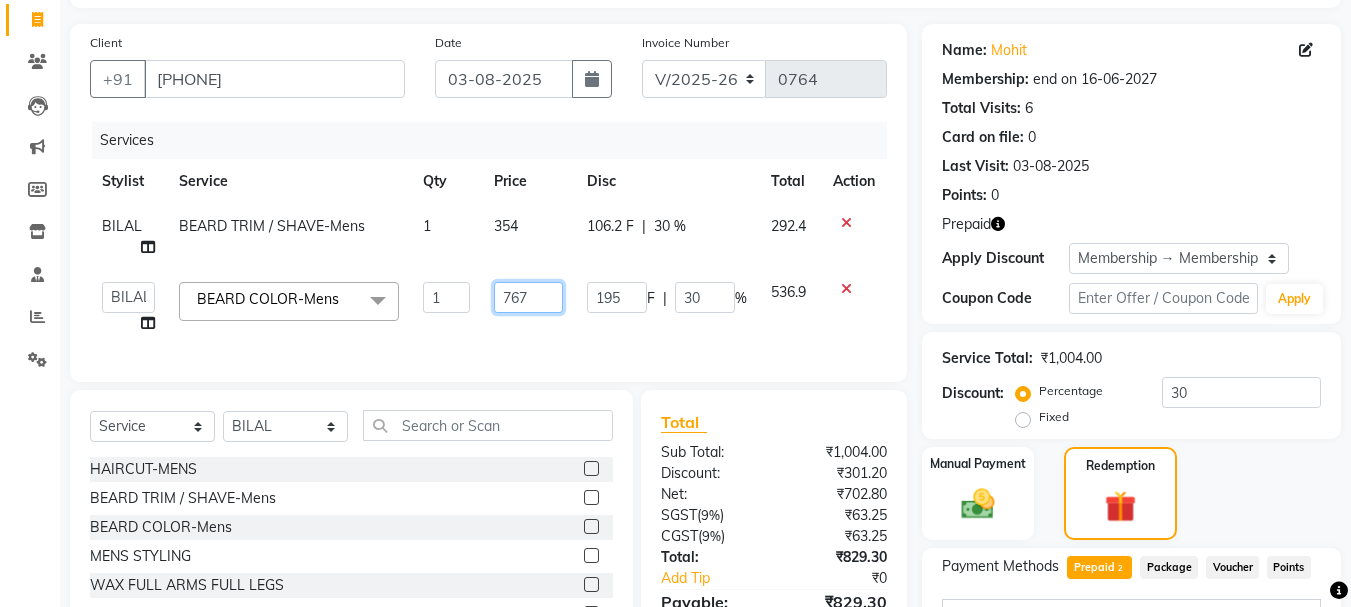 scroll, scrollTop: 221, scrollLeft: 0, axis: vertical 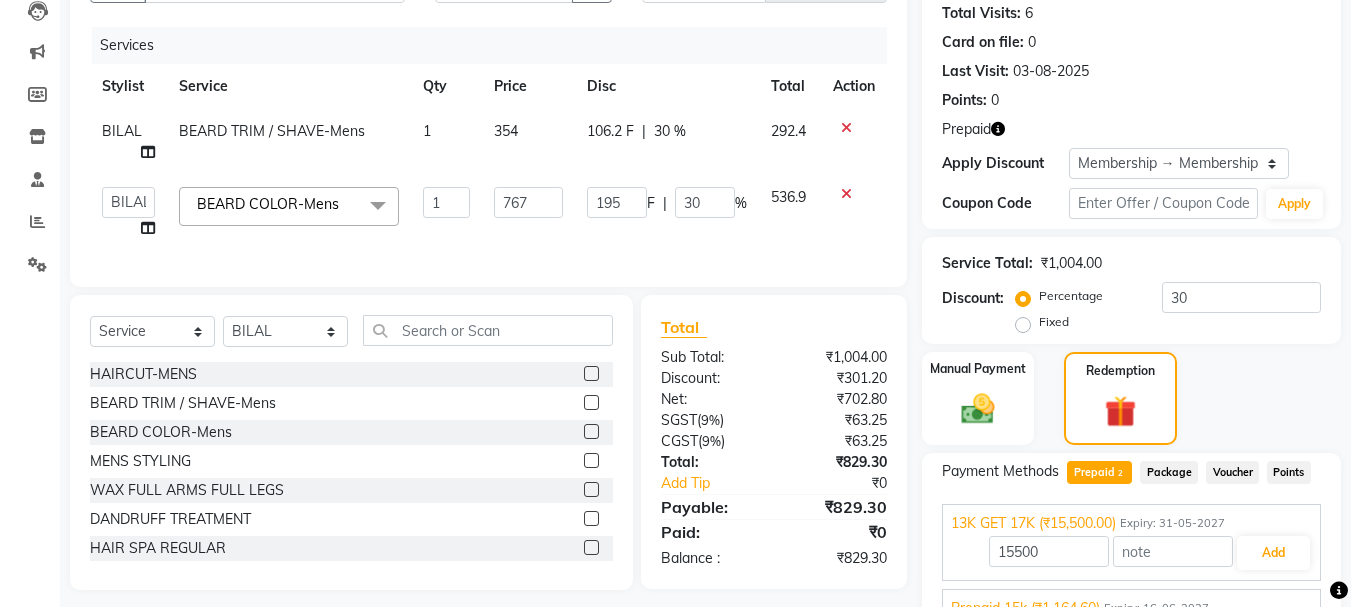 click on "Points:   0" 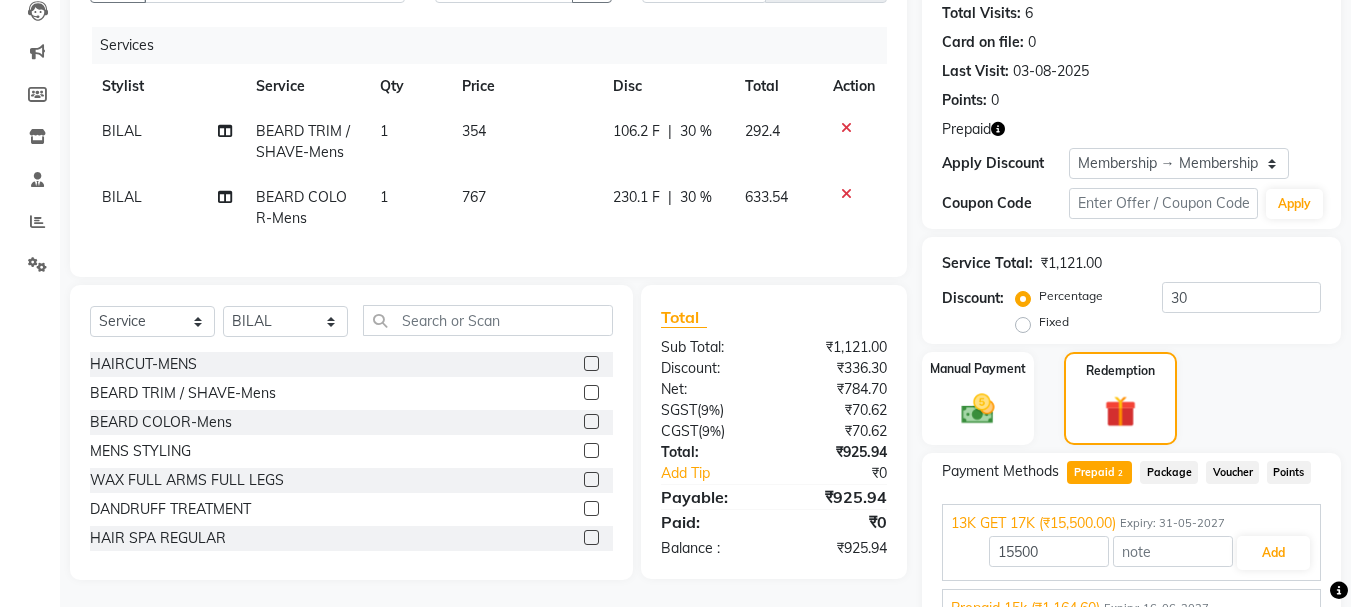 scroll, scrollTop: 321, scrollLeft: 0, axis: vertical 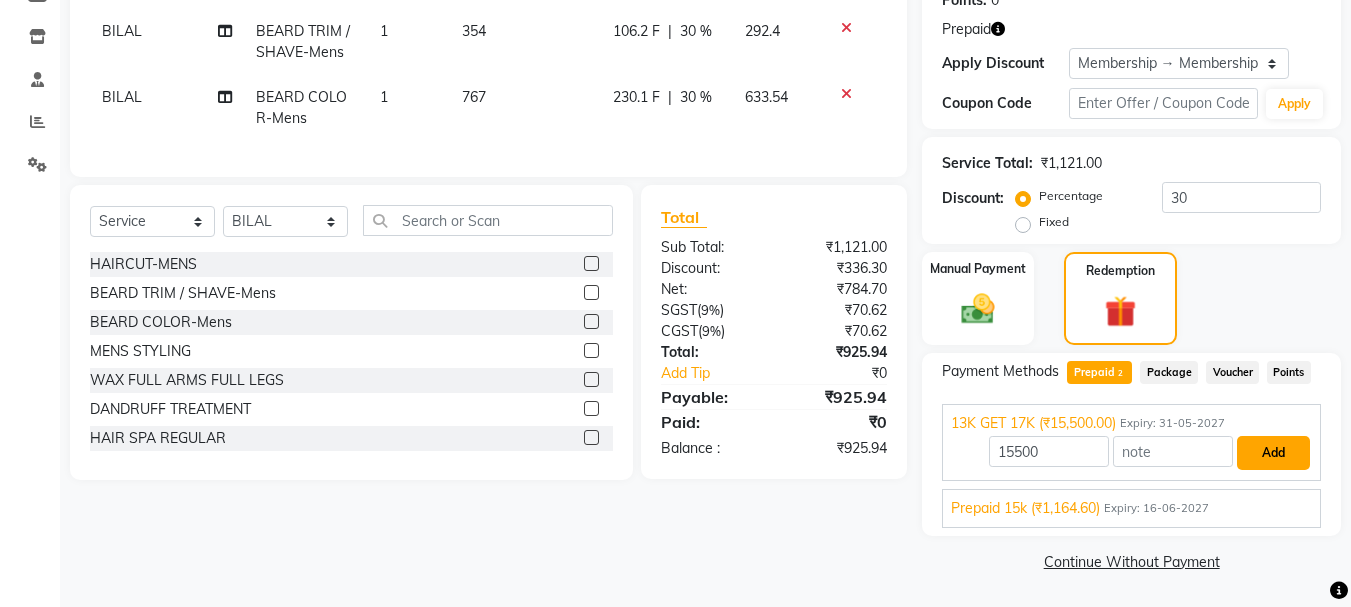 click on "Add" at bounding box center (1273, 453) 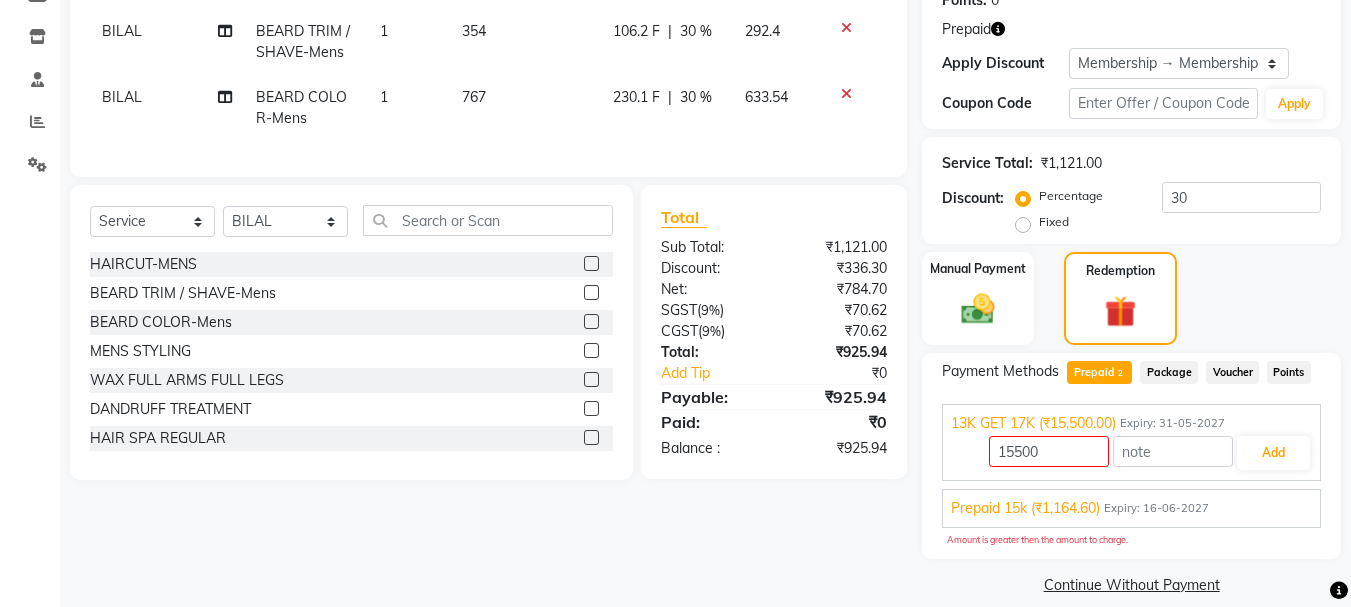 click on "Prepaid 15k (₹1,164.60) Expiry: 16-06-2027" at bounding box center (1131, 508) 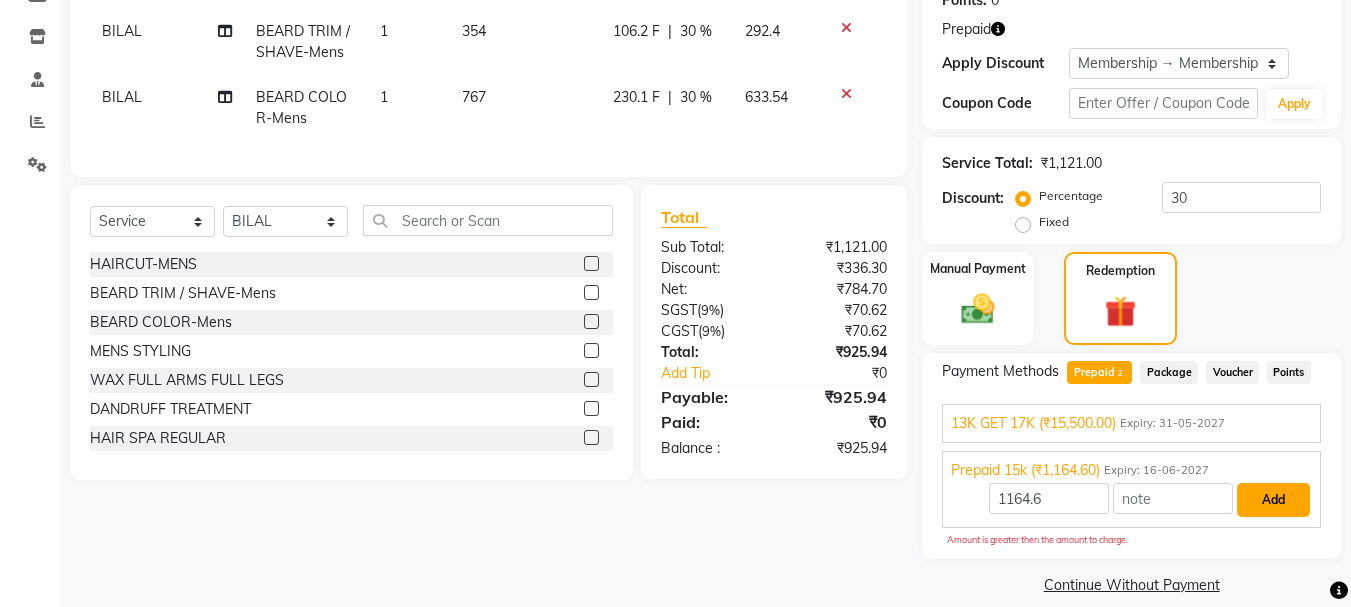 click on "Add" at bounding box center (1273, 500) 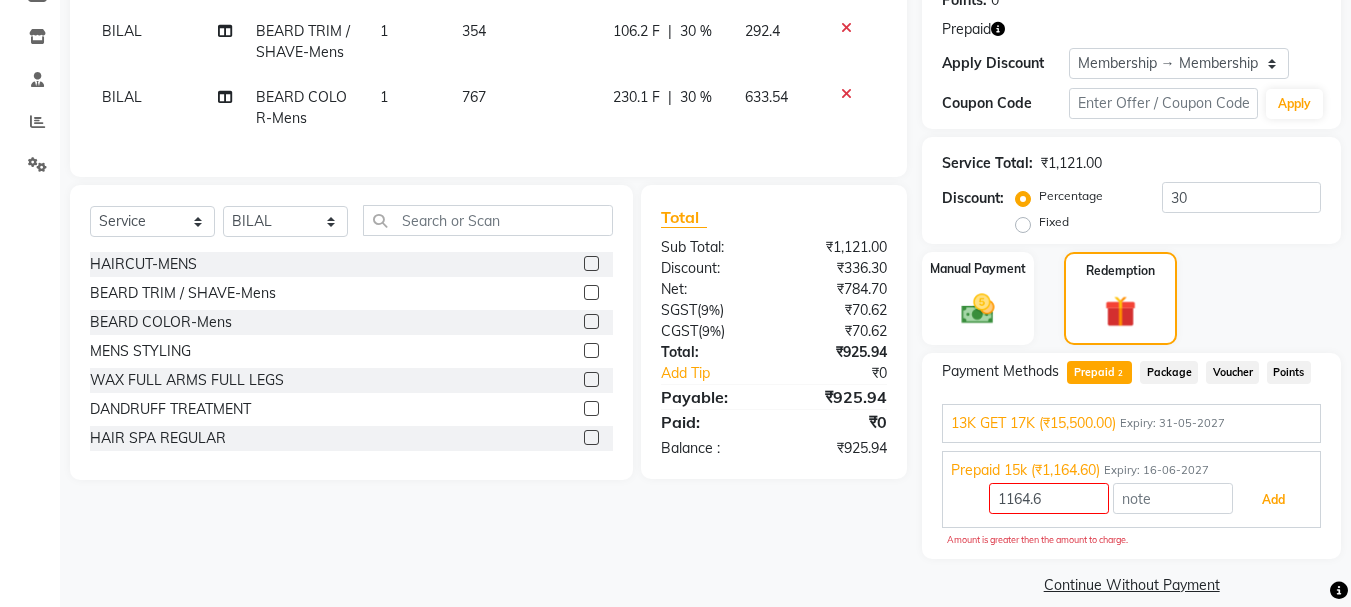 scroll, scrollTop: 344, scrollLeft: 0, axis: vertical 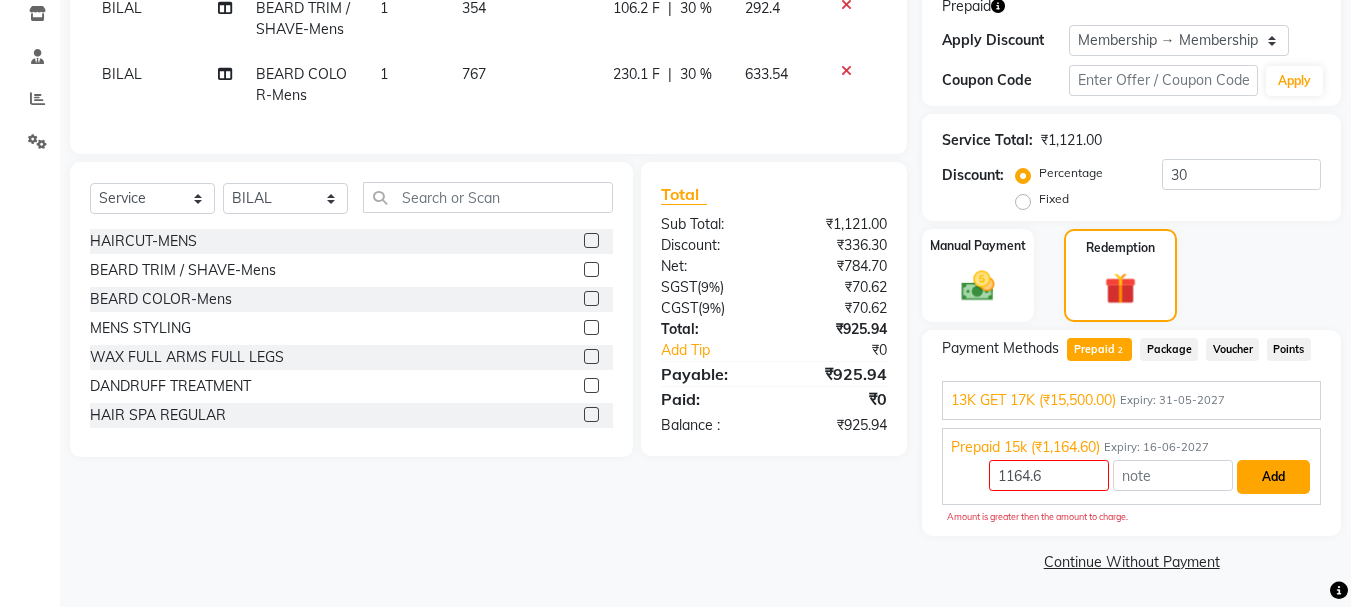 click on "Add" at bounding box center [1273, 477] 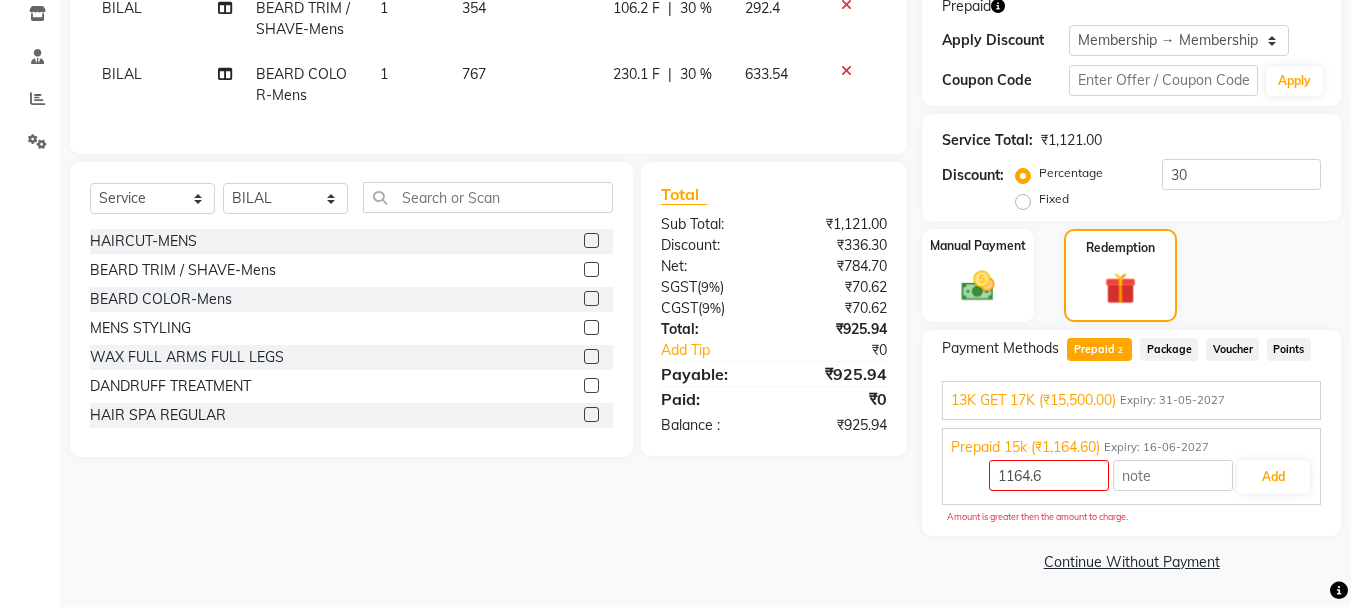 click on "Prepaid 15k (₹1,164.60) Expiry: 16-06-2027 1164.6 Add" at bounding box center (1131, 466) 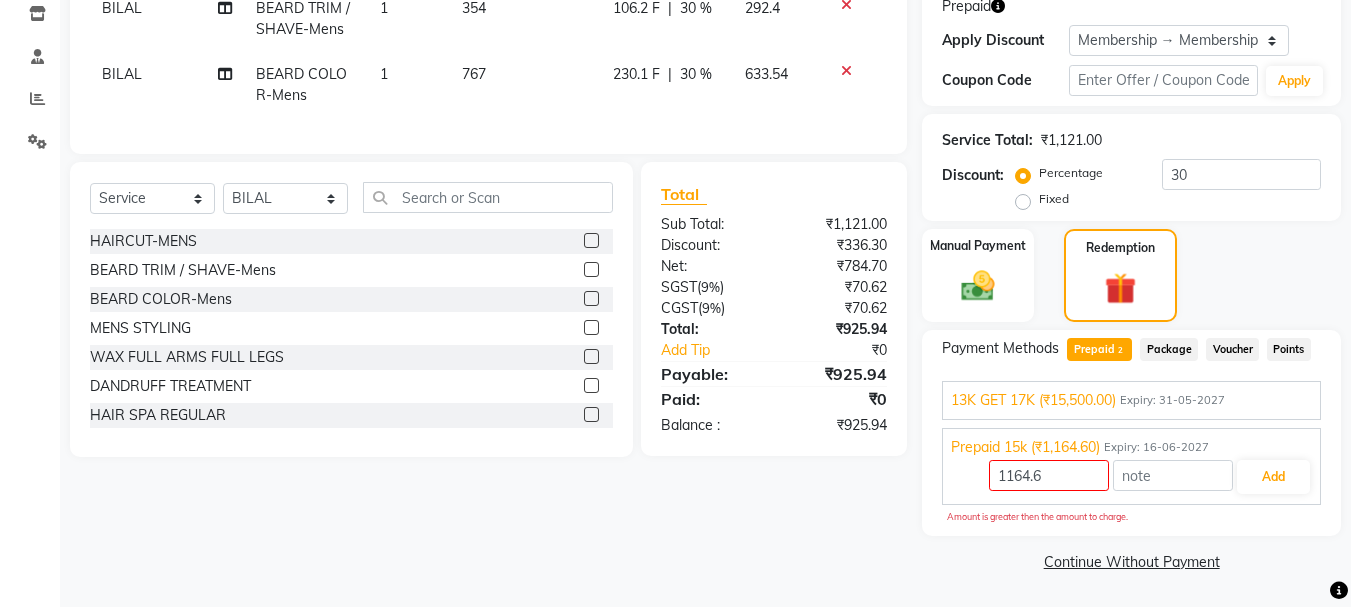 click on "13K GET 17K (₹15,500.00) Expiry: 31-05-2027" at bounding box center [1131, 400] 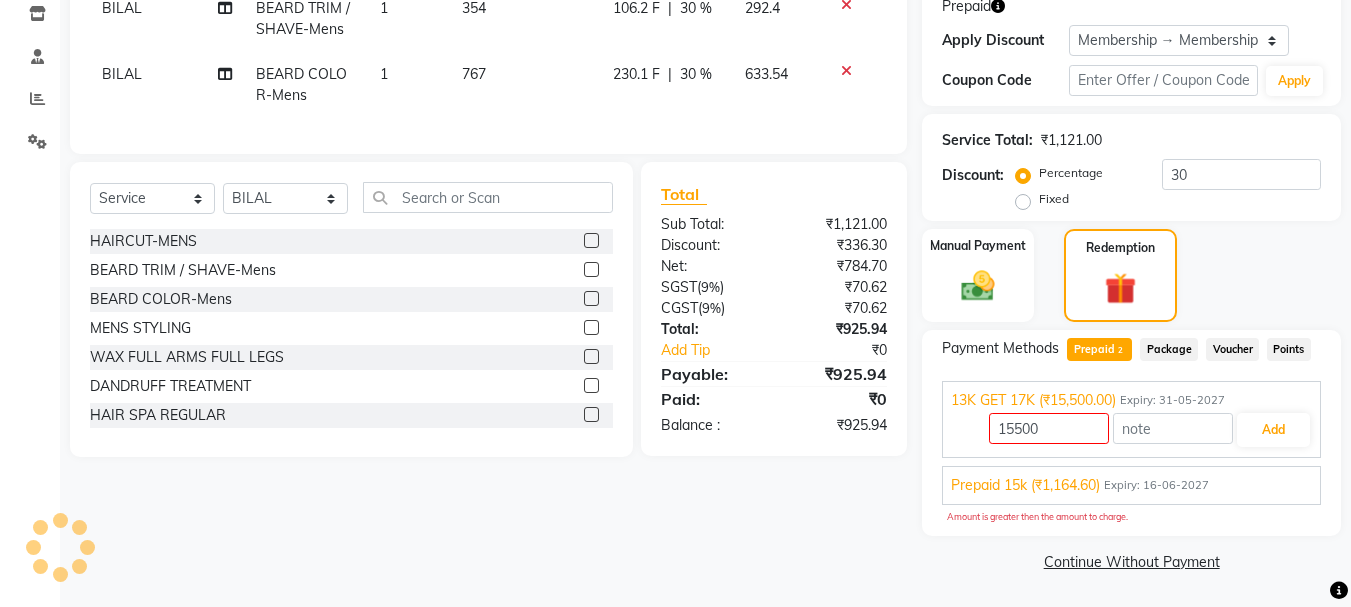 click on "Prepaid 15k (₹1,164.60) Expiry: 16-06-2027" at bounding box center (1131, 485) 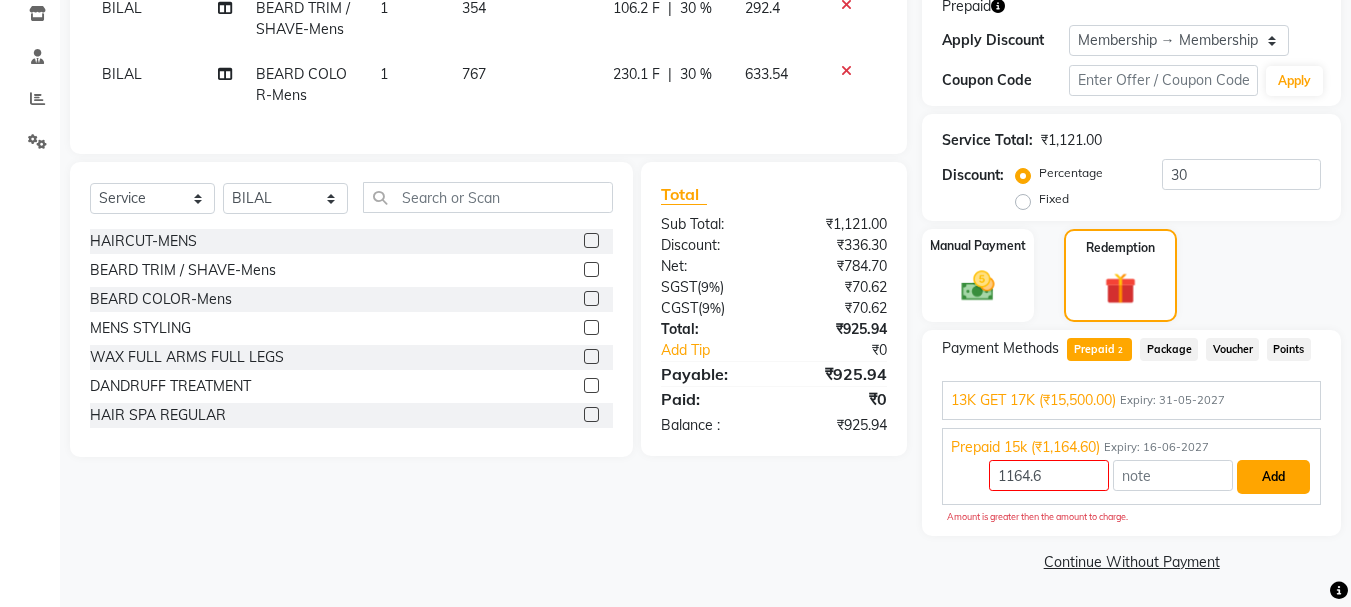 click on "Add" at bounding box center [1273, 477] 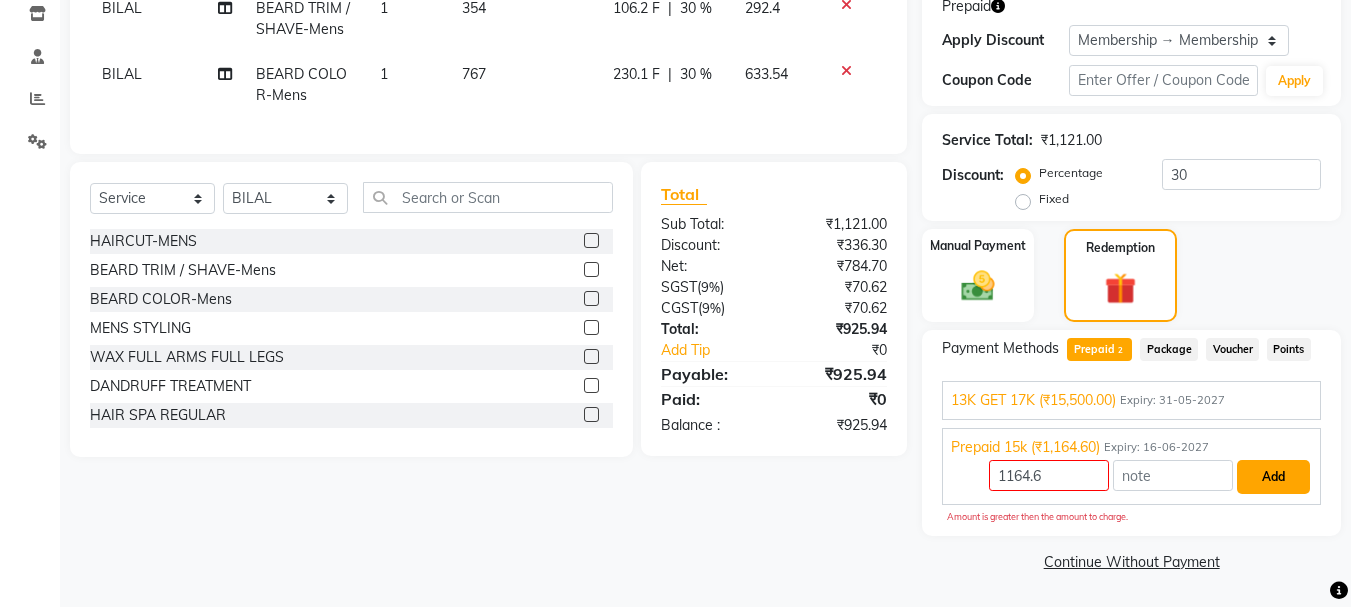 click on "Add" at bounding box center [1273, 477] 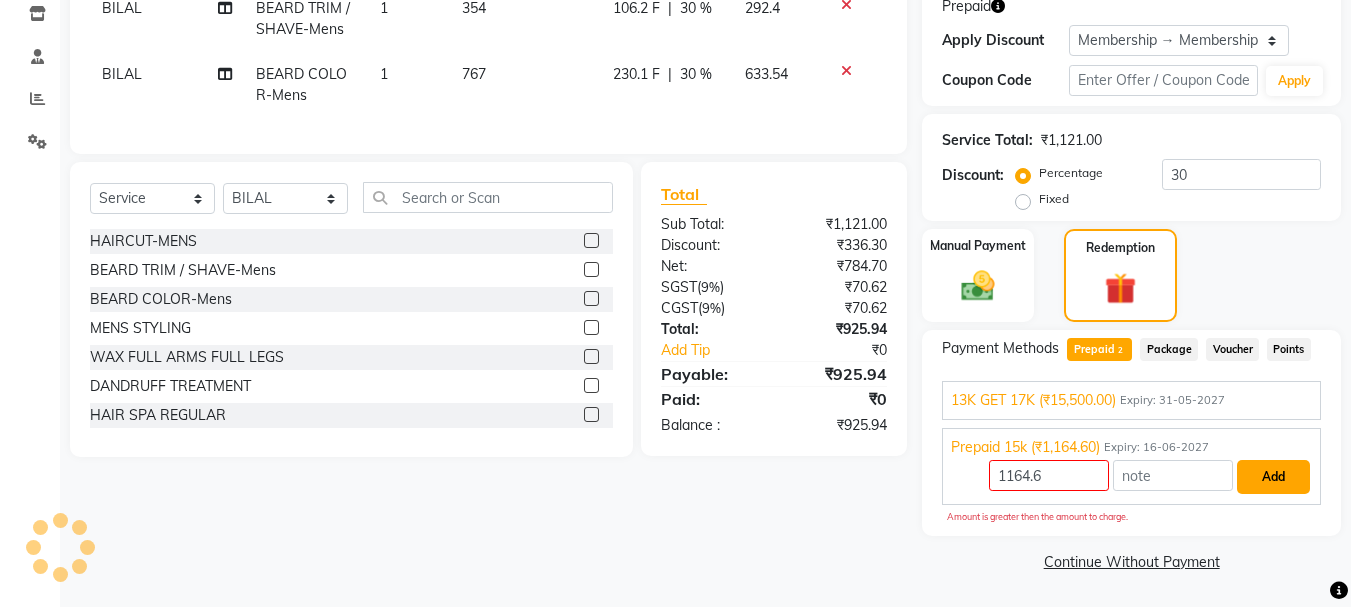 click on "Add" at bounding box center (1273, 477) 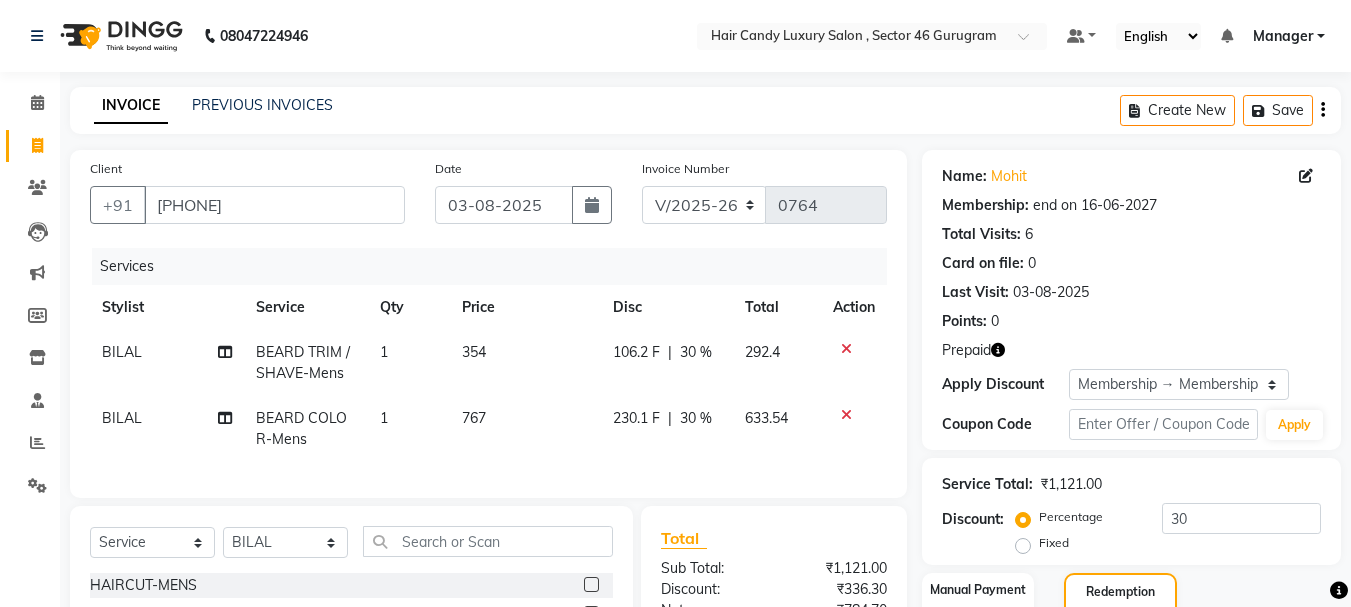 scroll, scrollTop: 344, scrollLeft: 0, axis: vertical 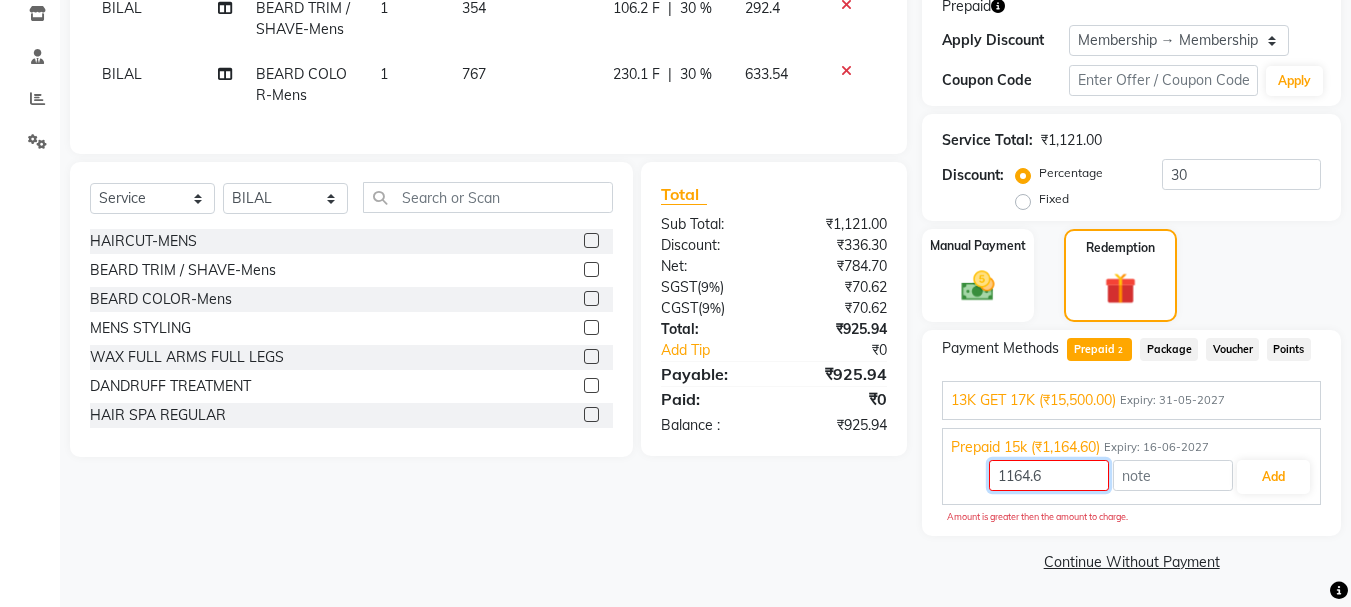 click on "1164.6" at bounding box center [1049, 475] 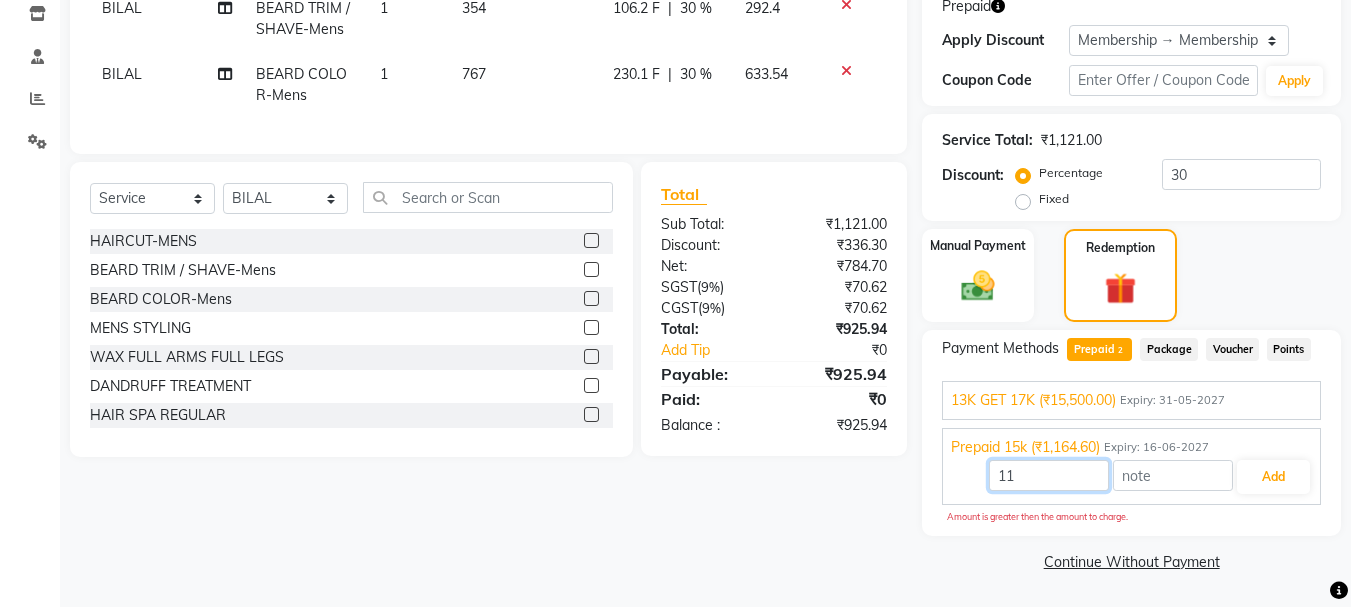 type on "1" 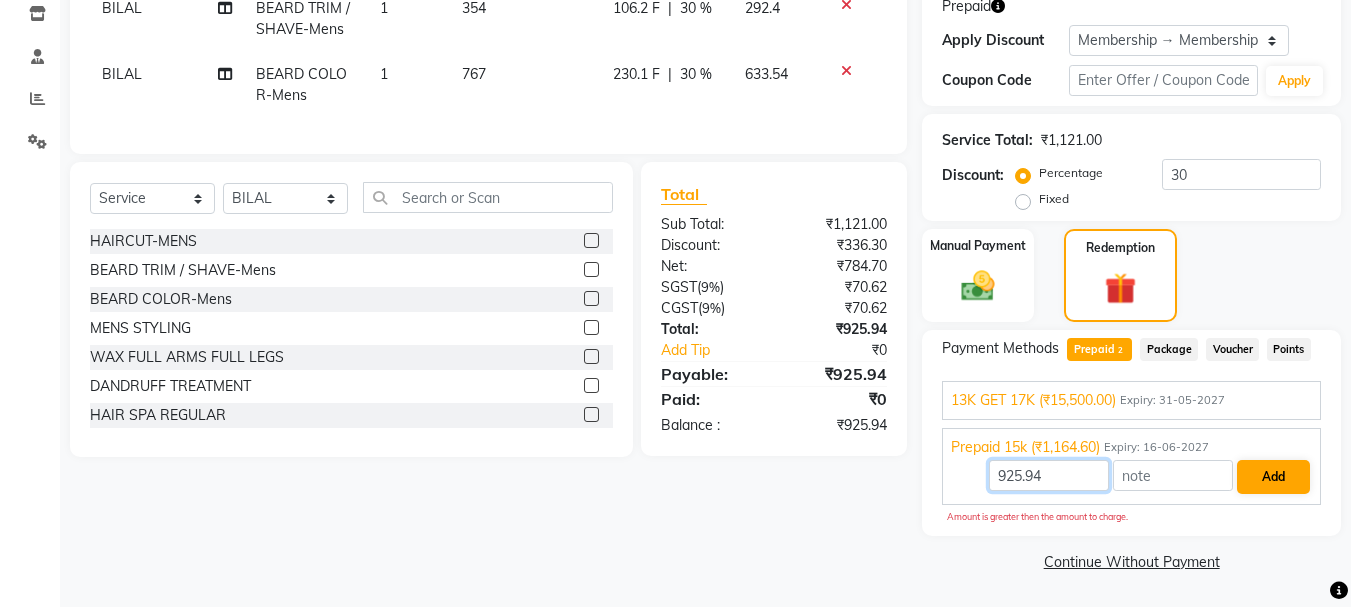 type on "925.94" 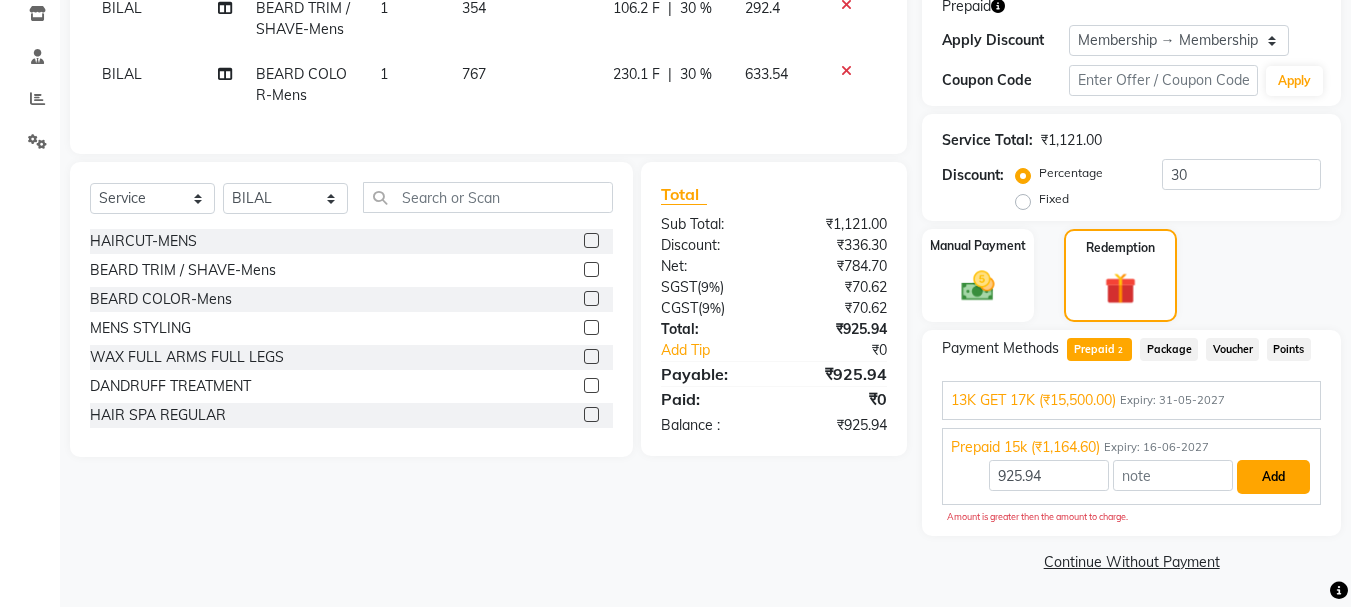 click on "Add" at bounding box center [1273, 477] 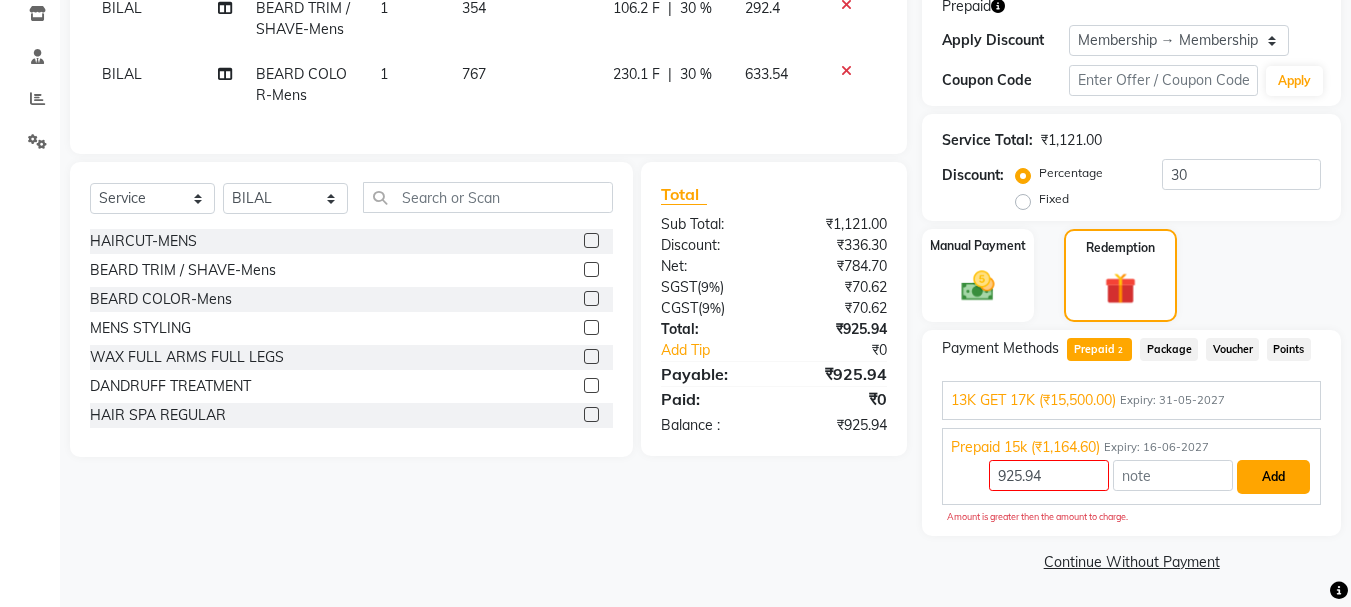 click on "Add" at bounding box center (1273, 477) 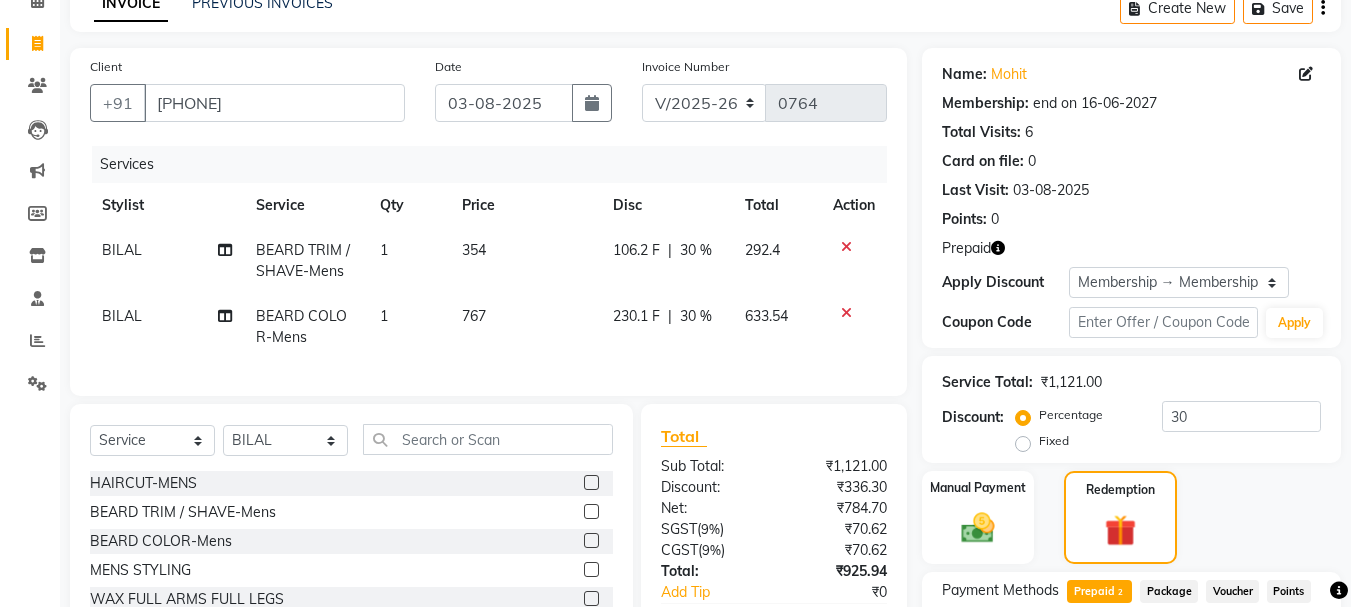 scroll, scrollTop: 0, scrollLeft: 0, axis: both 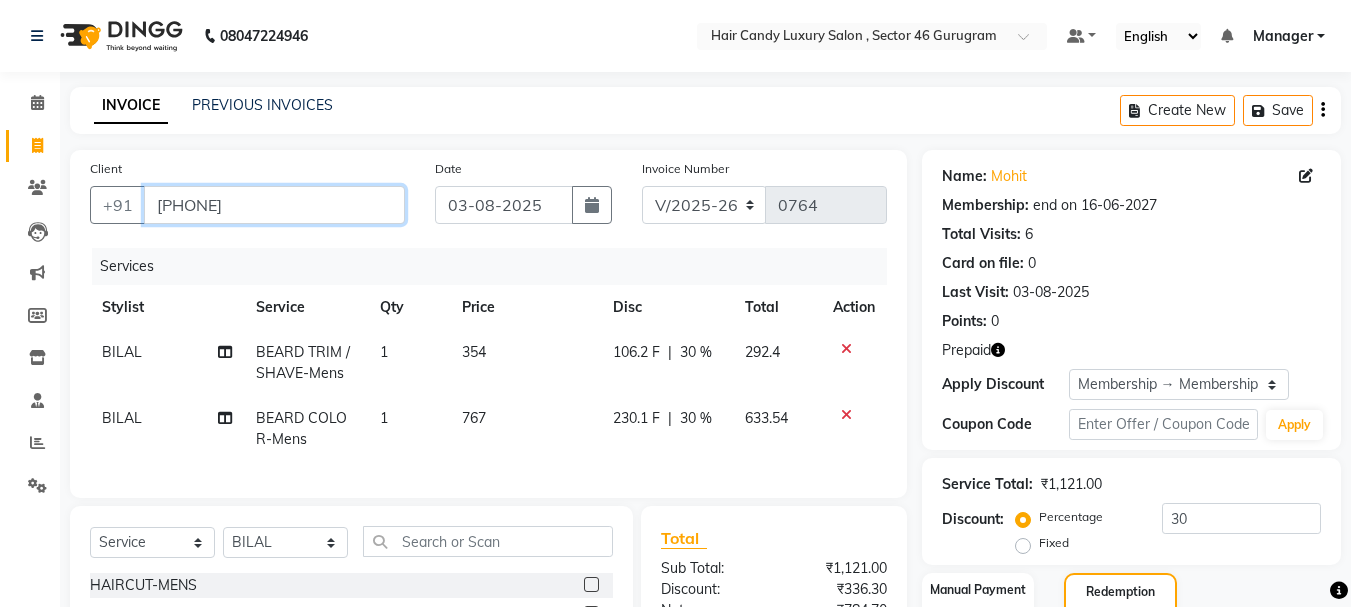 drag, startPoint x: 152, startPoint y: 209, endPoint x: 267, endPoint y: 235, distance: 117.902504 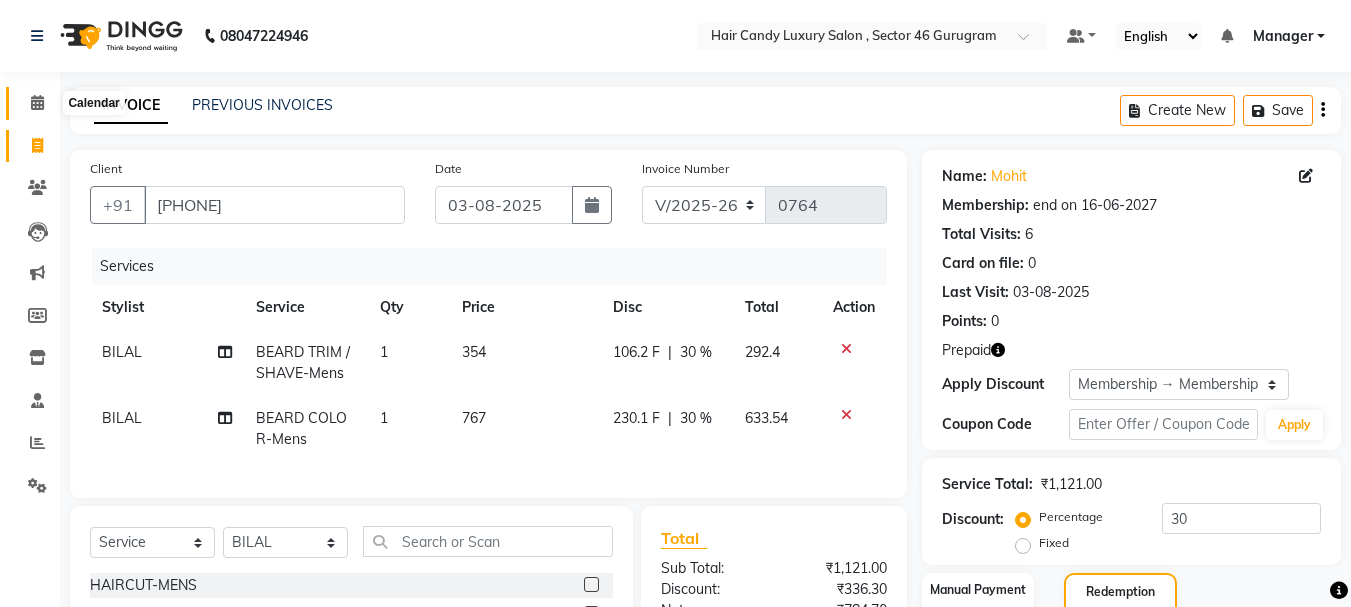 click 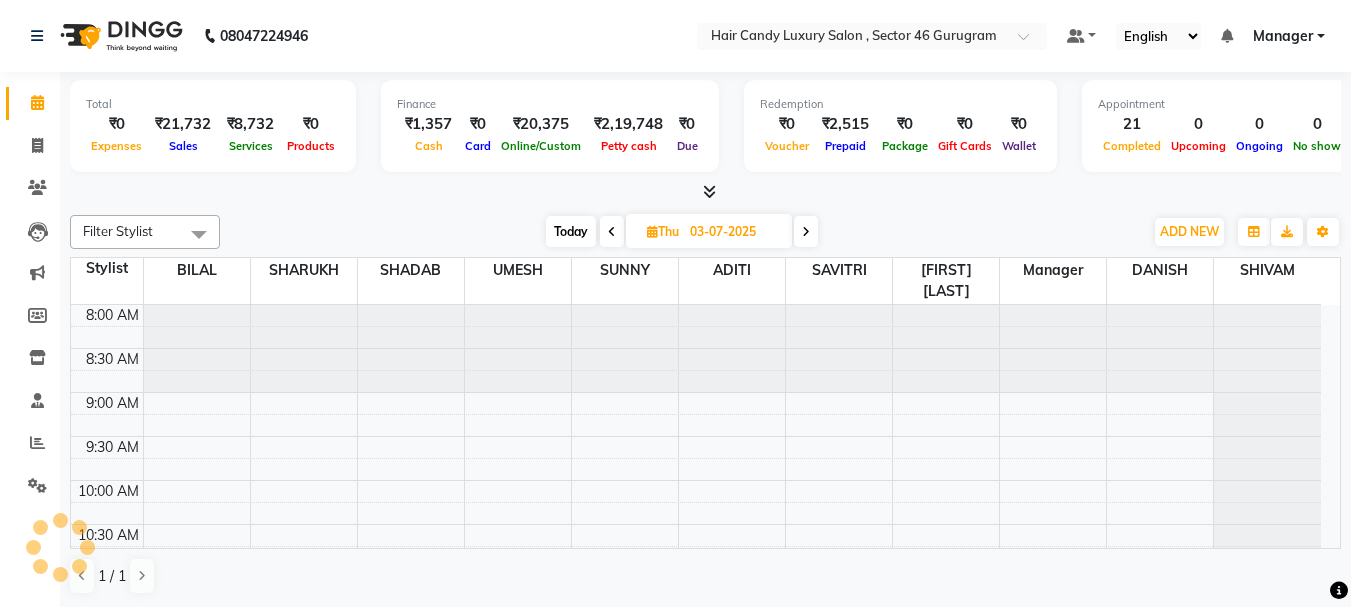 scroll, scrollTop: 0, scrollLeft: 0, axis: both 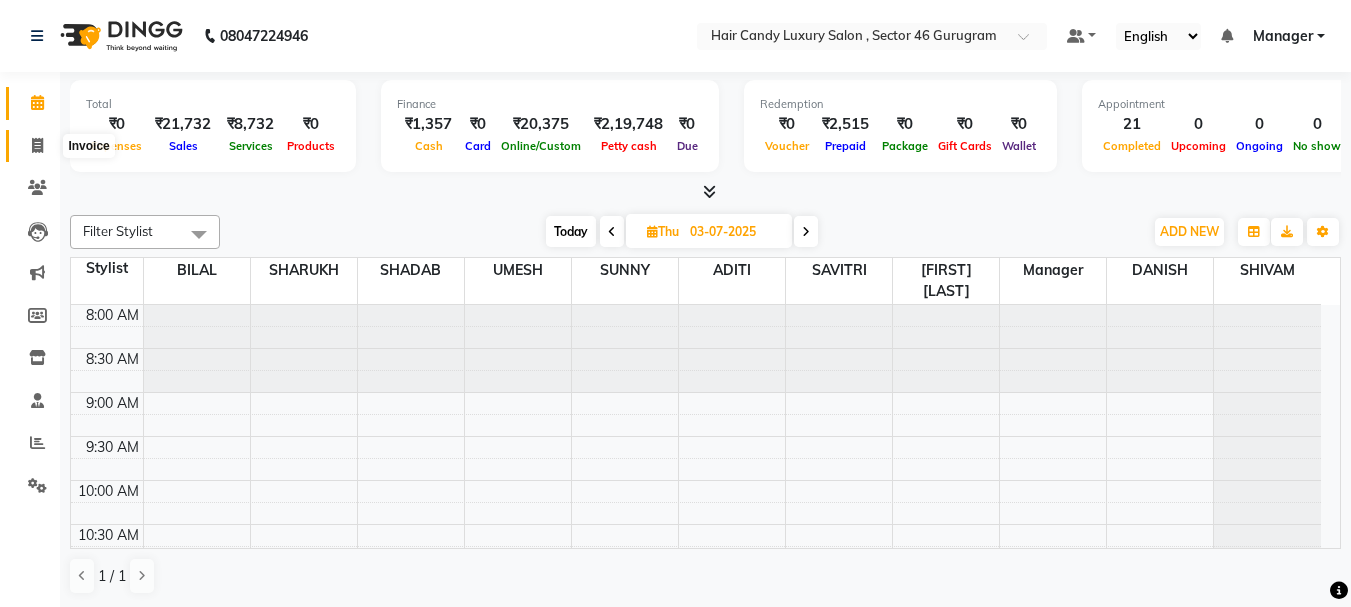 click 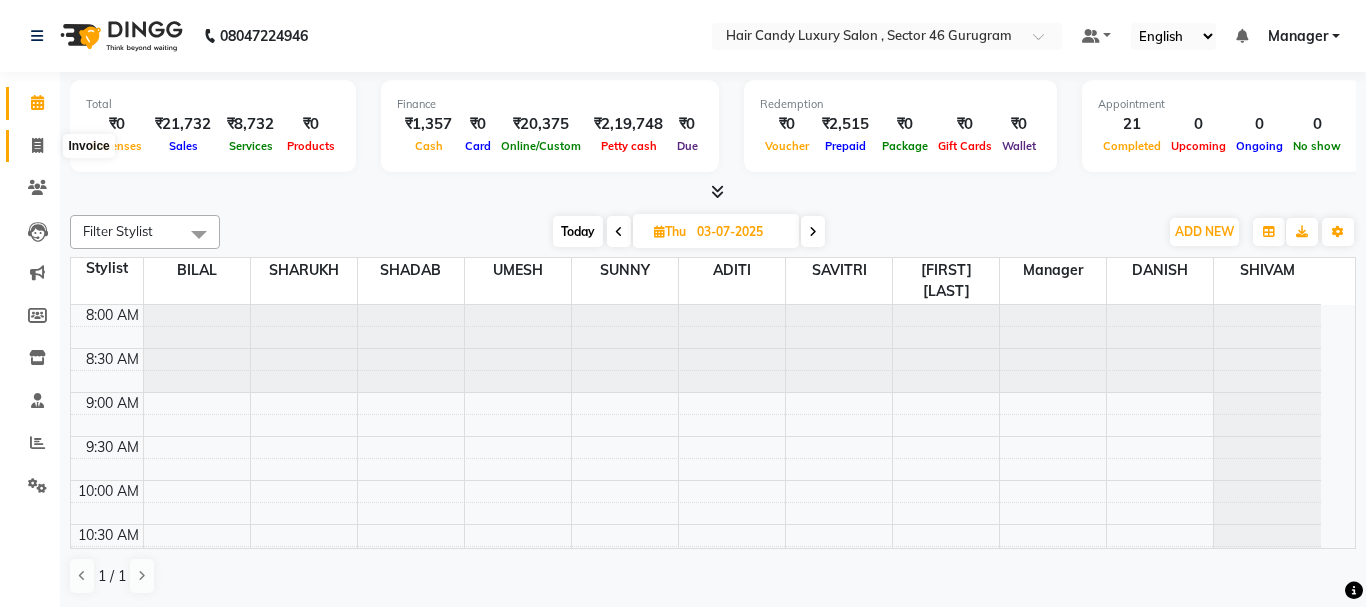 select on "8304" 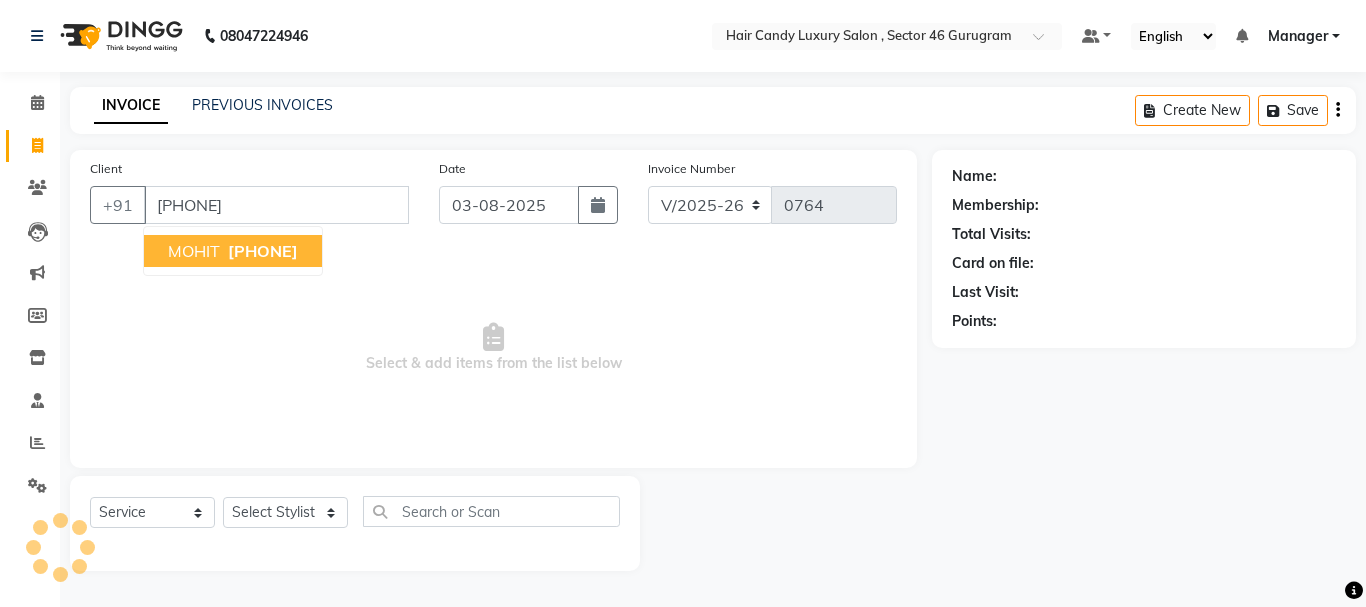 type on "[PHONE]" 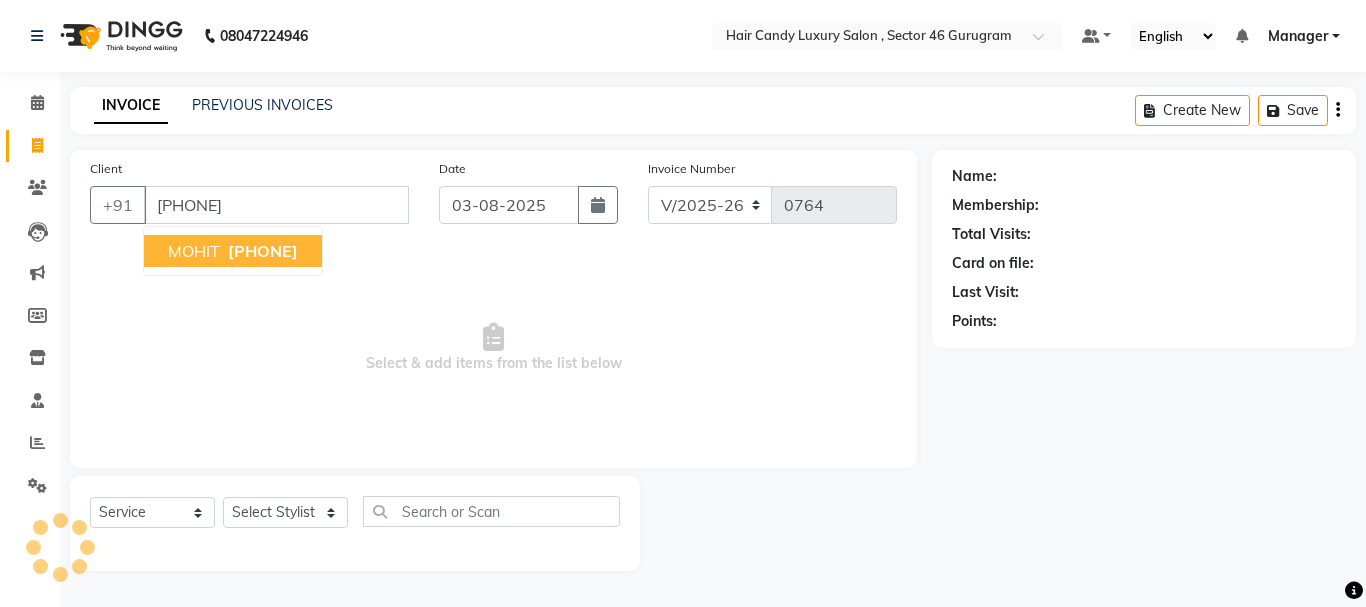 select on "1: Object" 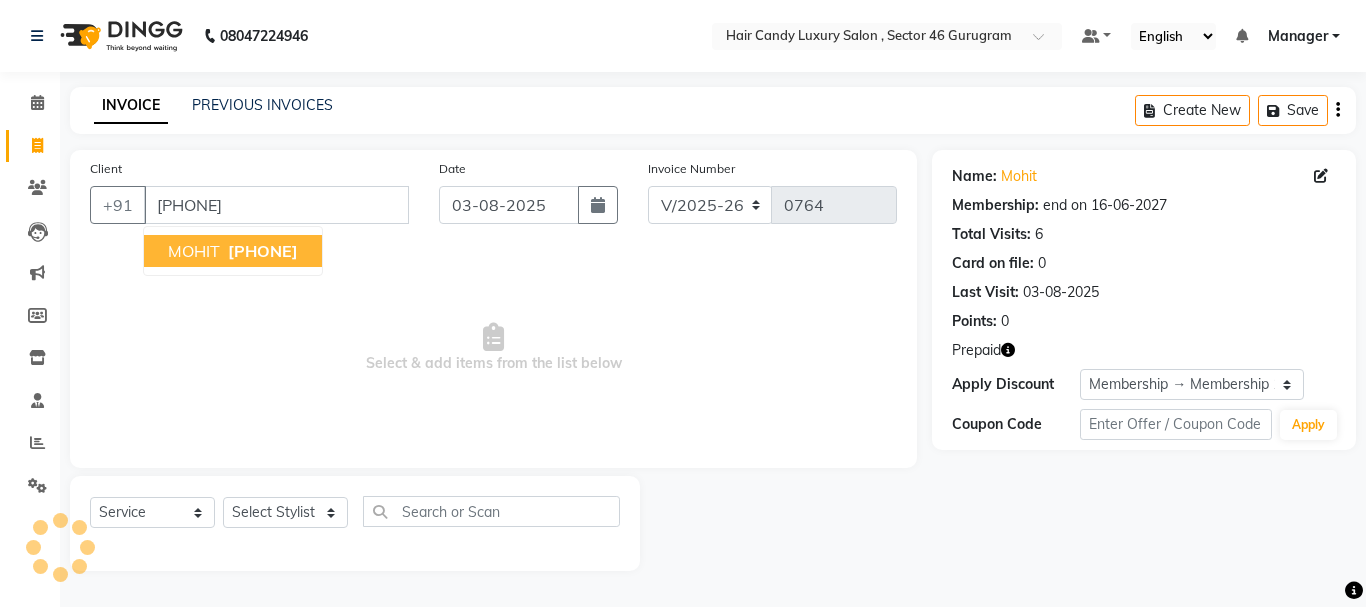 click on "[FIRST]   [PHONE]" at bounding box center [233, 251] 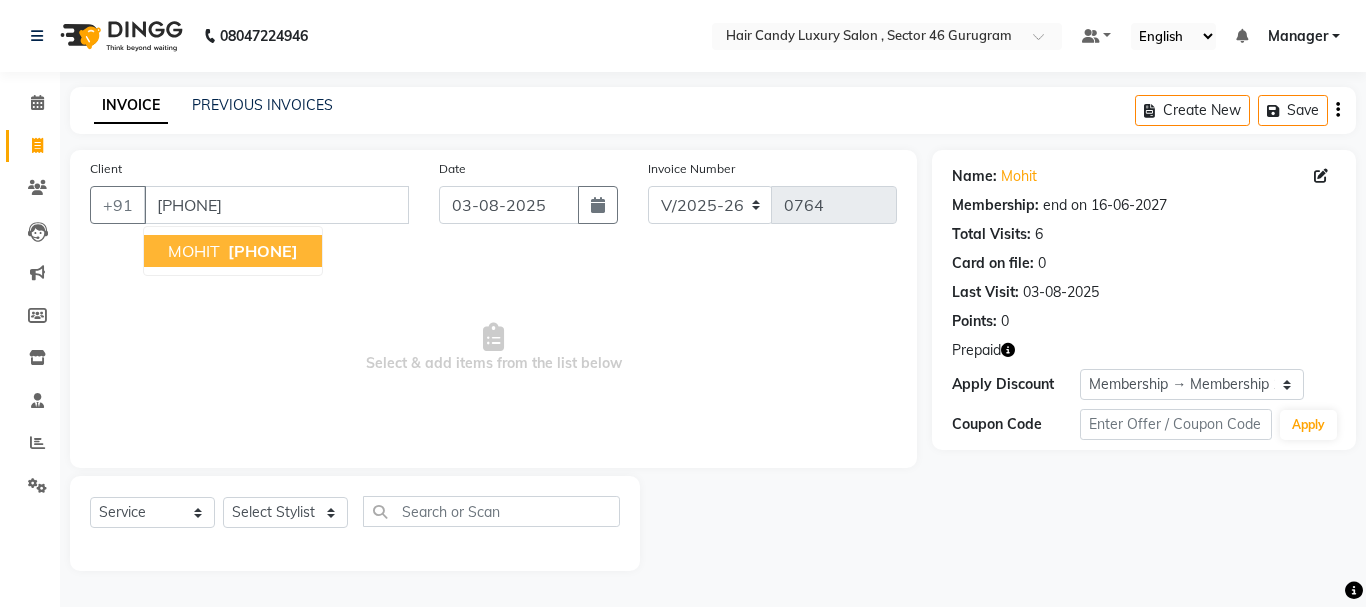 click on "[PHONE]" at bounding box center [263, 251] 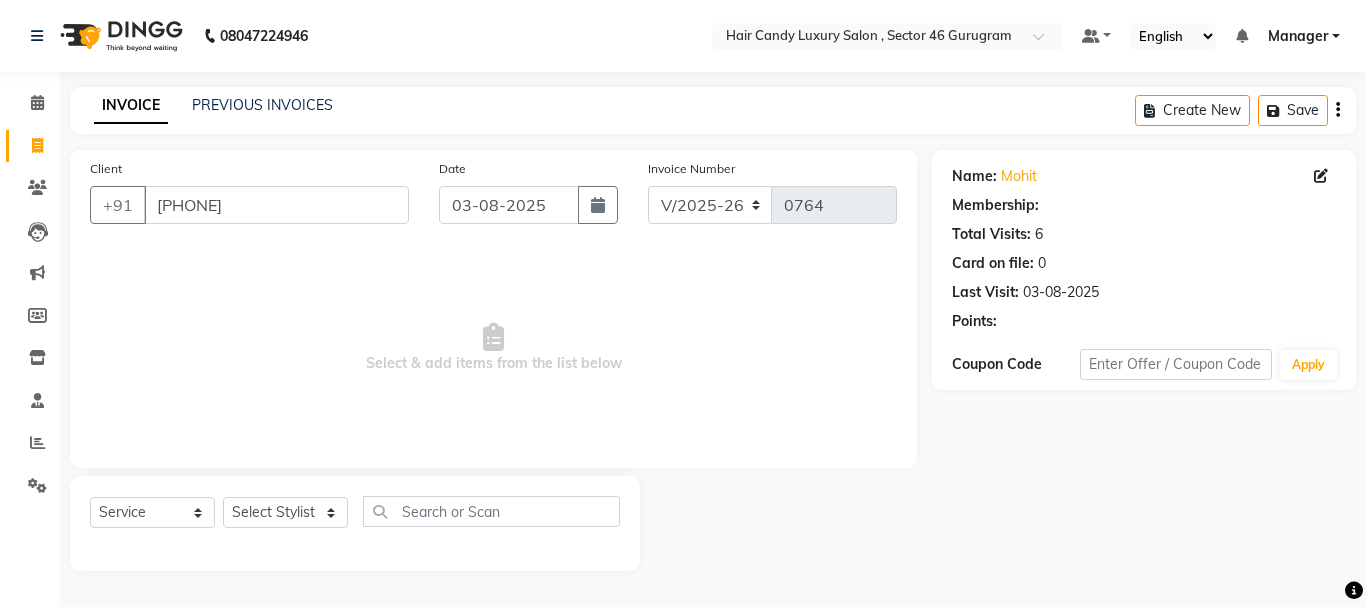 select on "1: Object" 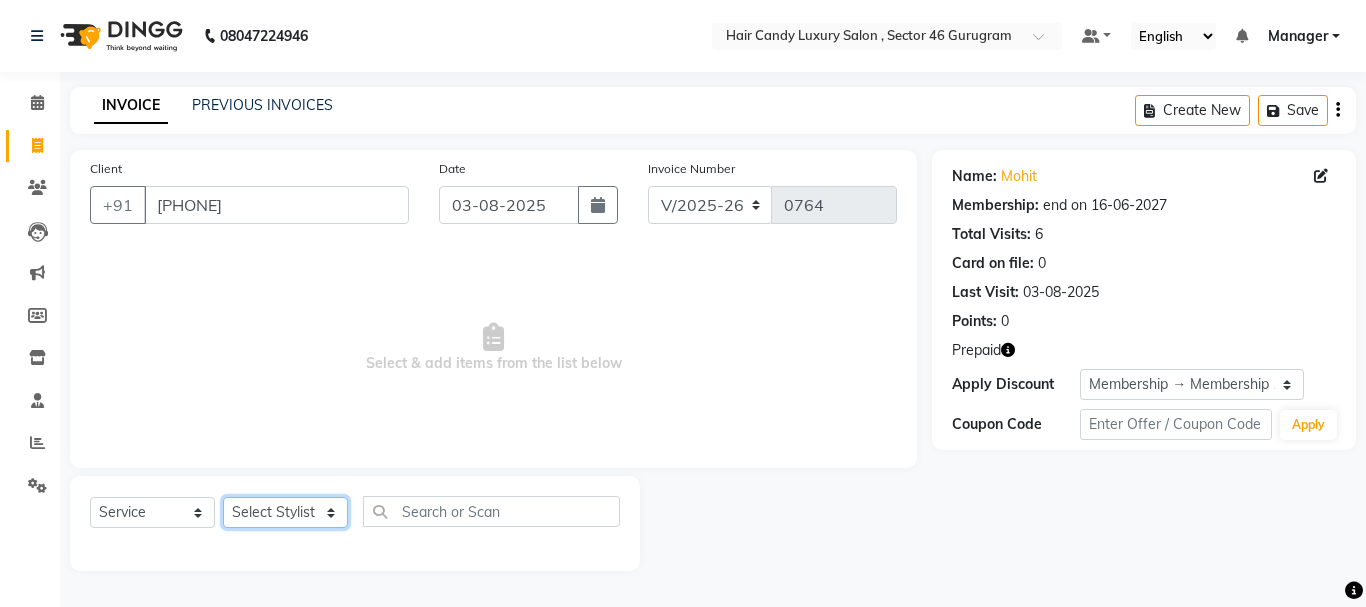 click on "Select Stylist ADITI BILAL DANISH Manager Manager  RINKI VALECHA SAVITRI SHADAB SHARUKH SHIVAM SUNNY UMESH" 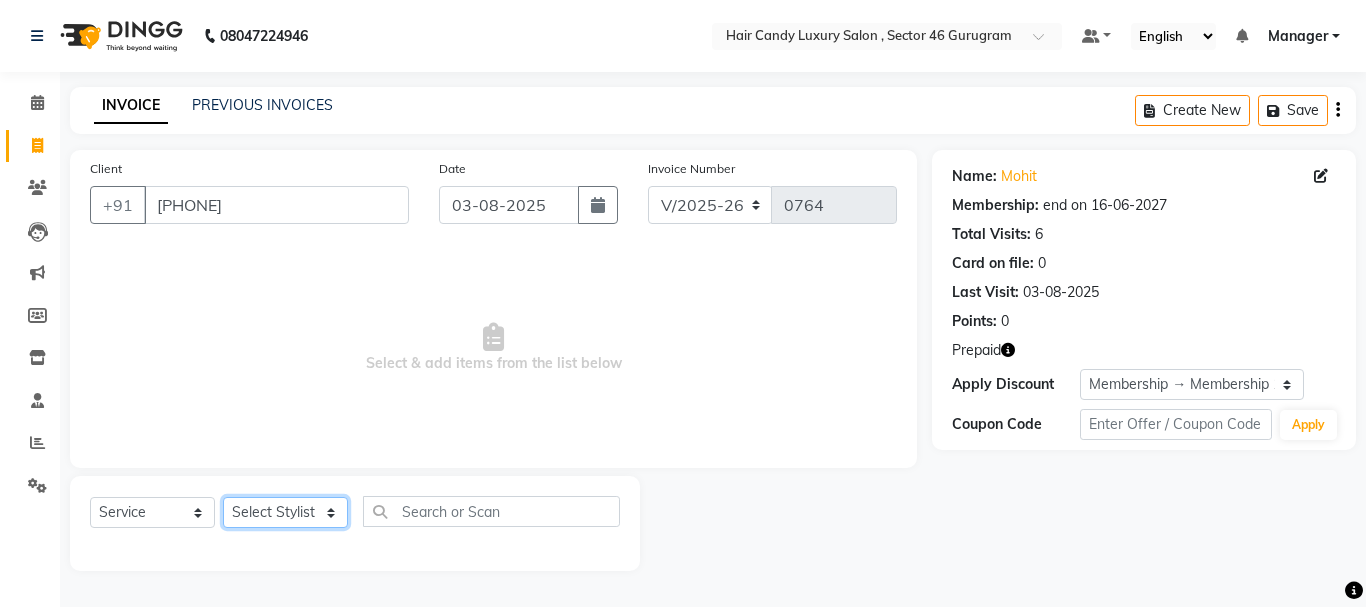 select on "80575" 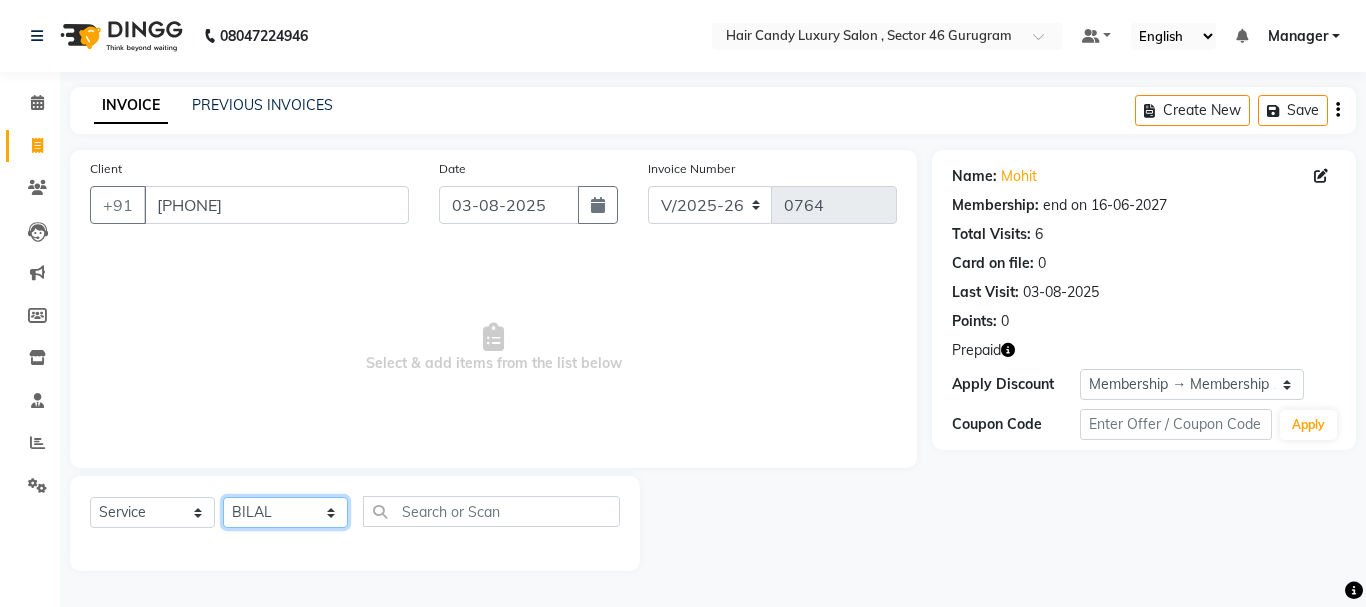 click on "Select Stylist ADITI BILAL DANISH Manager Manager  RINKI VALECHA SAVITRI SHADAB SHARUKH SHIVAM SUNNY UMESH" 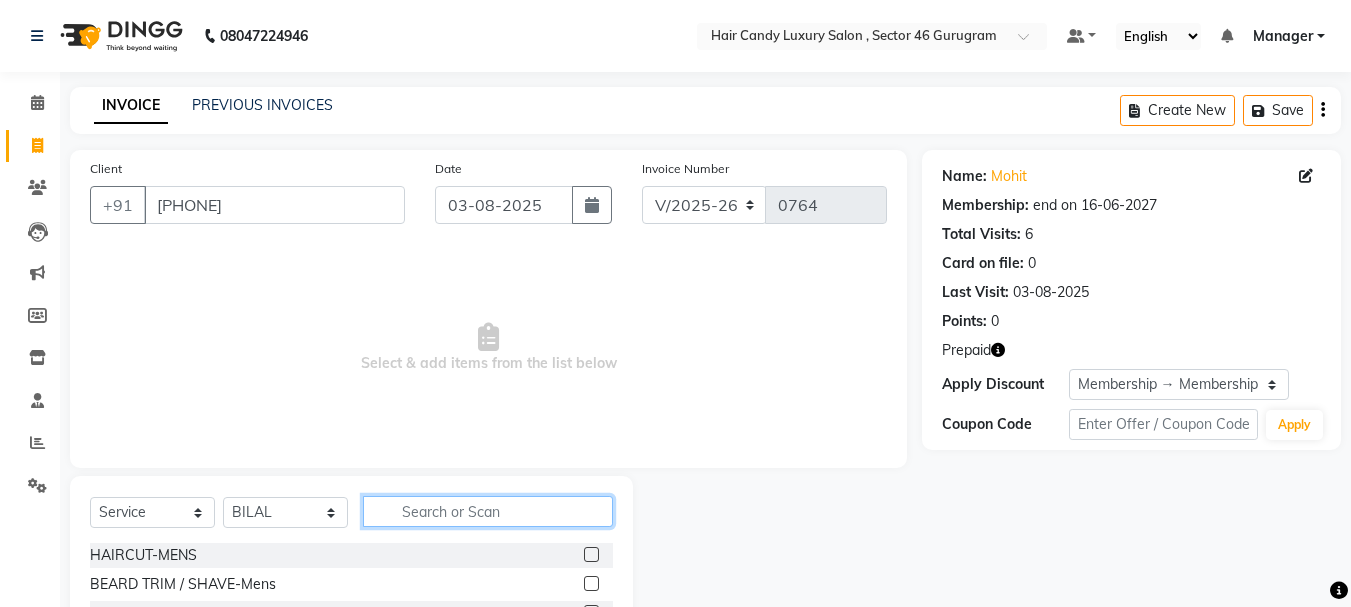 click 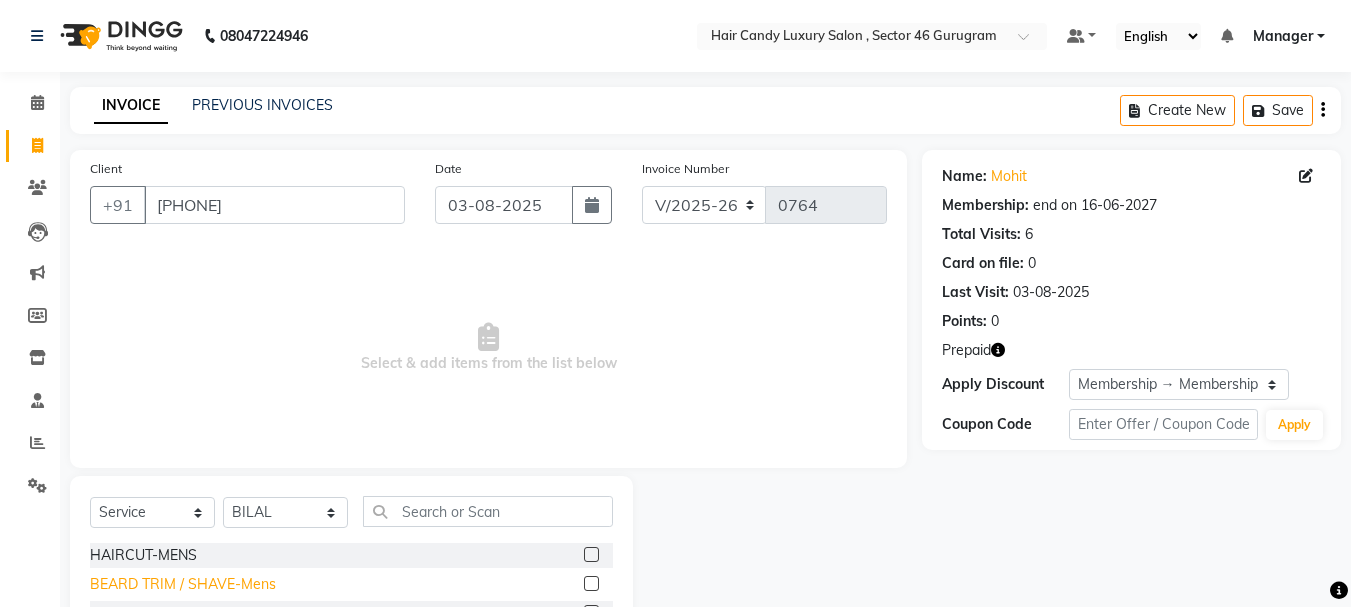 click on "BEARD TRIM / SHAVE-Mens" 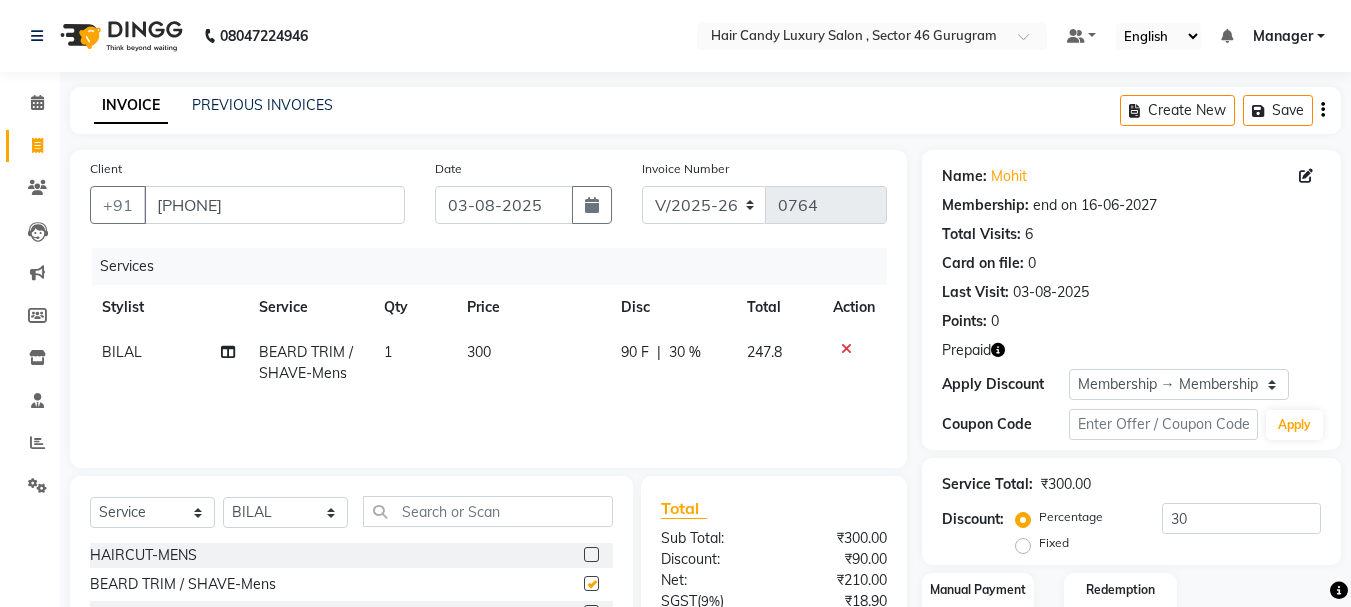 checkbox on "false" 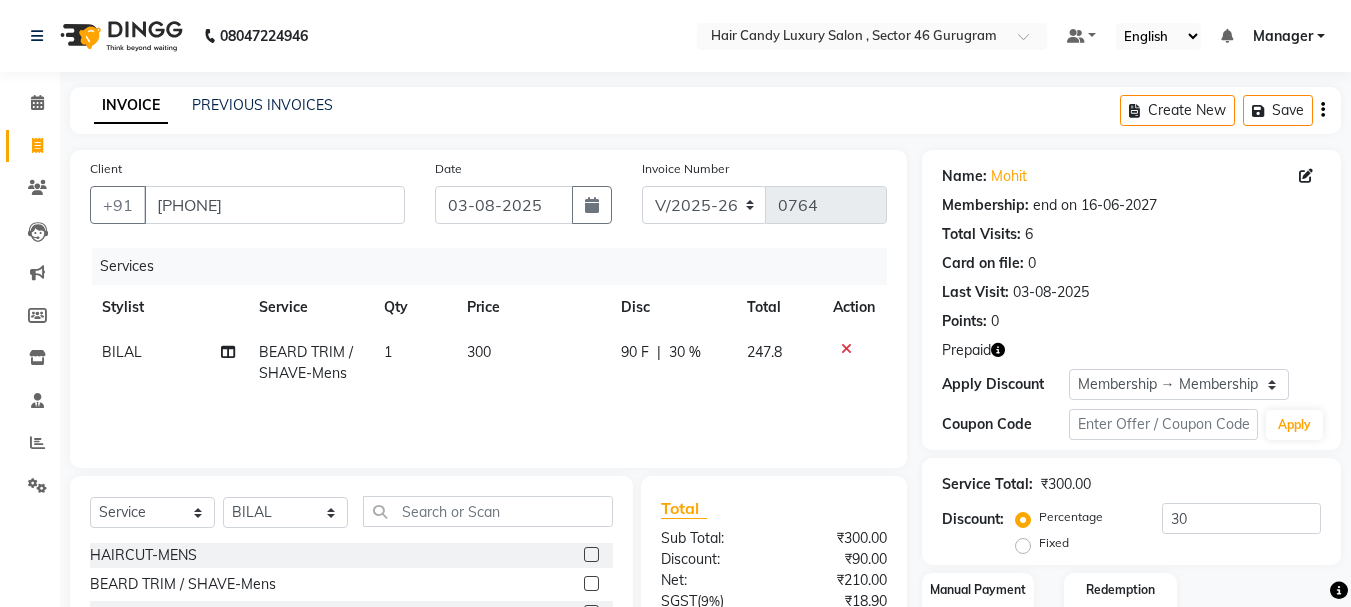 scroll, scrollTop: 194, scrollLeft: 0, axis: vertical 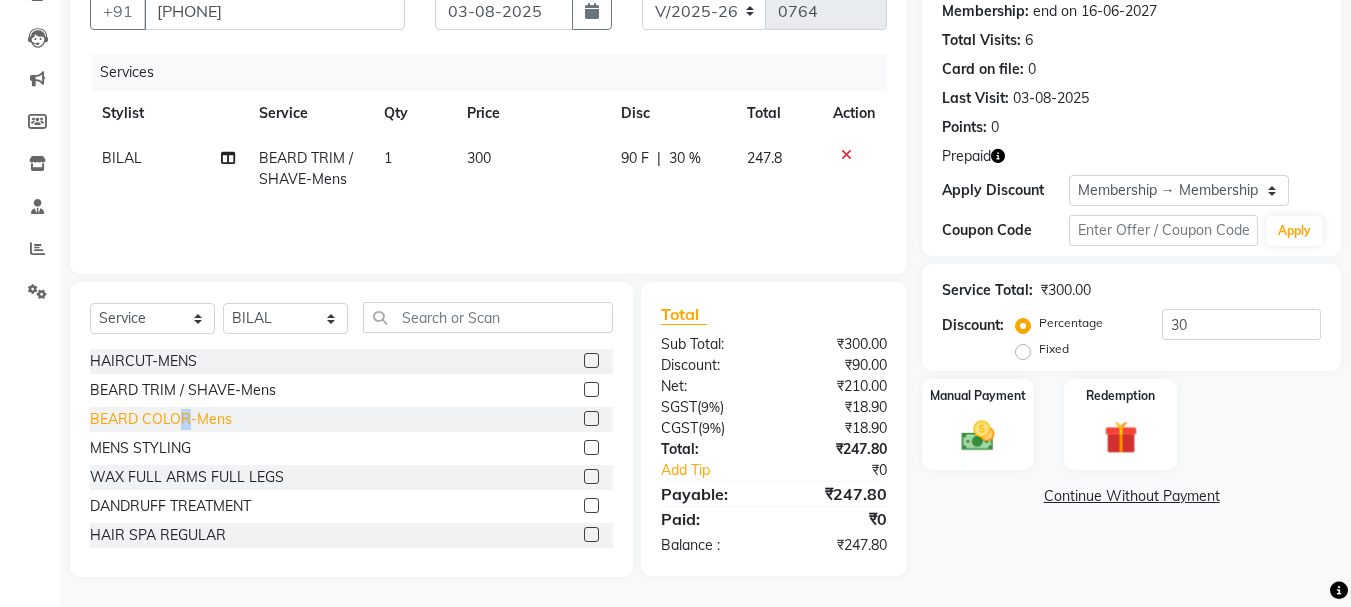 click on "BEARD COLOR-Mens" 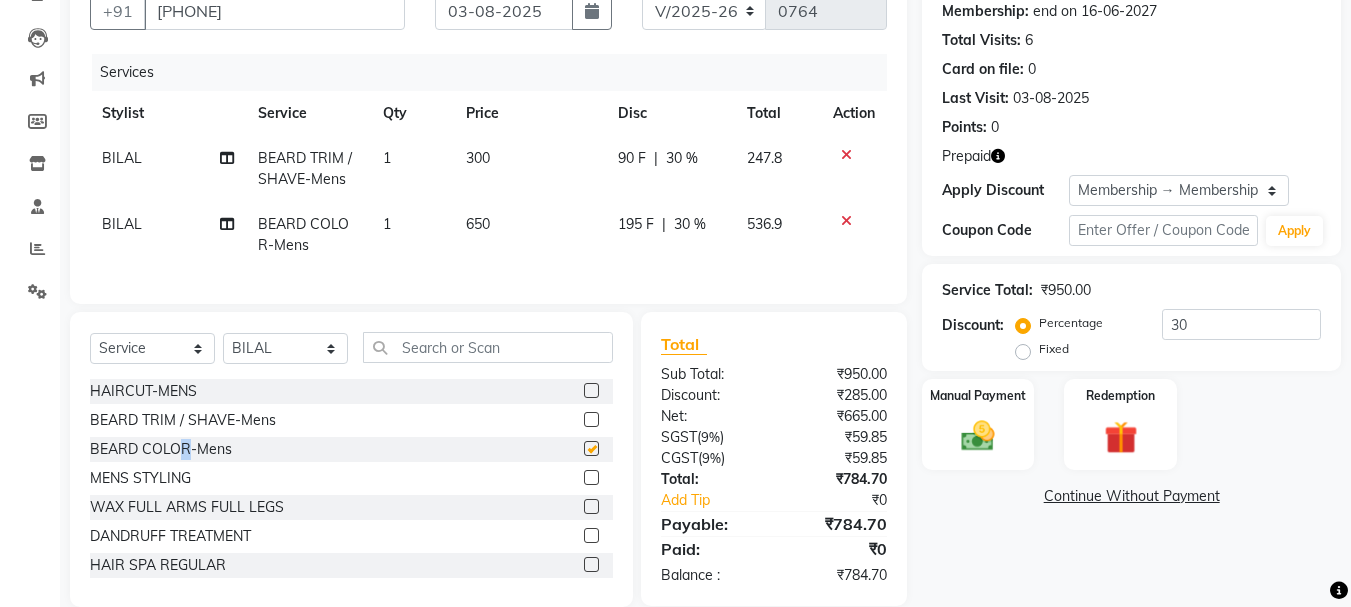 checkbox on "false" 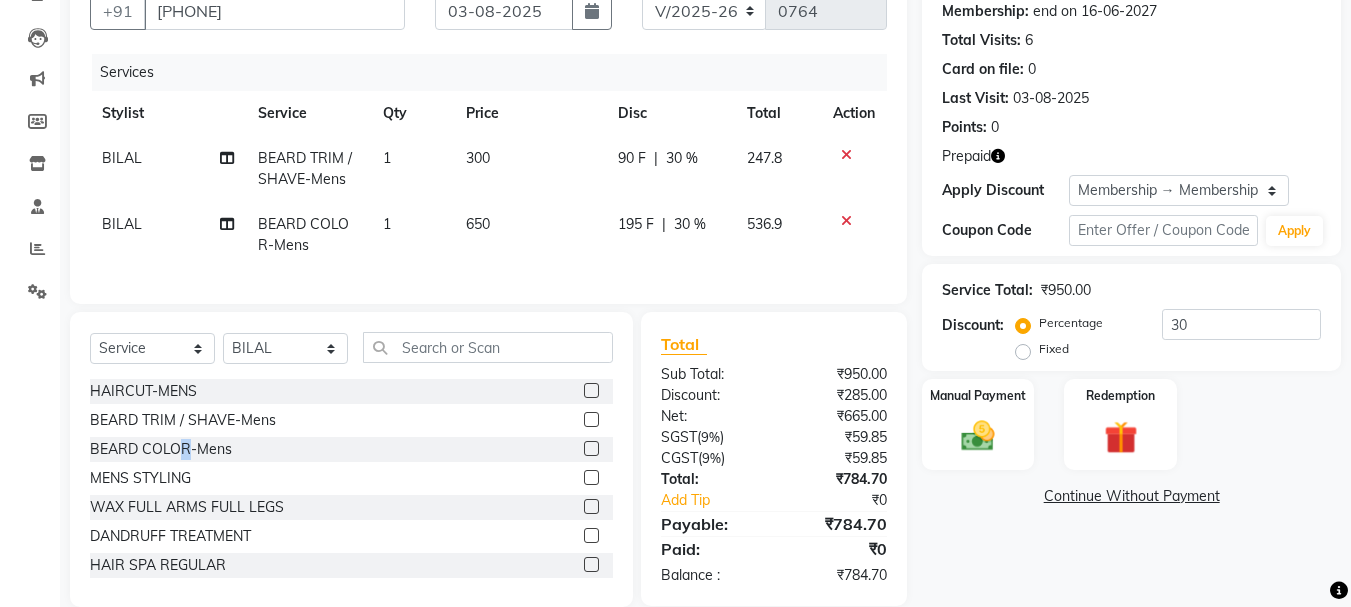 scroll, scrollTop: 239, scrollLeft: 0, axis: vertical 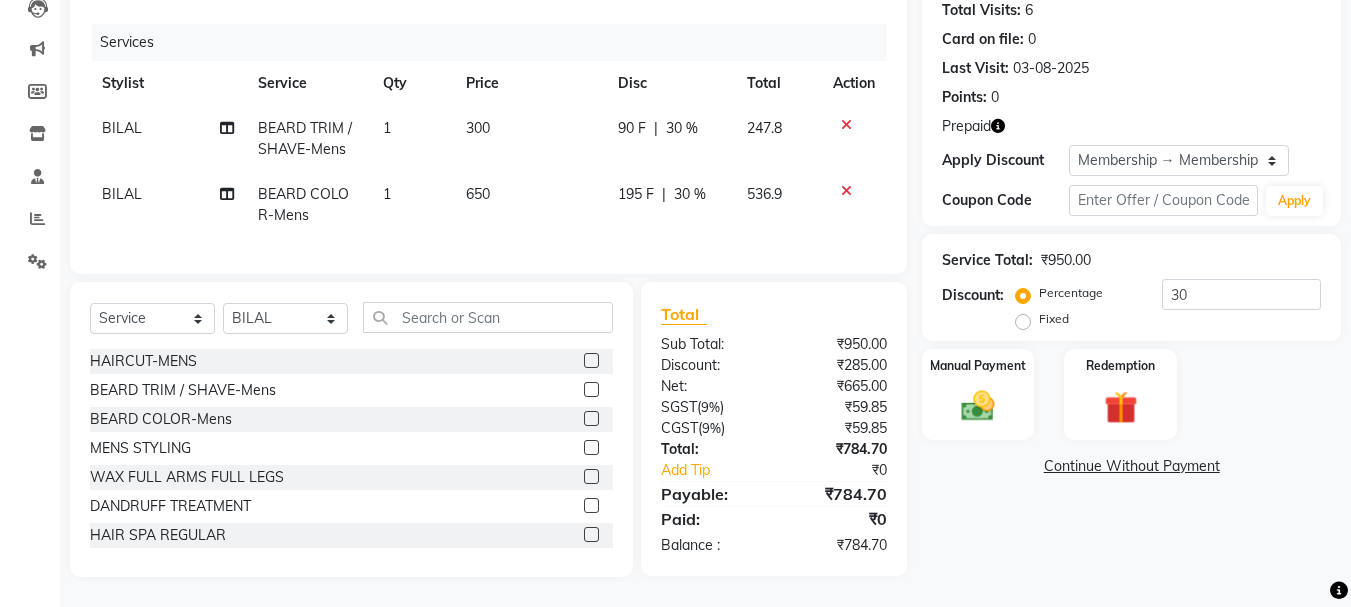 click on "300" 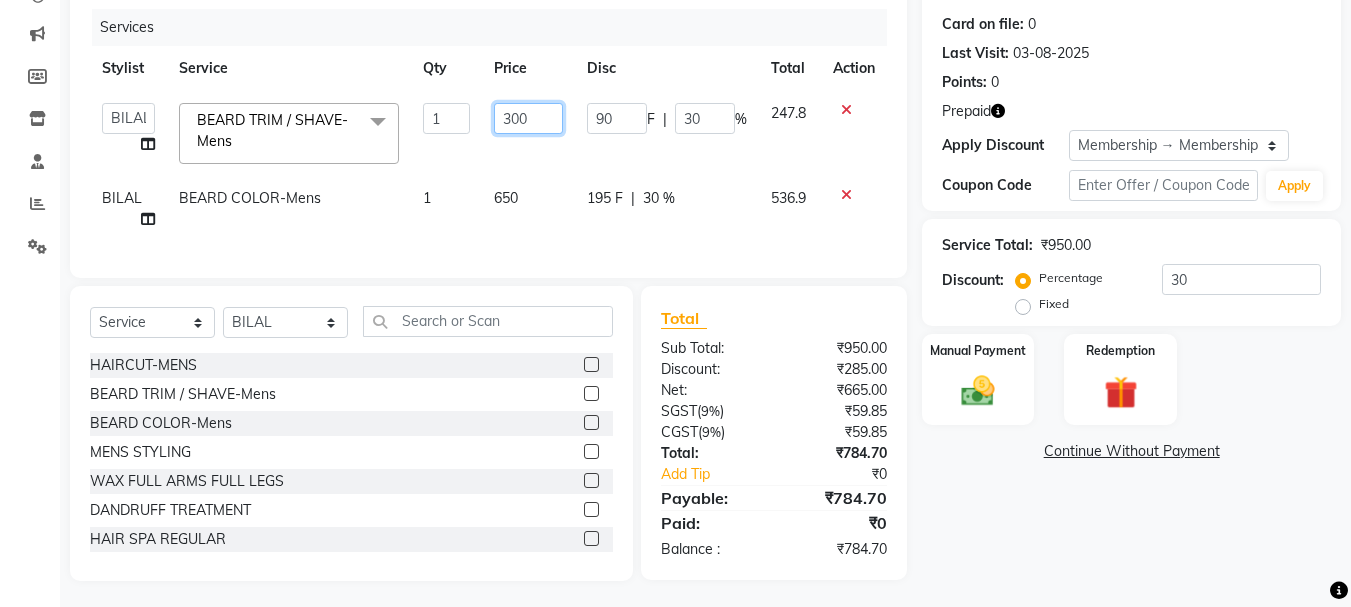 click on "300" 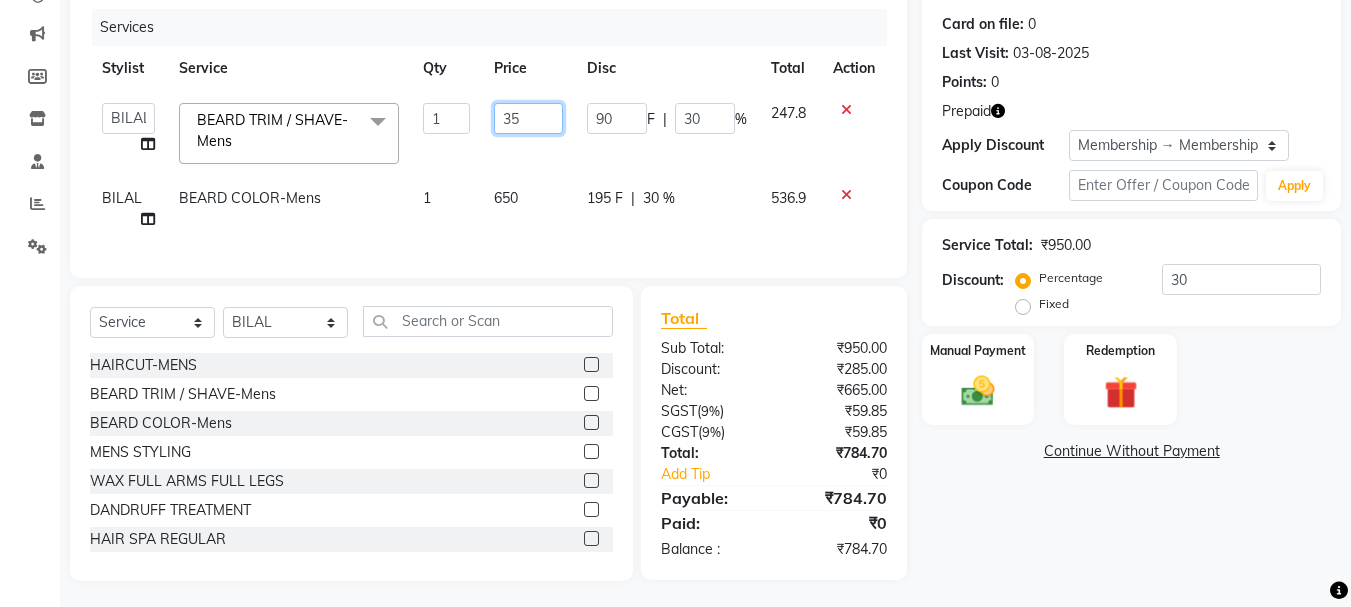 type on "354" 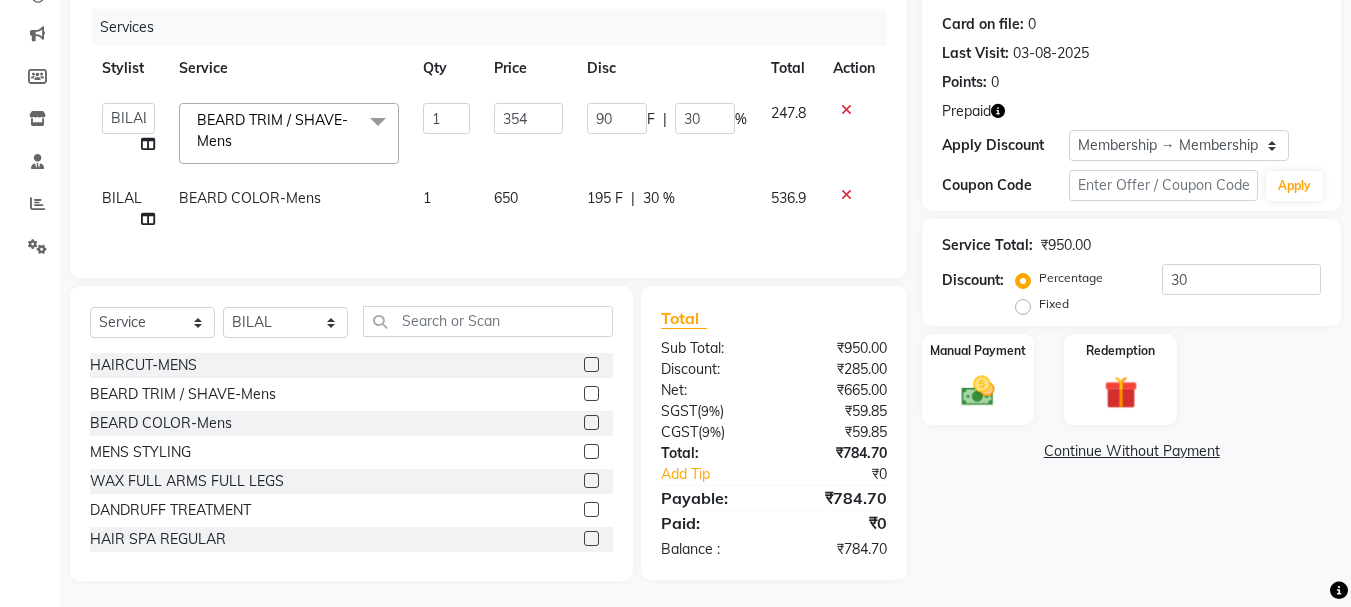 click on "650" 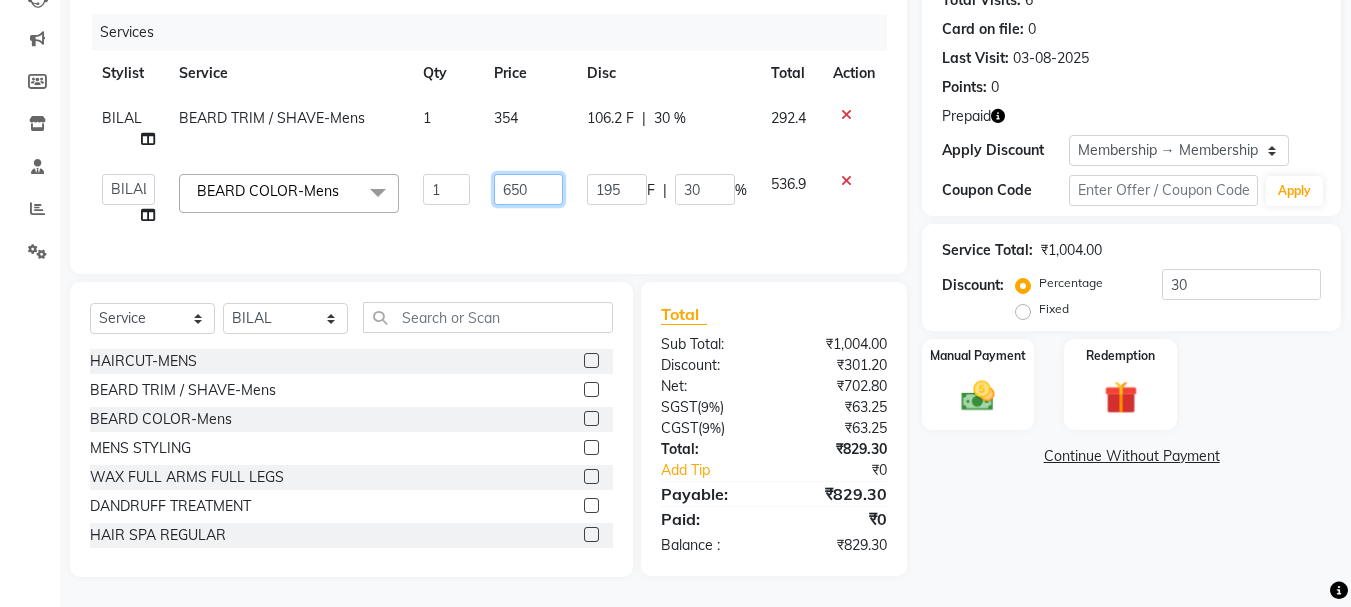 click on "650" 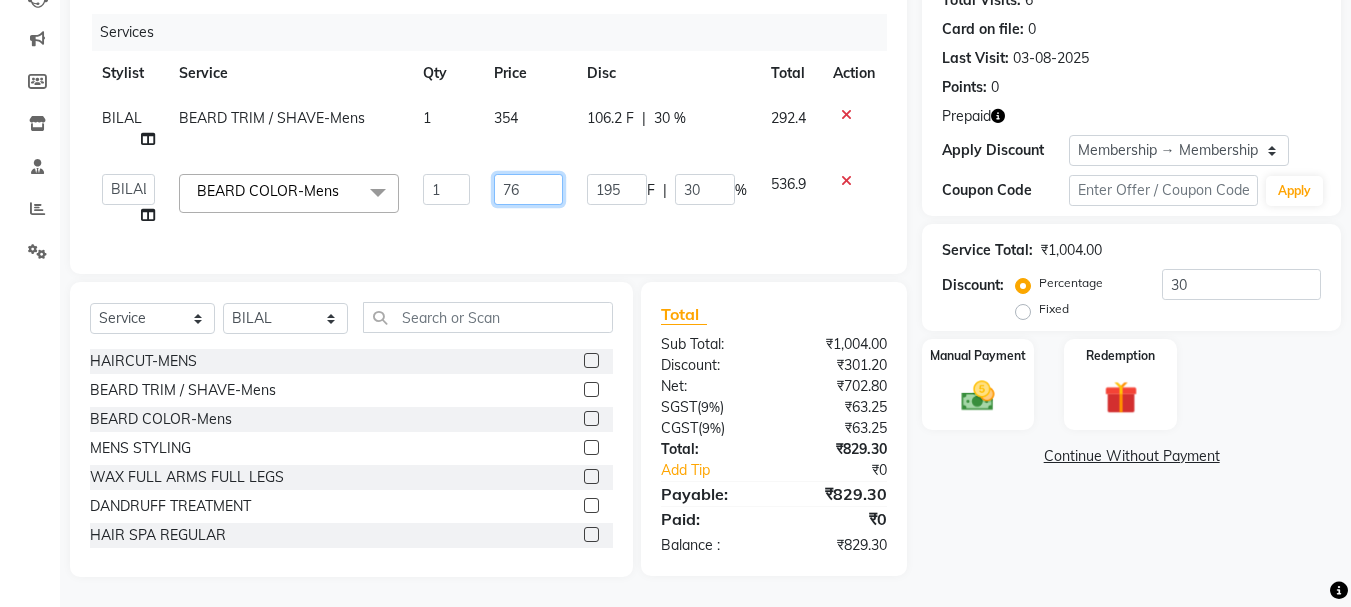 type on "767" 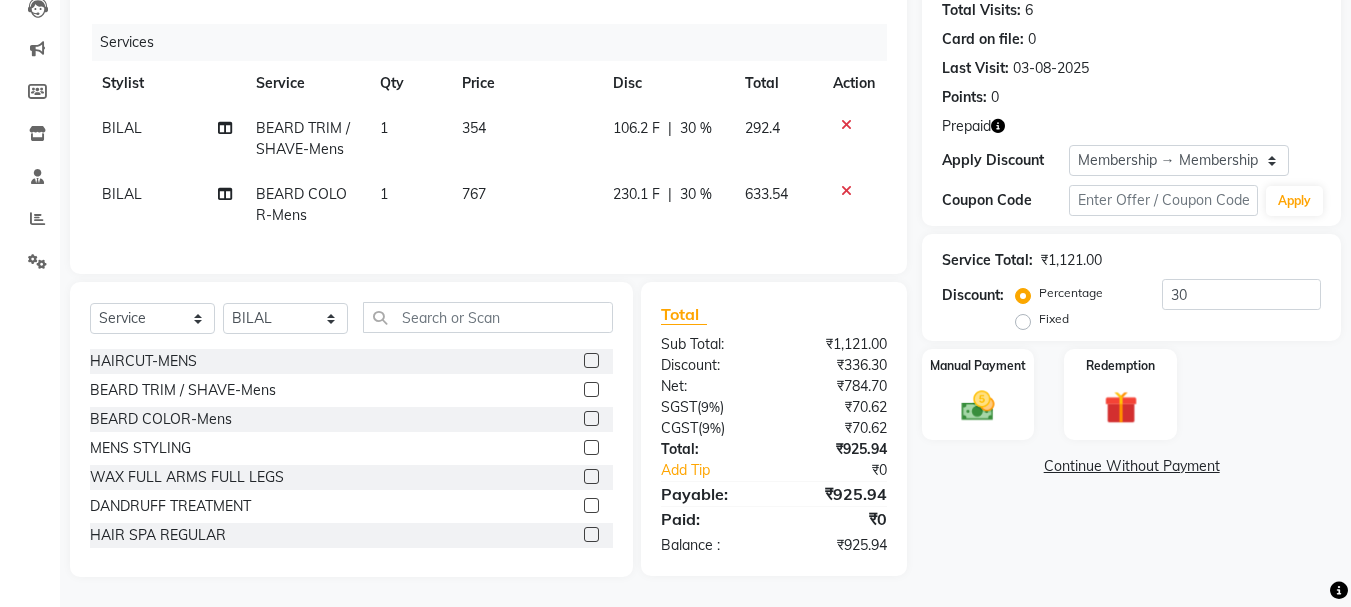 click on "Name: [FIRST]  Membership: end on 16-06-2027 Total Visits:  6 Card on file:  0 Last Visit:   03-08-2025 Points:   0  Prepaid Apply Discount Select Membership → Membership 15k (30%) Coupon Code Apply Service Total:  ₹1,121.00  Discount:  Percentage   Fixed  30 Manual Payment Redemption  Continue Without Payment" 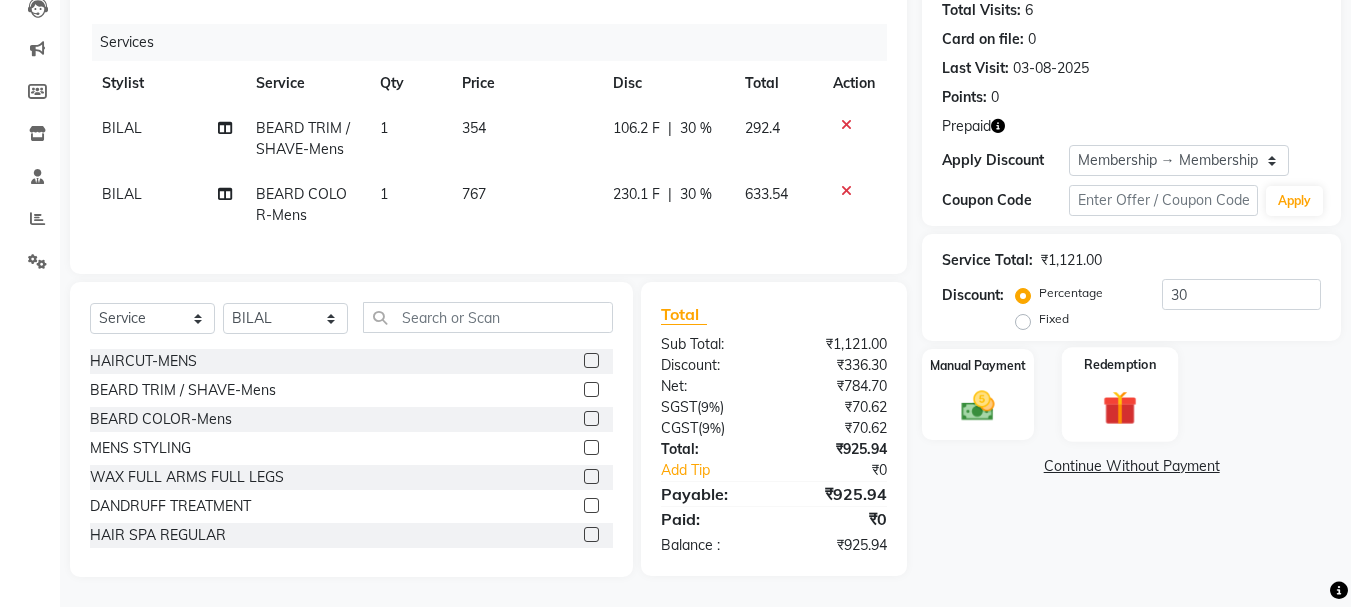click 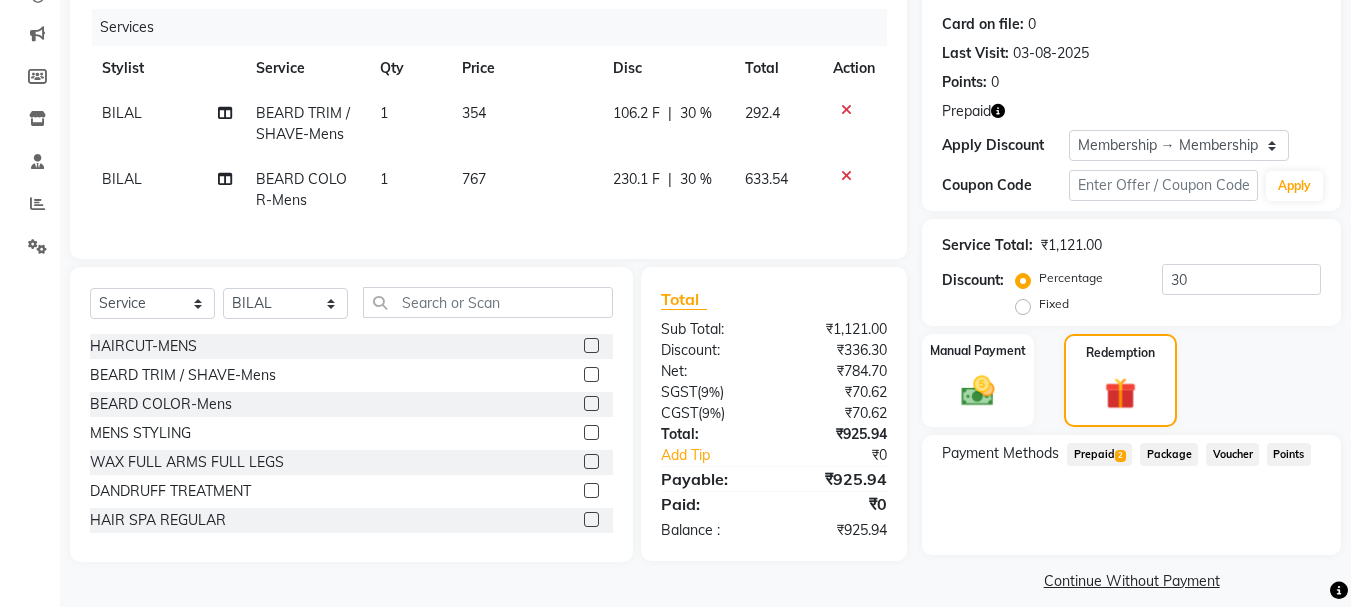 click on "Prepaid  2" 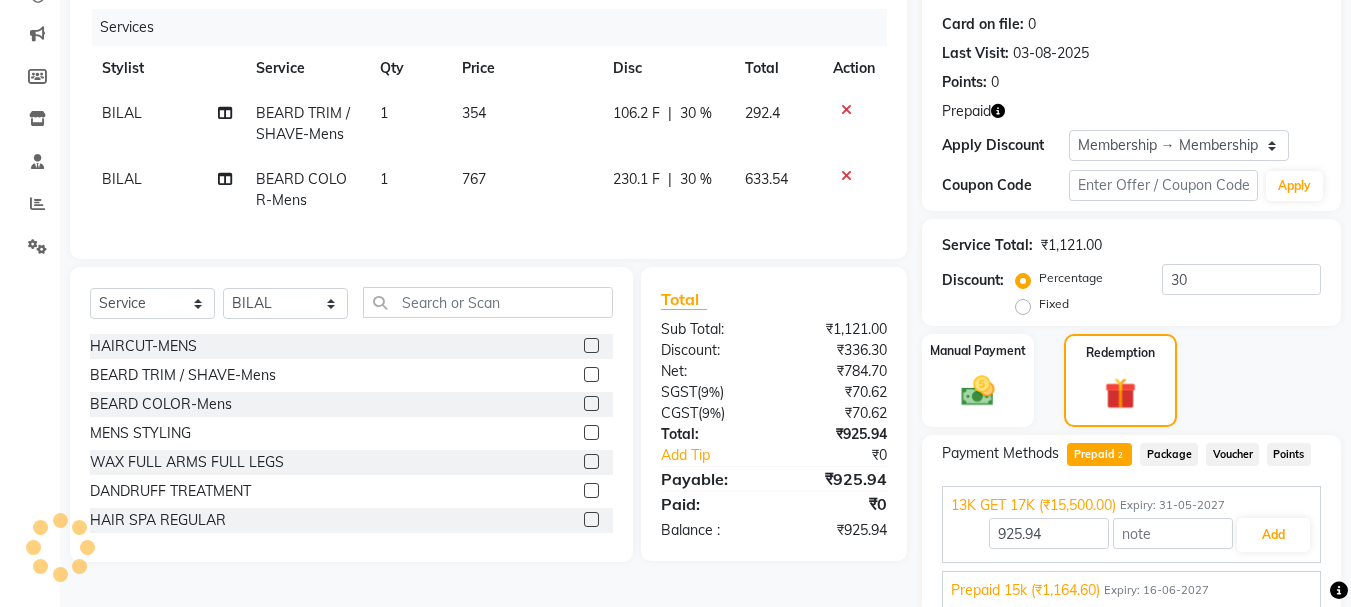 scroll, scrollTop: 321, scrollLeft: 0, axis: vertical 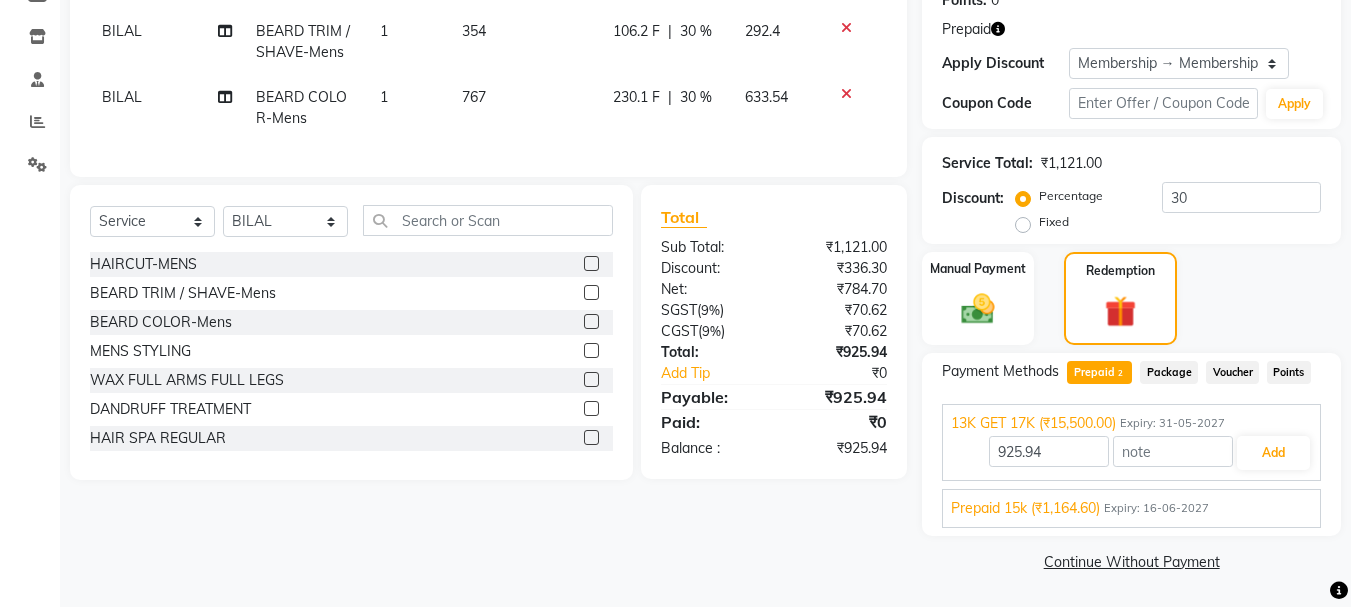 click on "Prepaid 15k (₹1,164.60) Expiry: 16-06-2027 925.94 Add" at bounding box center [1131, 508] 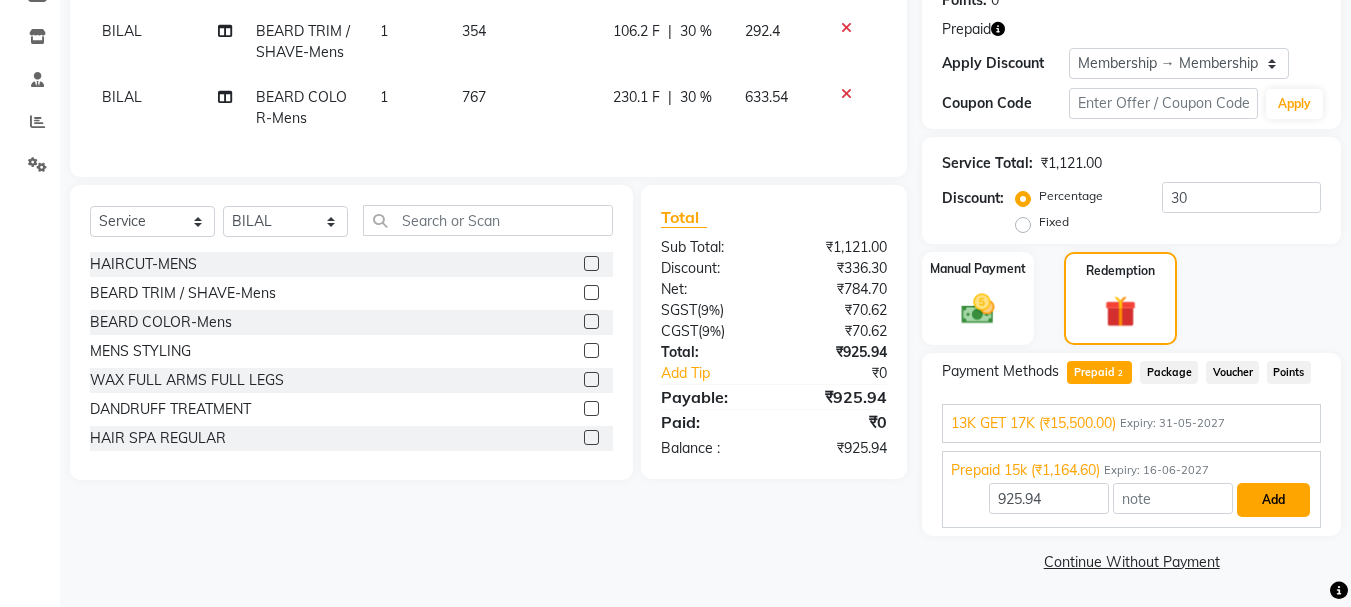 click on "Add" at bounding box center (1273, 500) 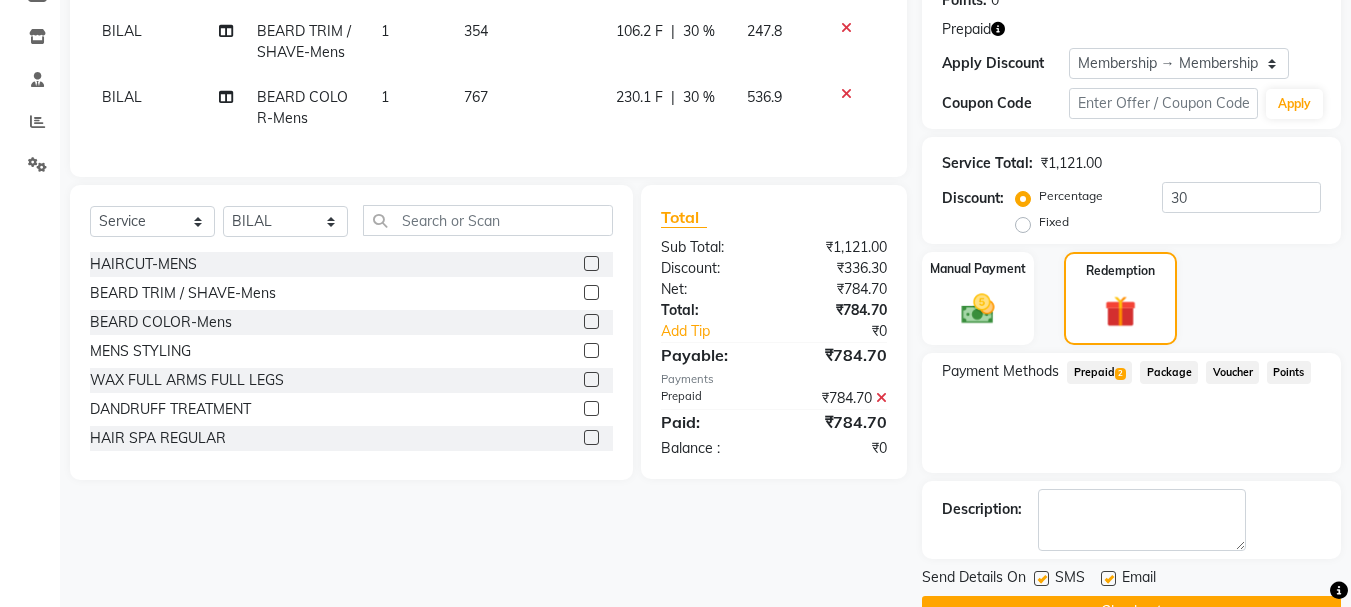 scroll, scrollTop: 371, scrollLeft: 0, axis: vertical 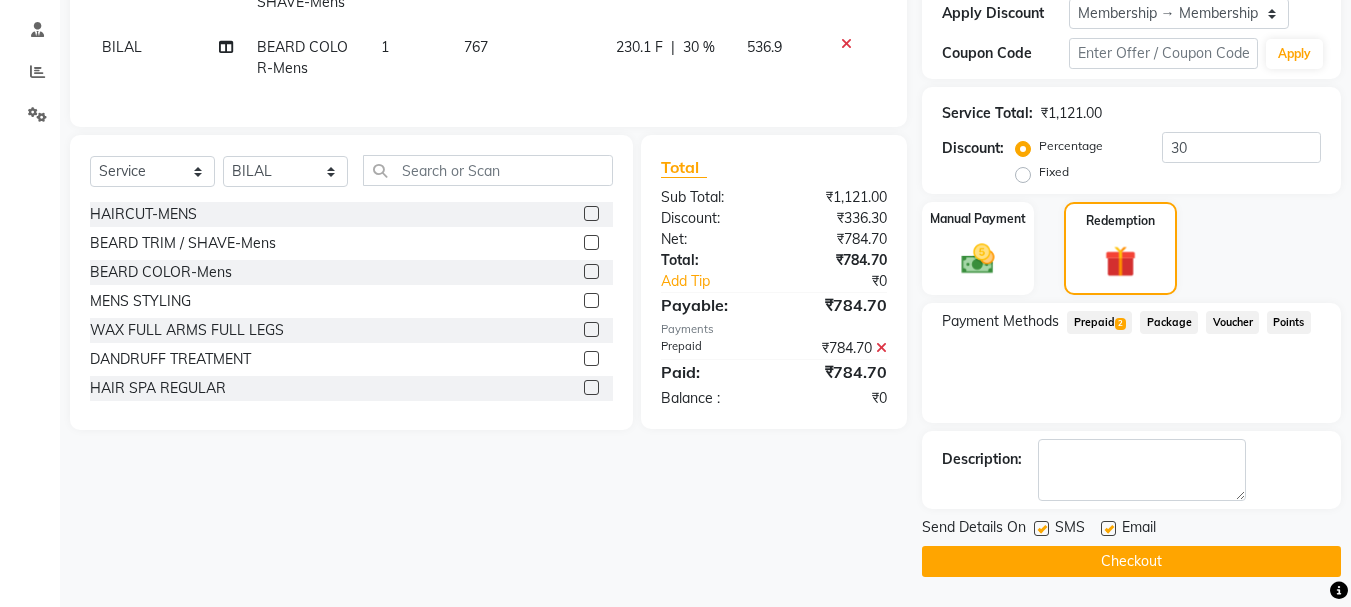click on "Checkout" 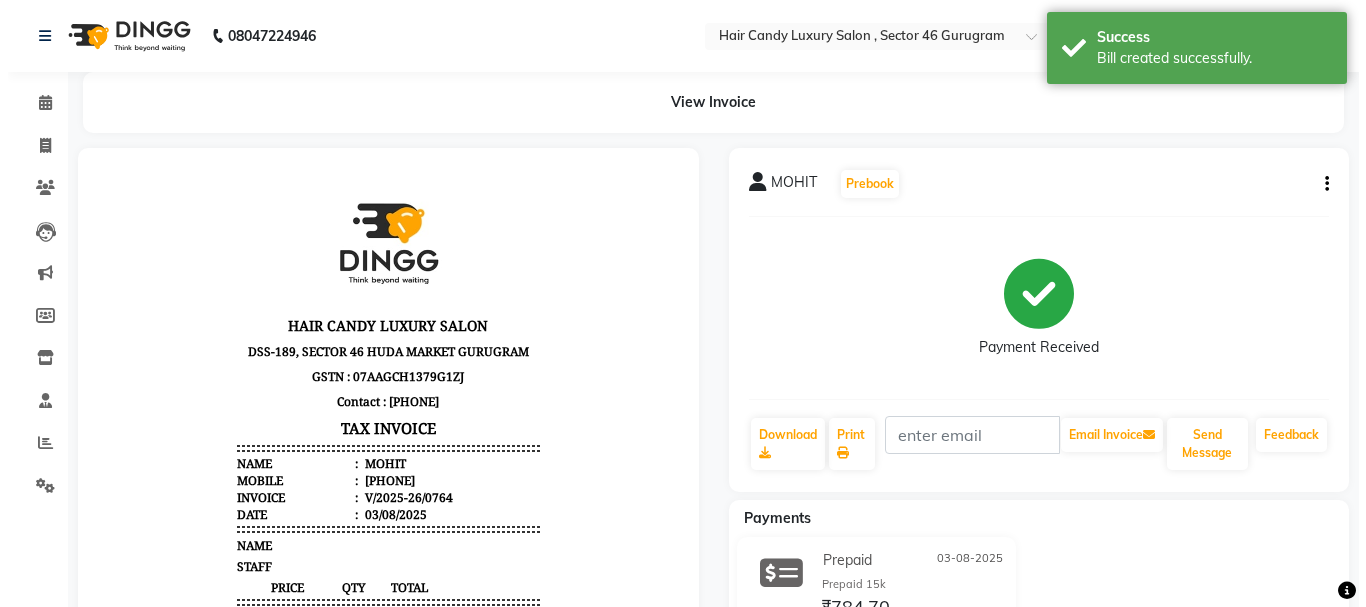 scroll, scrollTop: 0, scrollLeft: 0, axis: both 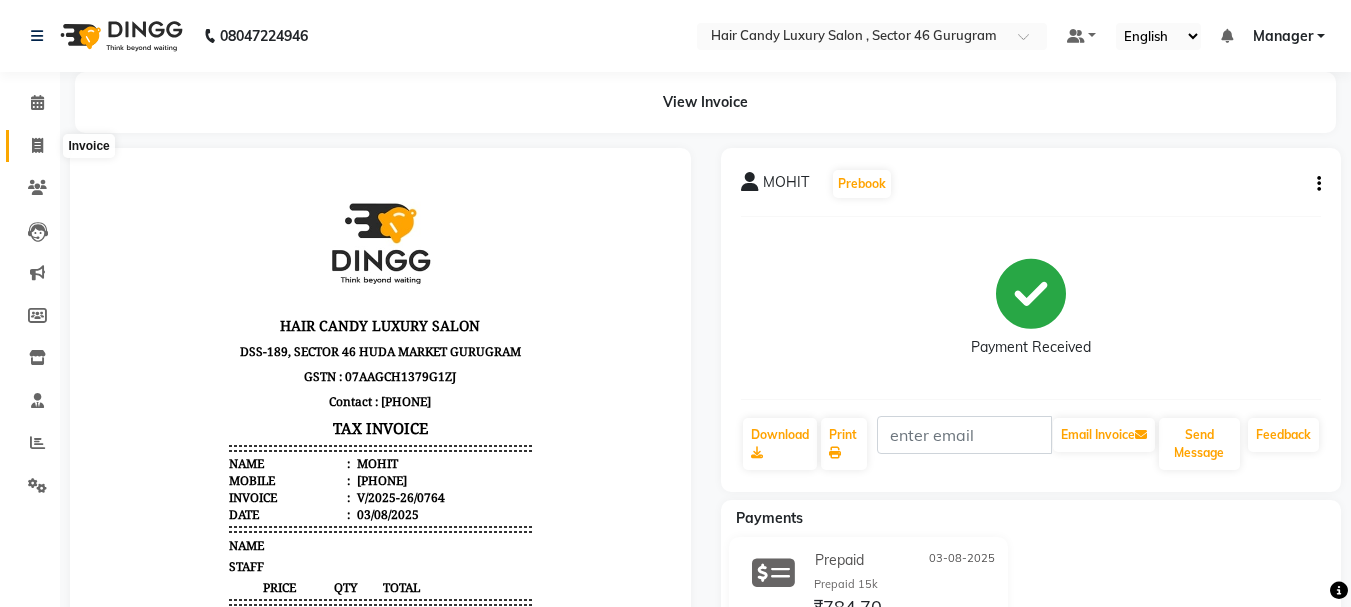 click 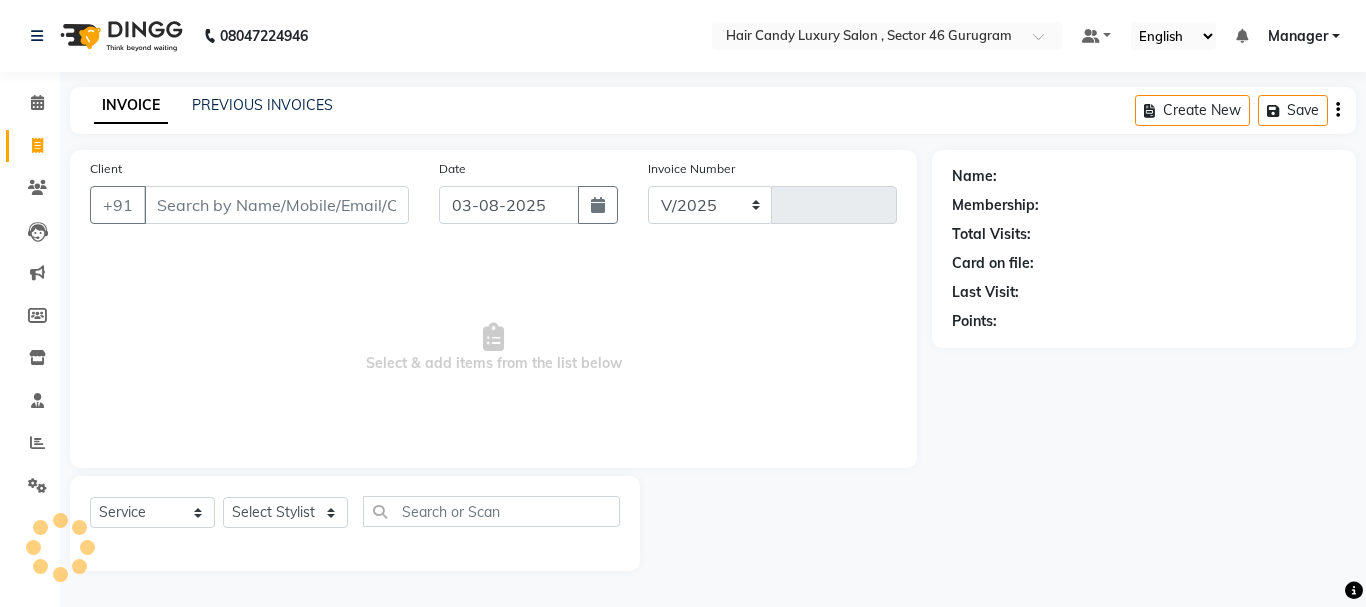 select on "8304" 